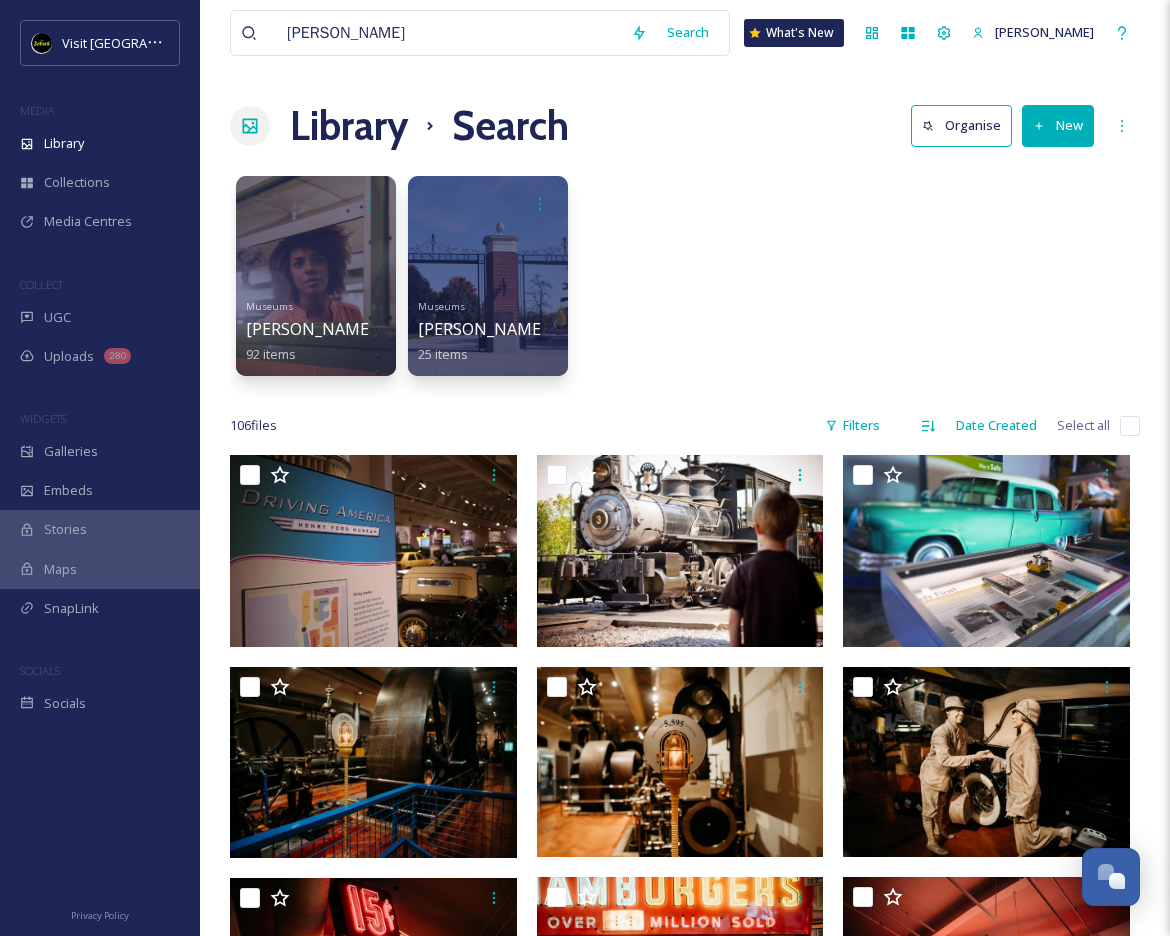 scroll, scrollTop: 0, scrollLeft: 0, axis: both 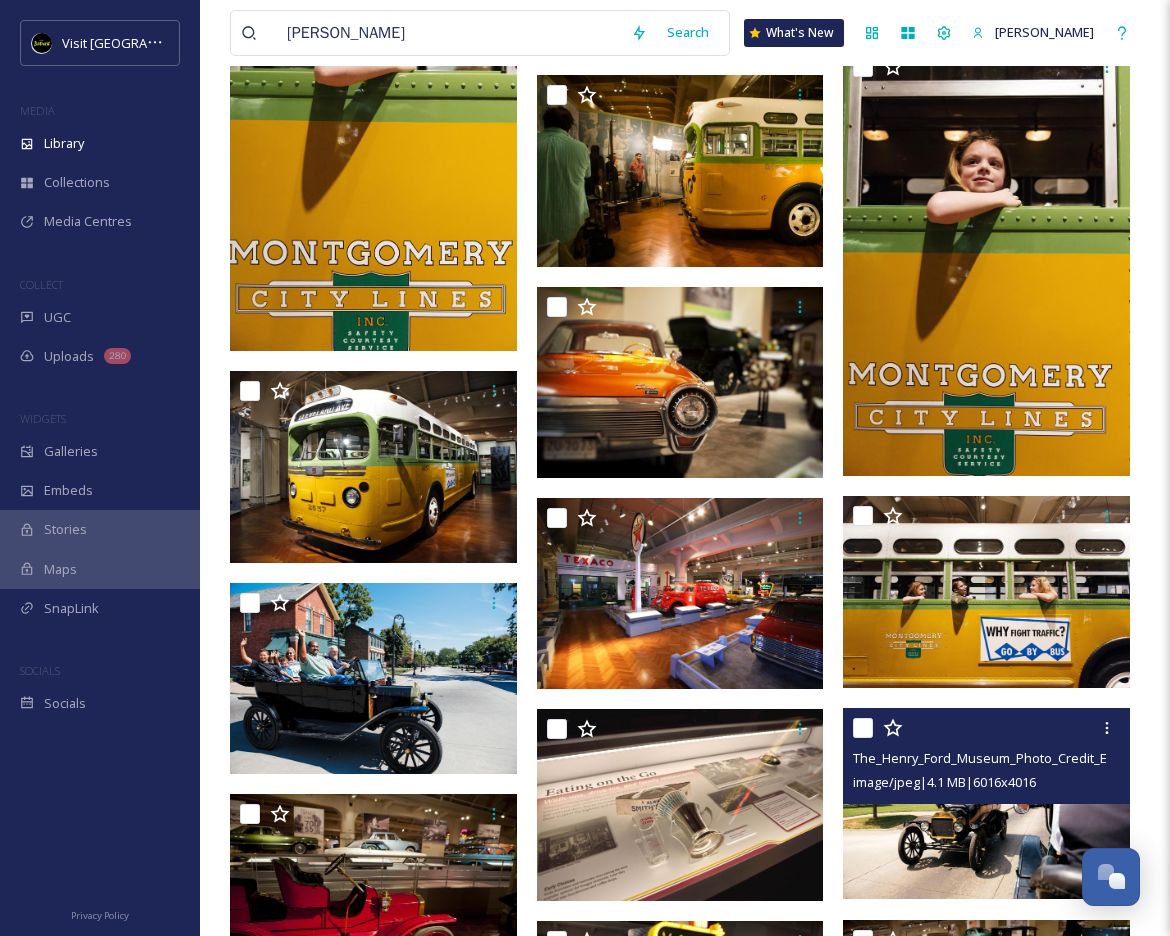 click at bounding box center [986, 803] 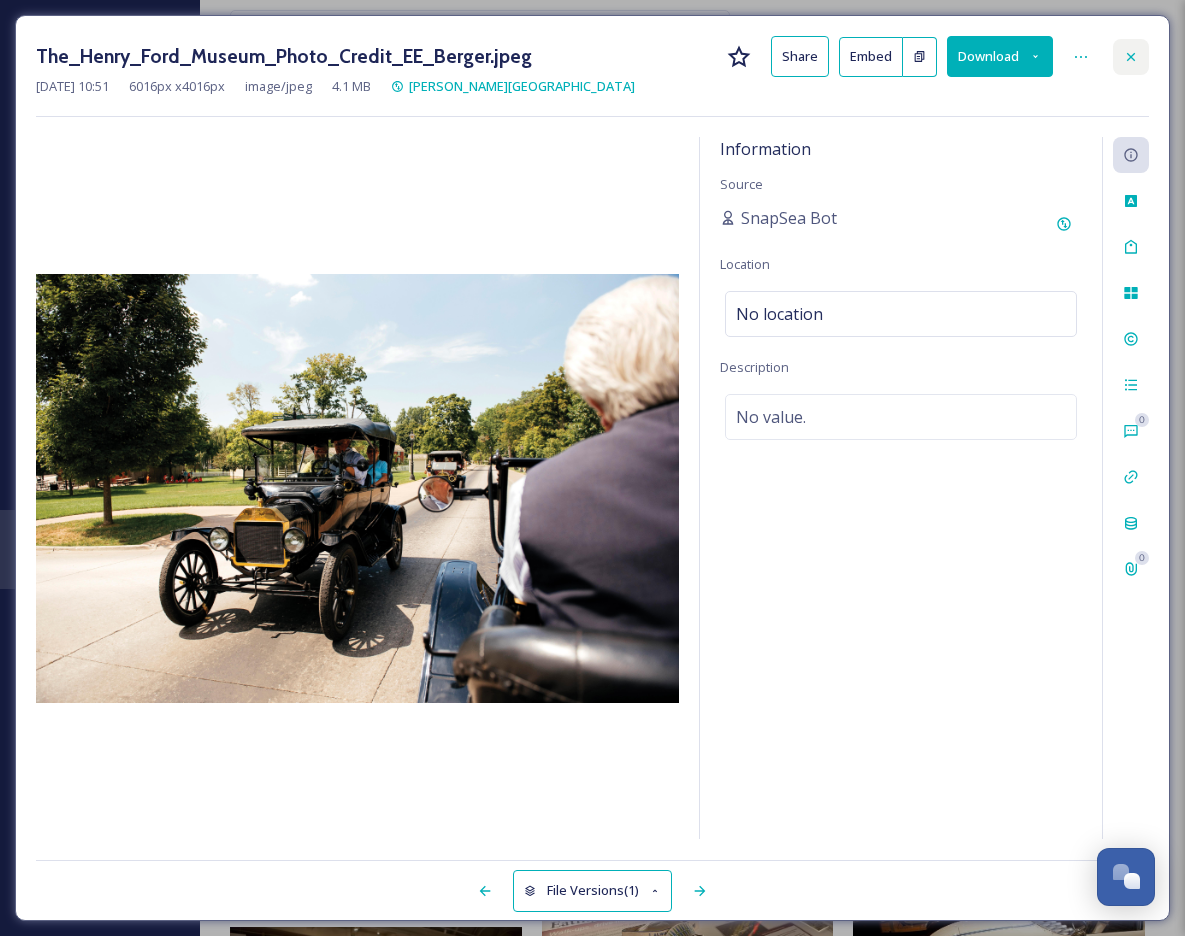 click 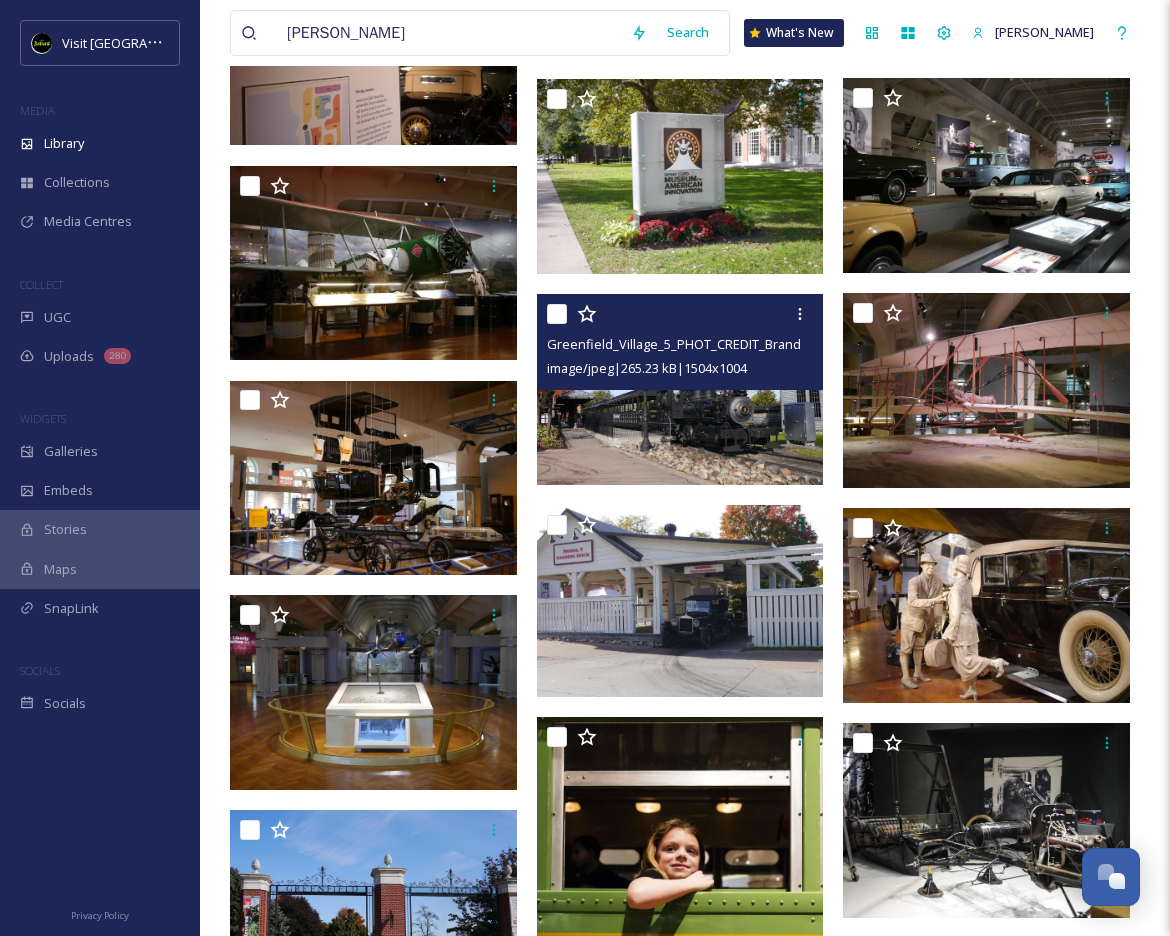 scroll, scrollTop: 6428, scrollLeft: 0, axis: vertical 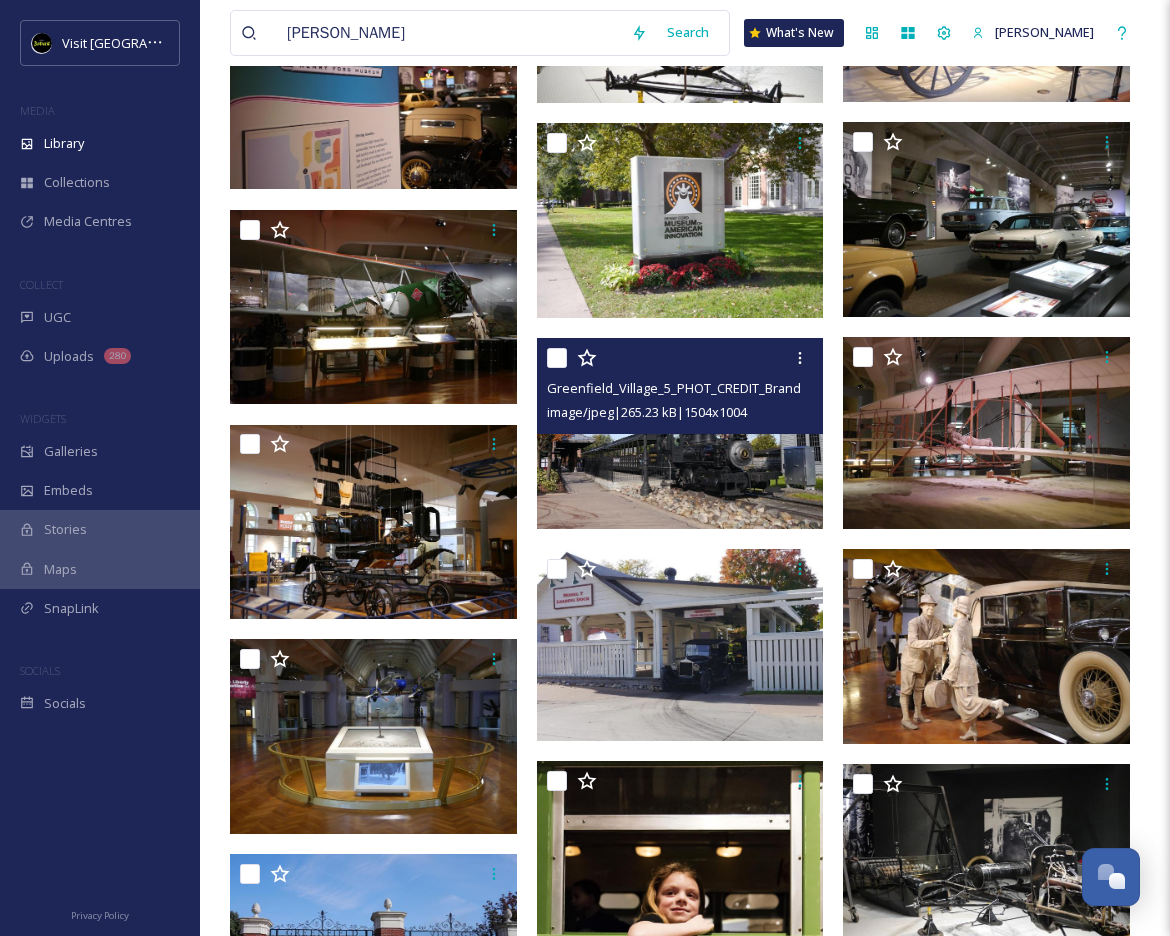 click at bounding box center (680, 433) 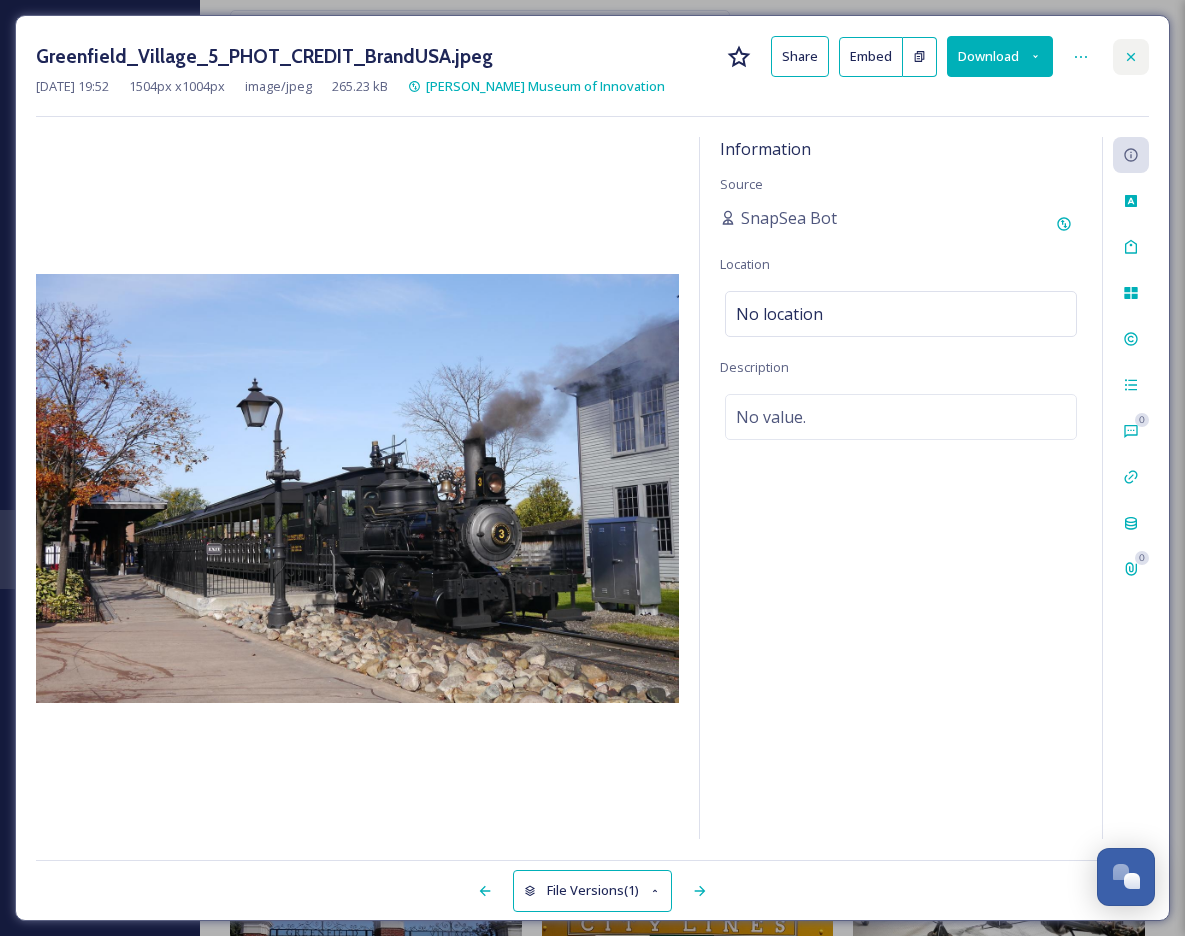 click 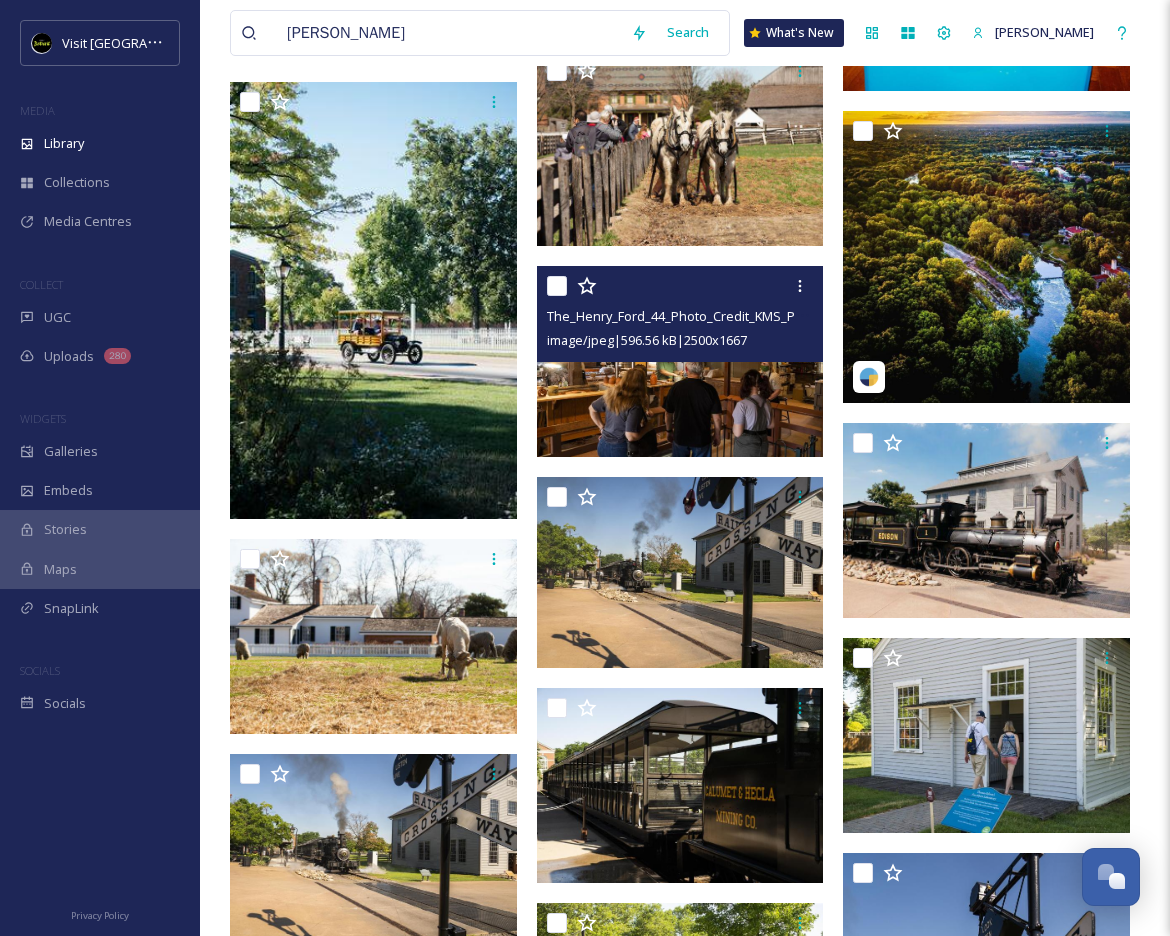 scroll, scrollTop: 3879, scrollLeft: 0, axis: vertical 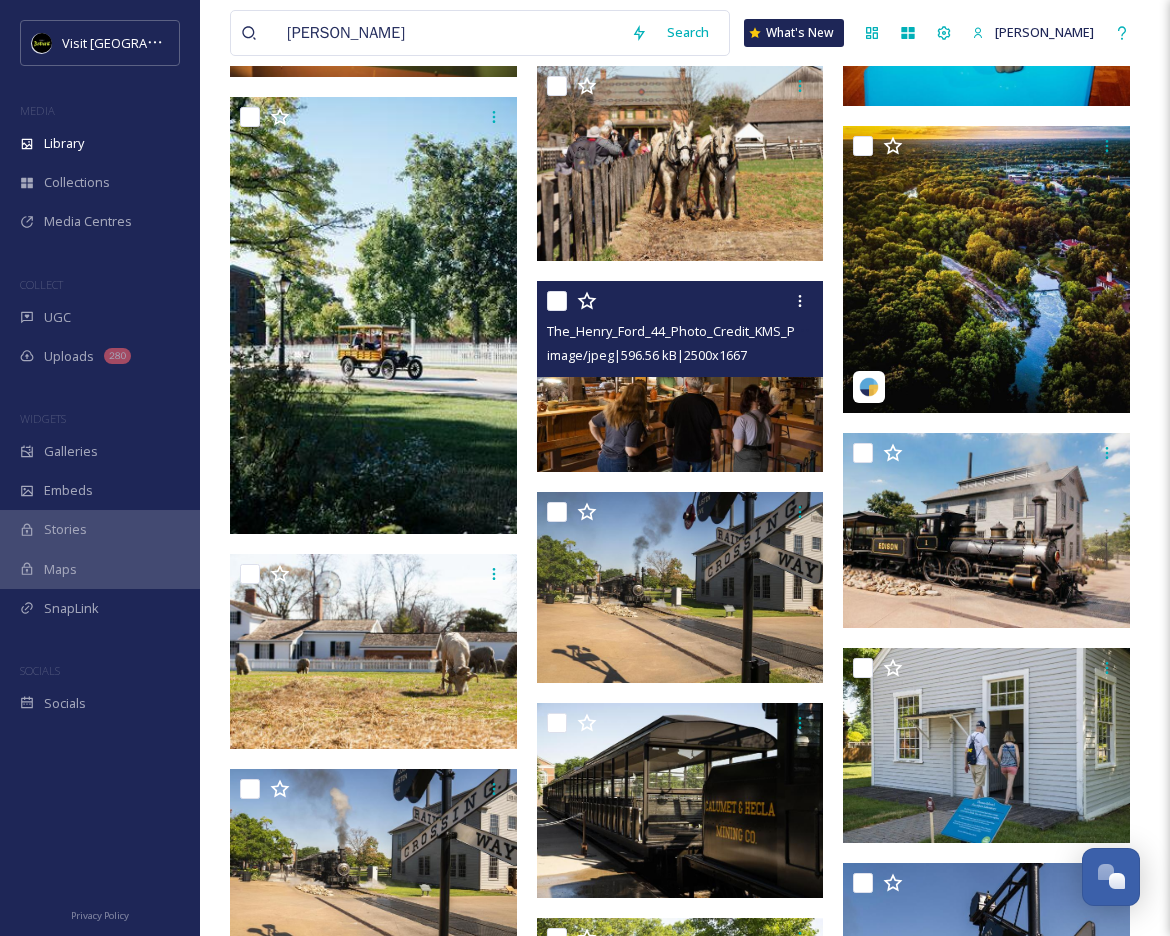 click at bounding box center [680, 376] 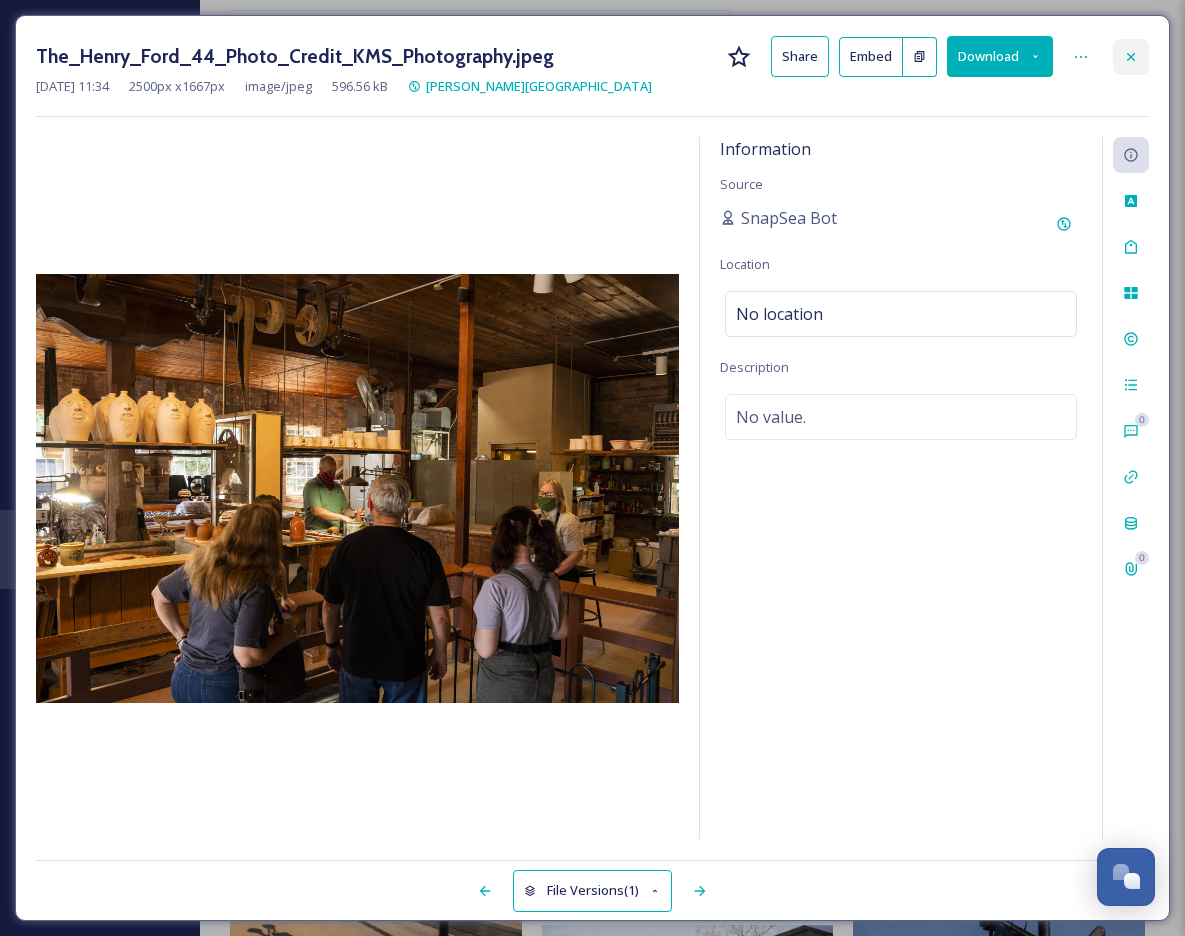 click 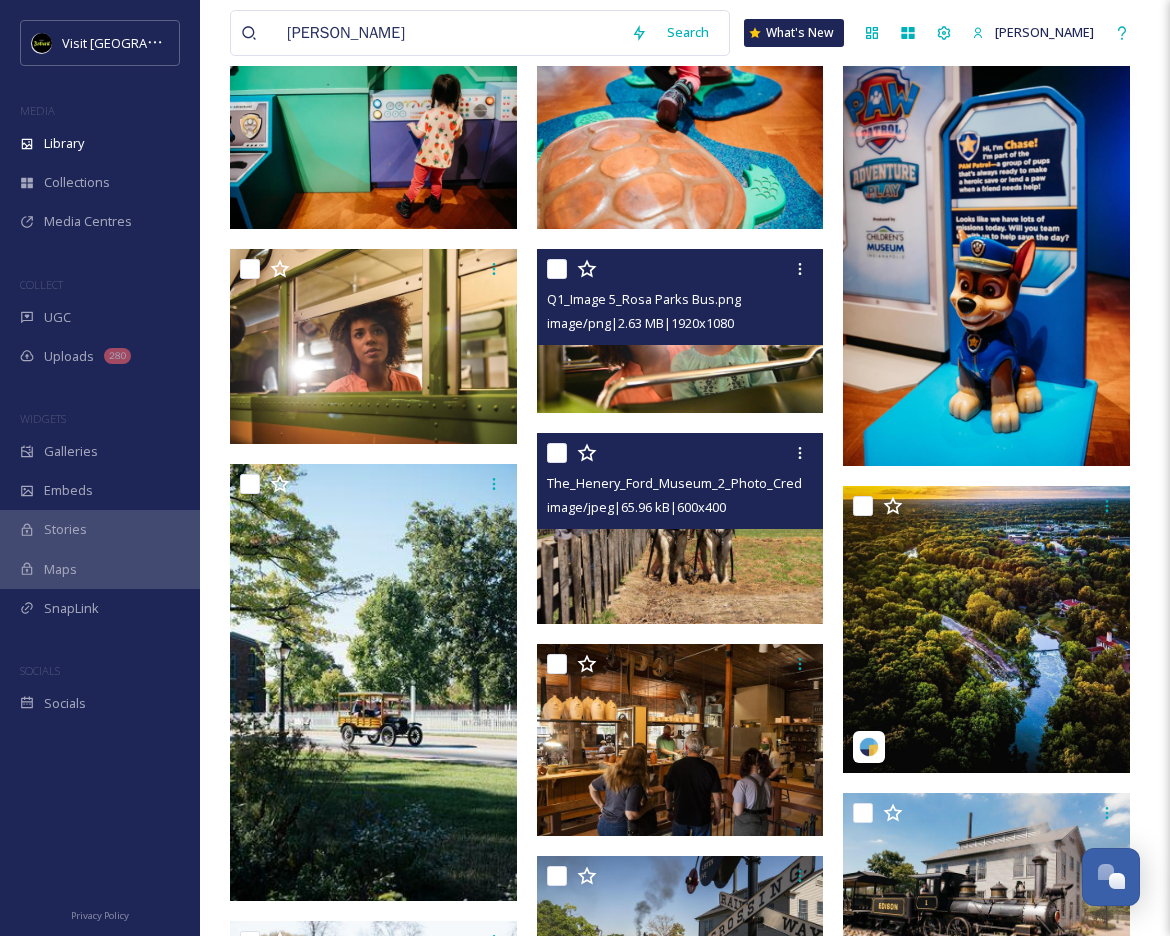 scroll, scrollTop: 3469, scrollLeft: 0, axis: vertical 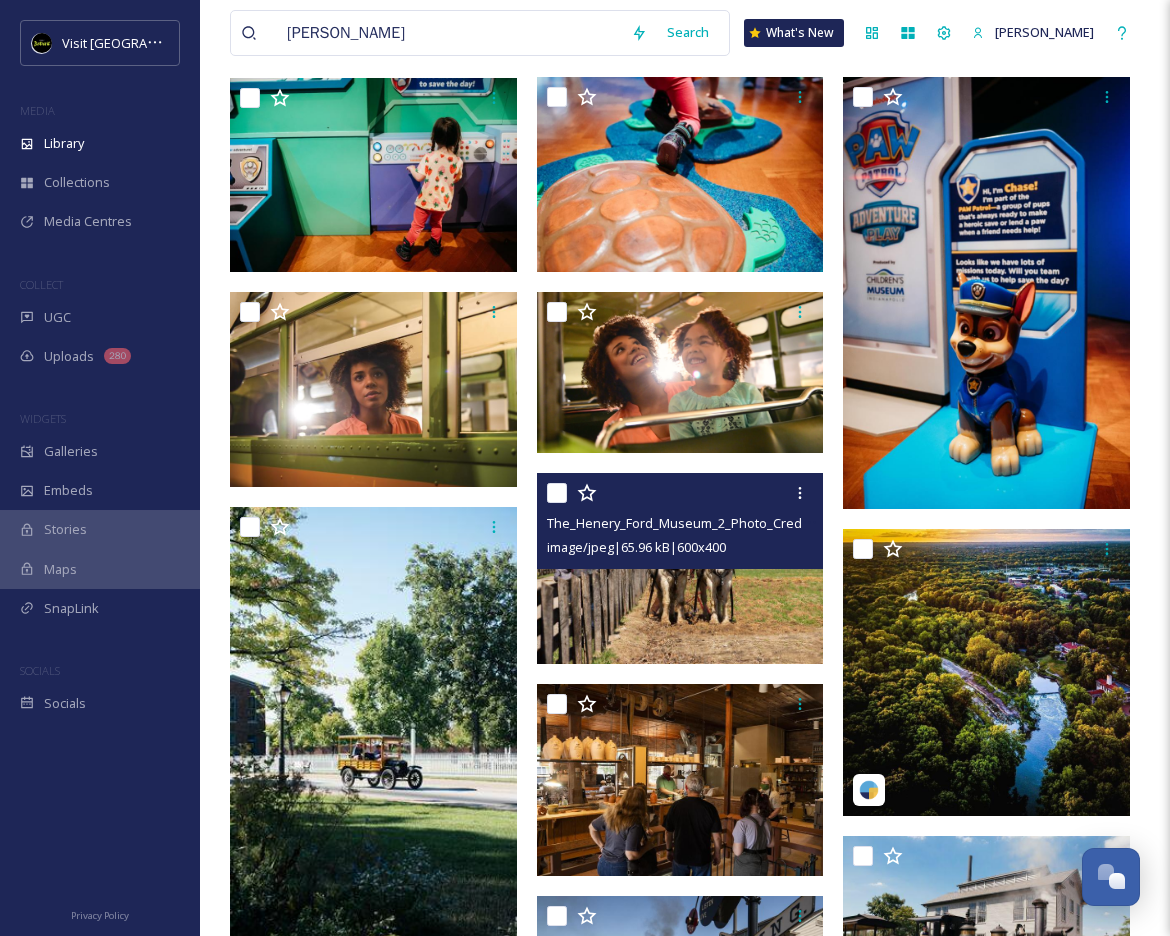 click at bounding box center [680, 568] 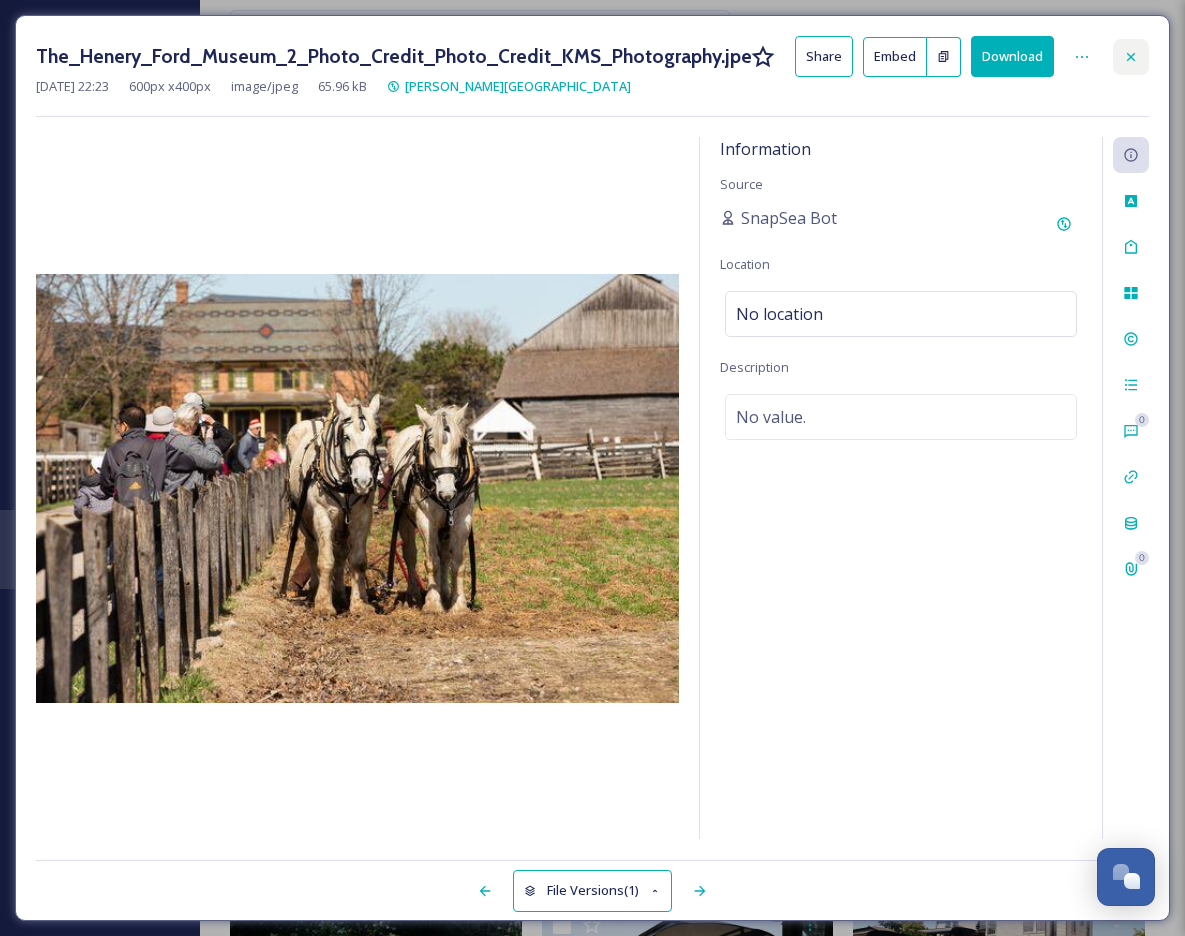 click 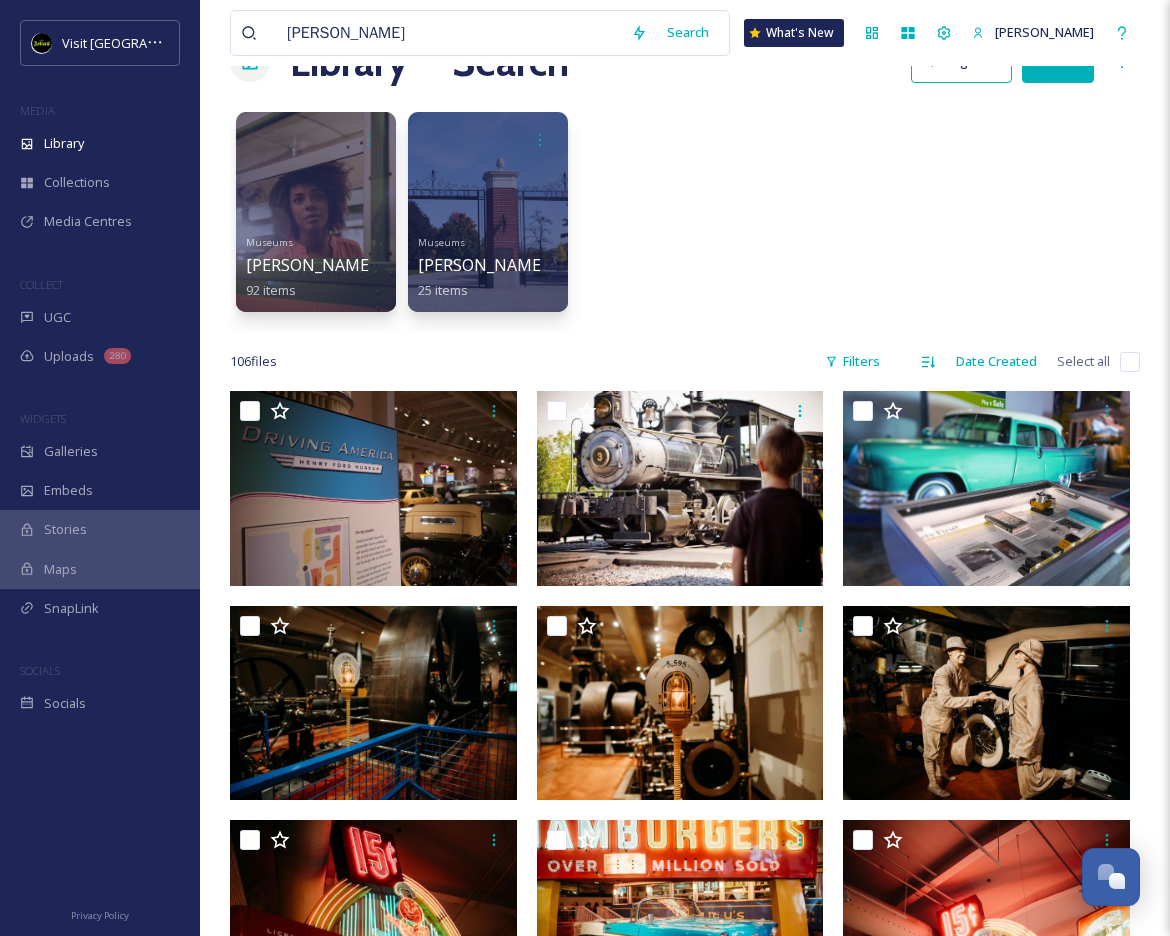 scroll, scrollTop: 63, scrollLeft: 0, axis: vertical 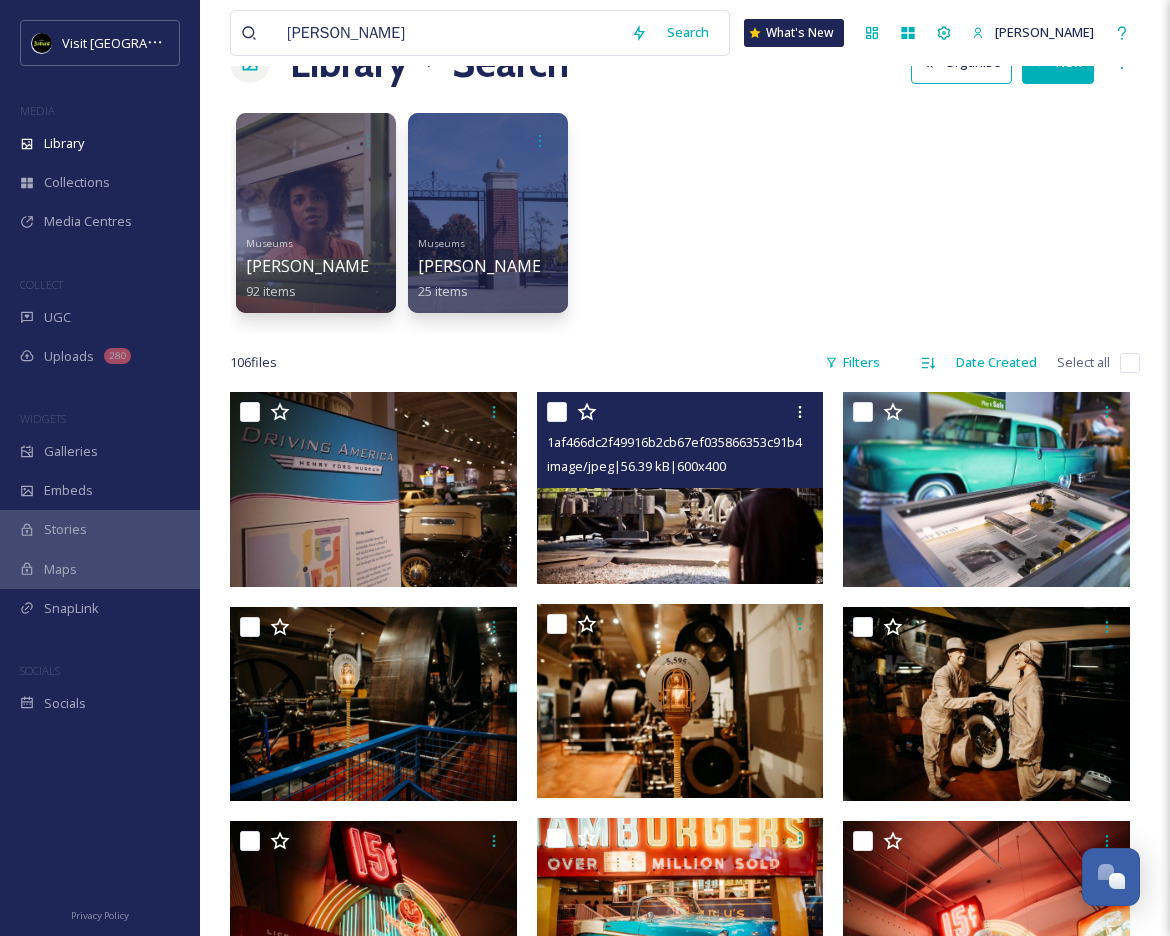 click at bounding box center [680, 487] 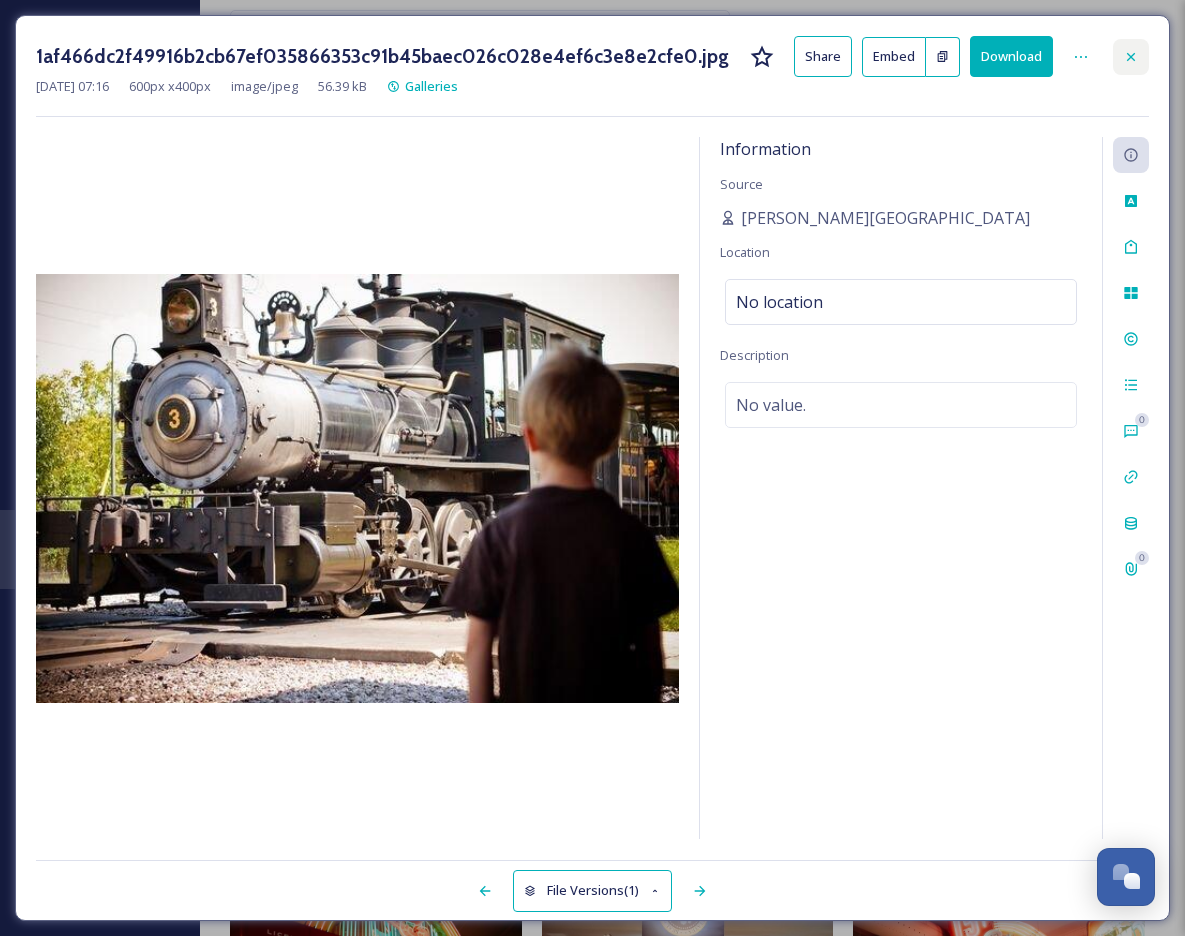 click 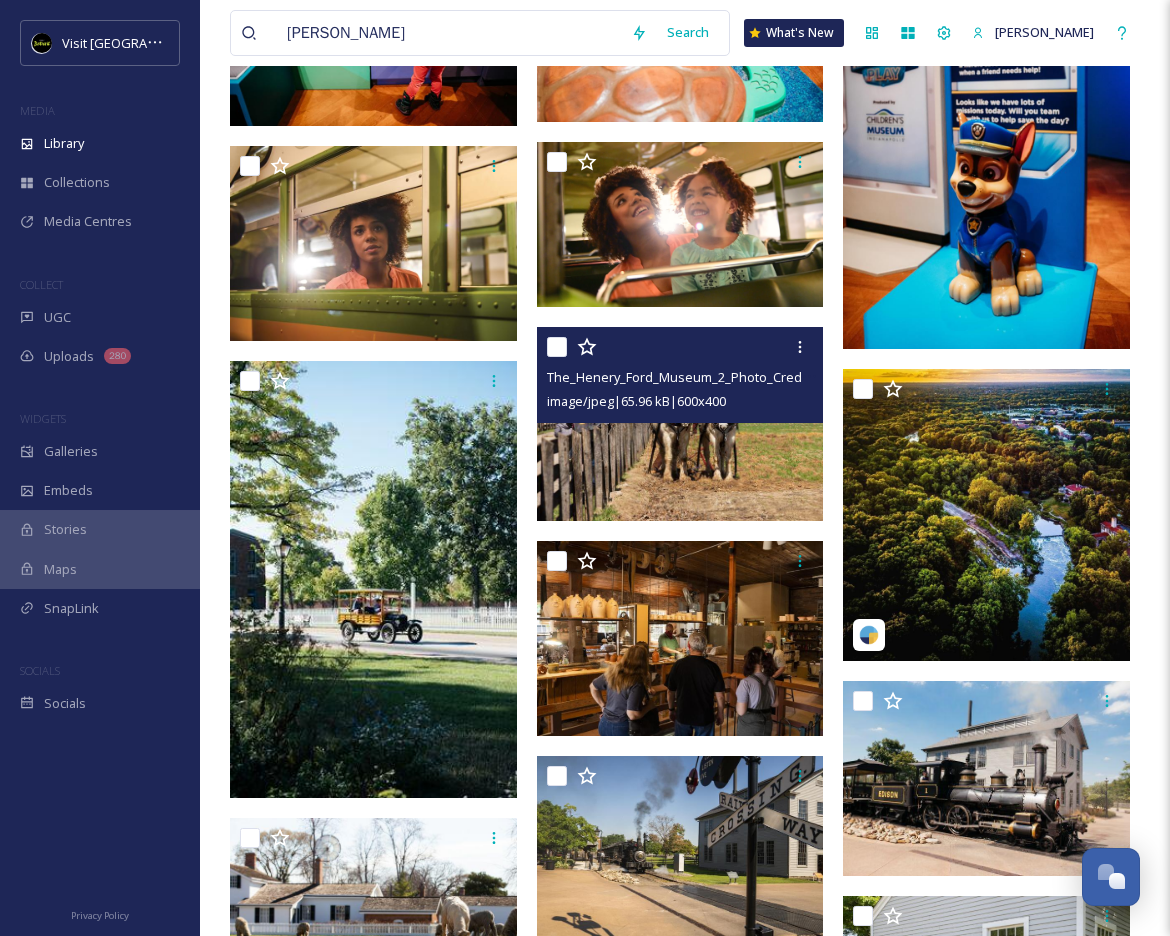 scroll, scrollTop: 3622, scrollLeft: 0, axis: vertical 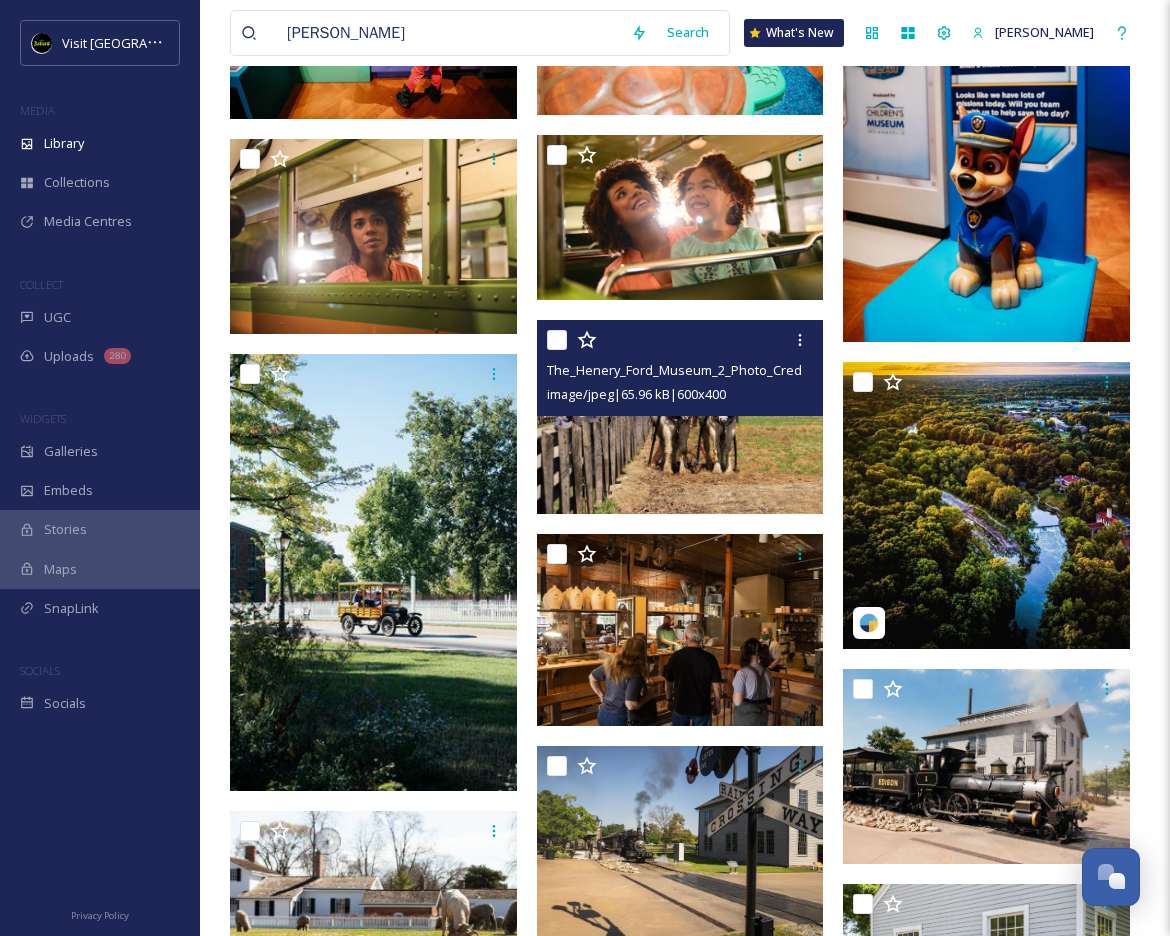 click at bounding box center (378, 1594) 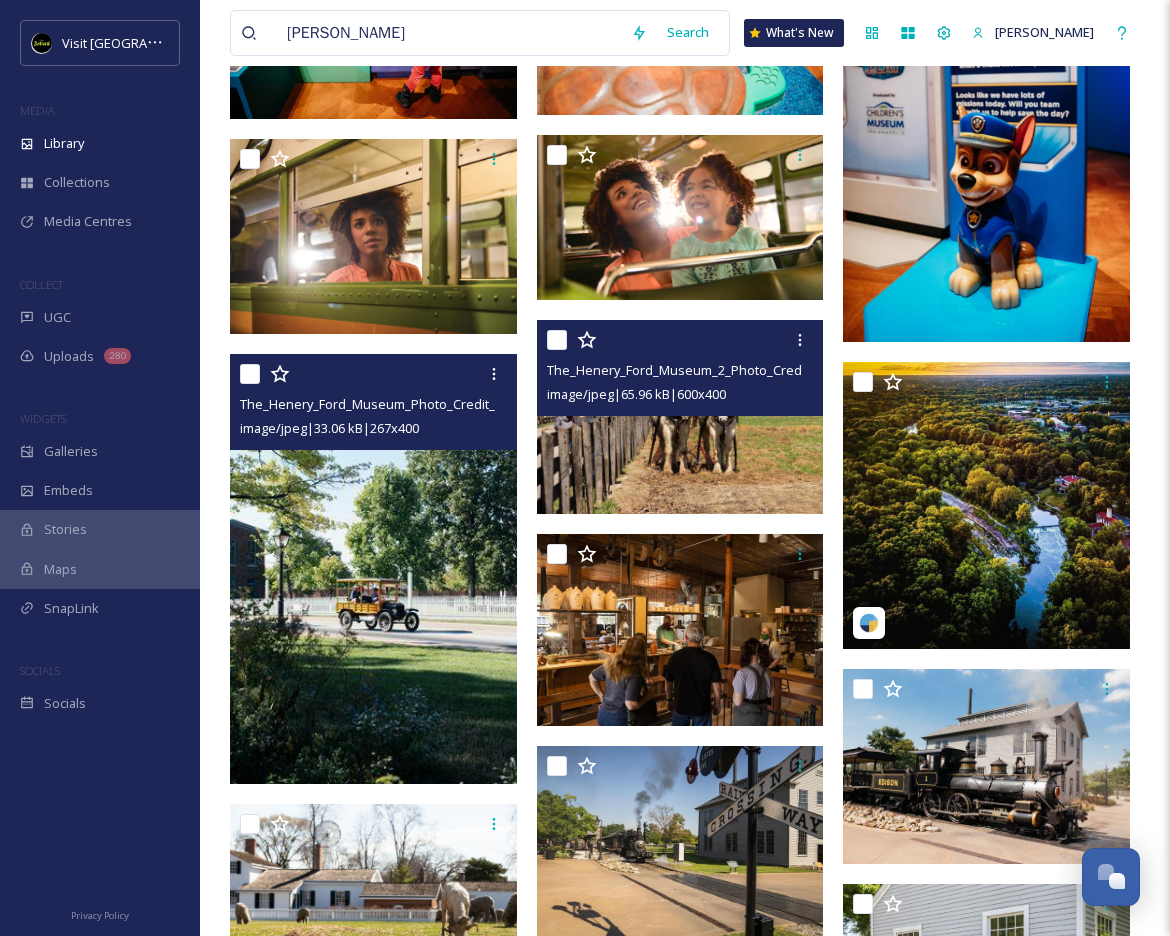click at bounding box center (373, 569) 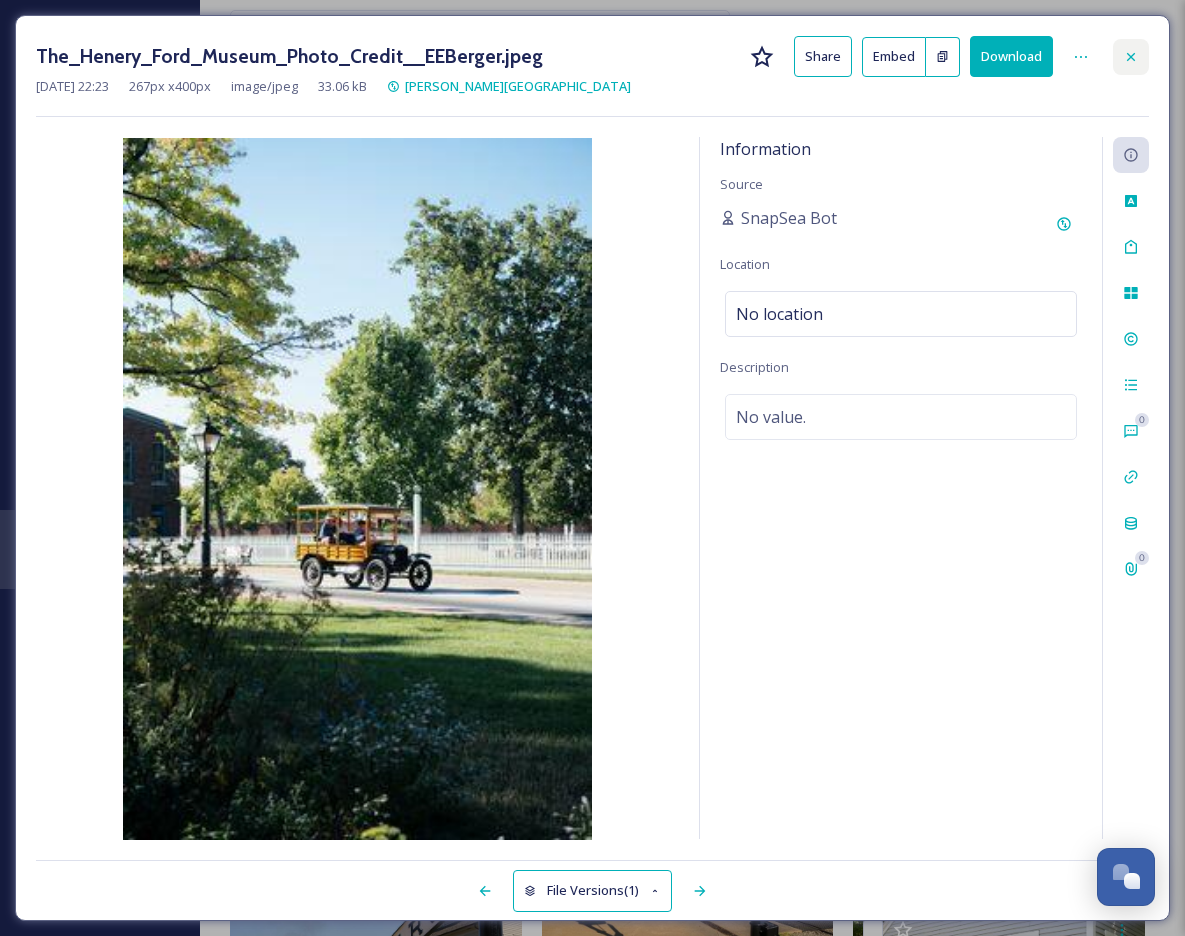 click 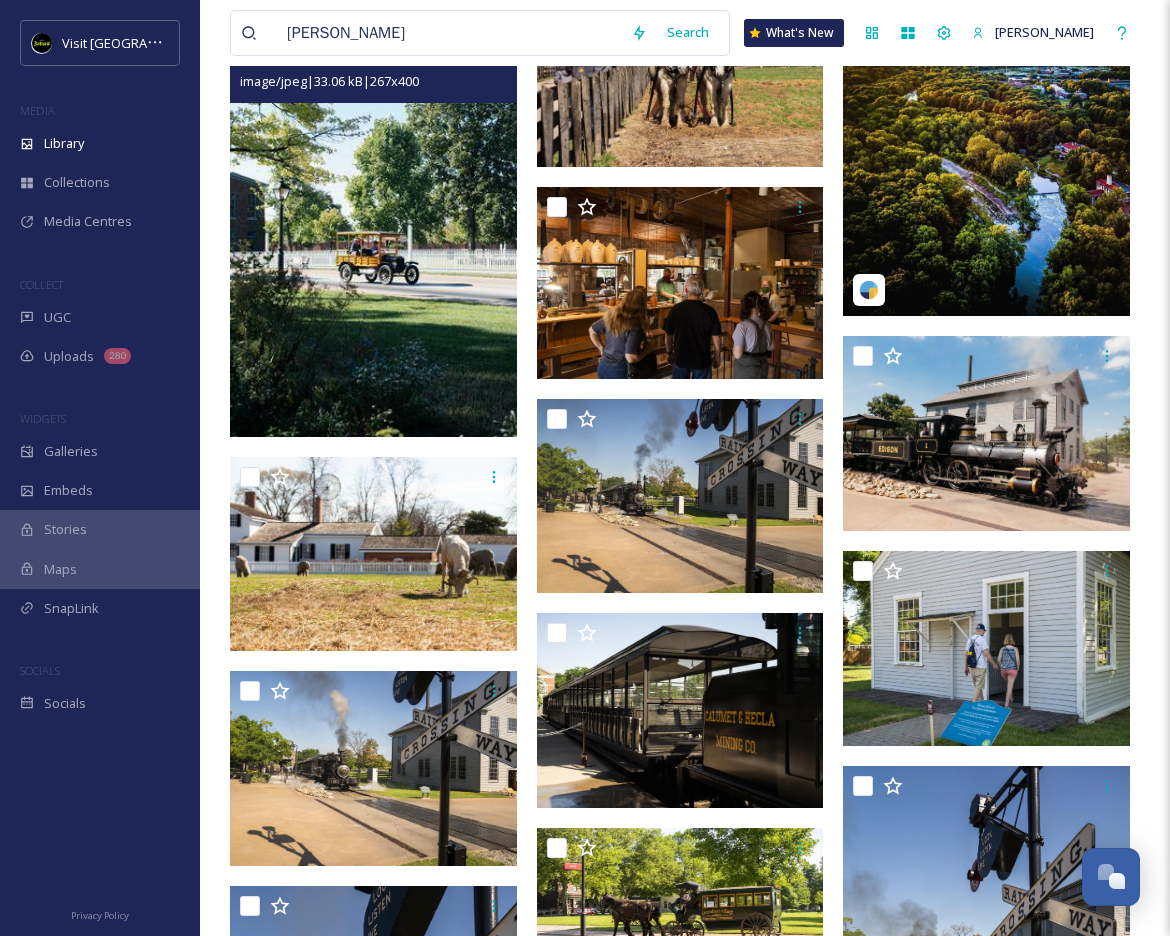scroll, scrollTop: 3973, scrollLeft: 0, axis: vertical 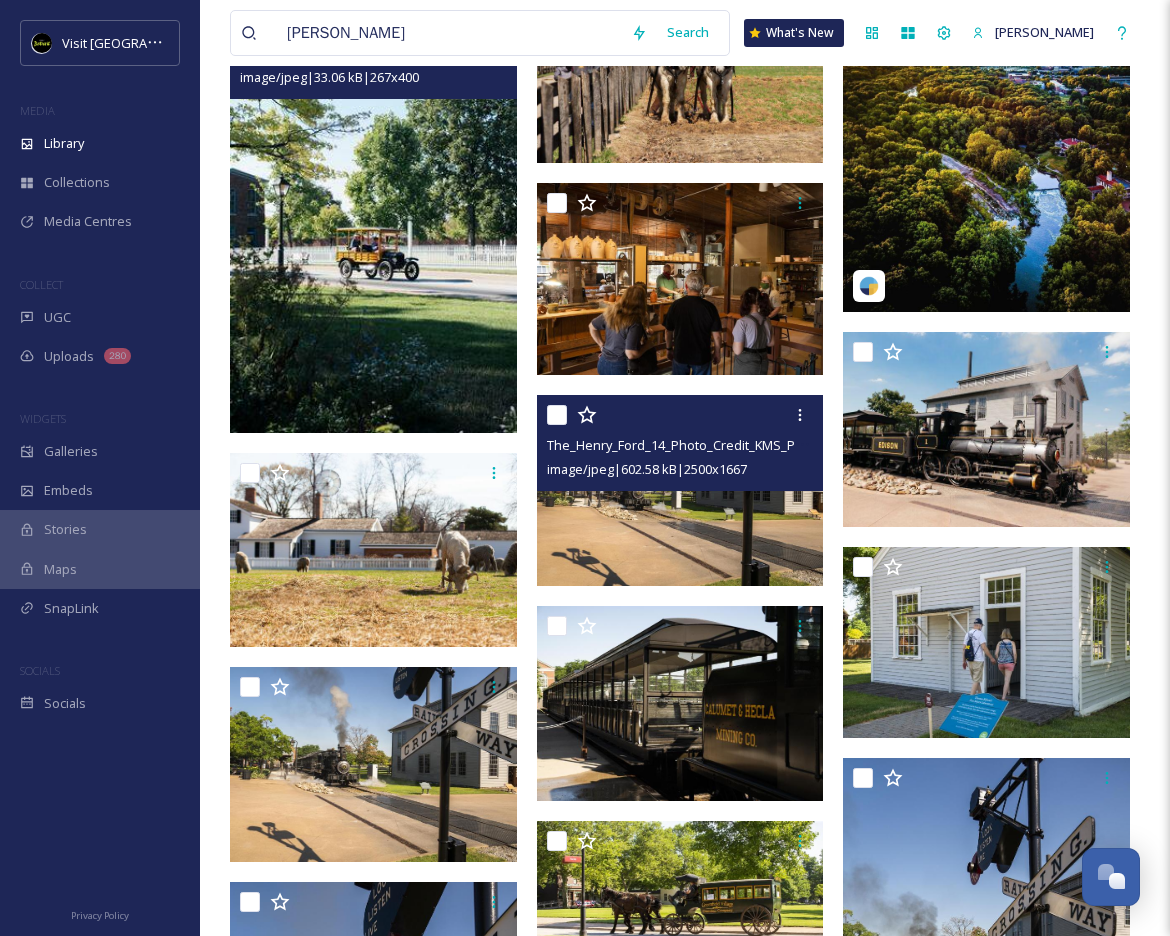 click at bounding box center [680, 490] 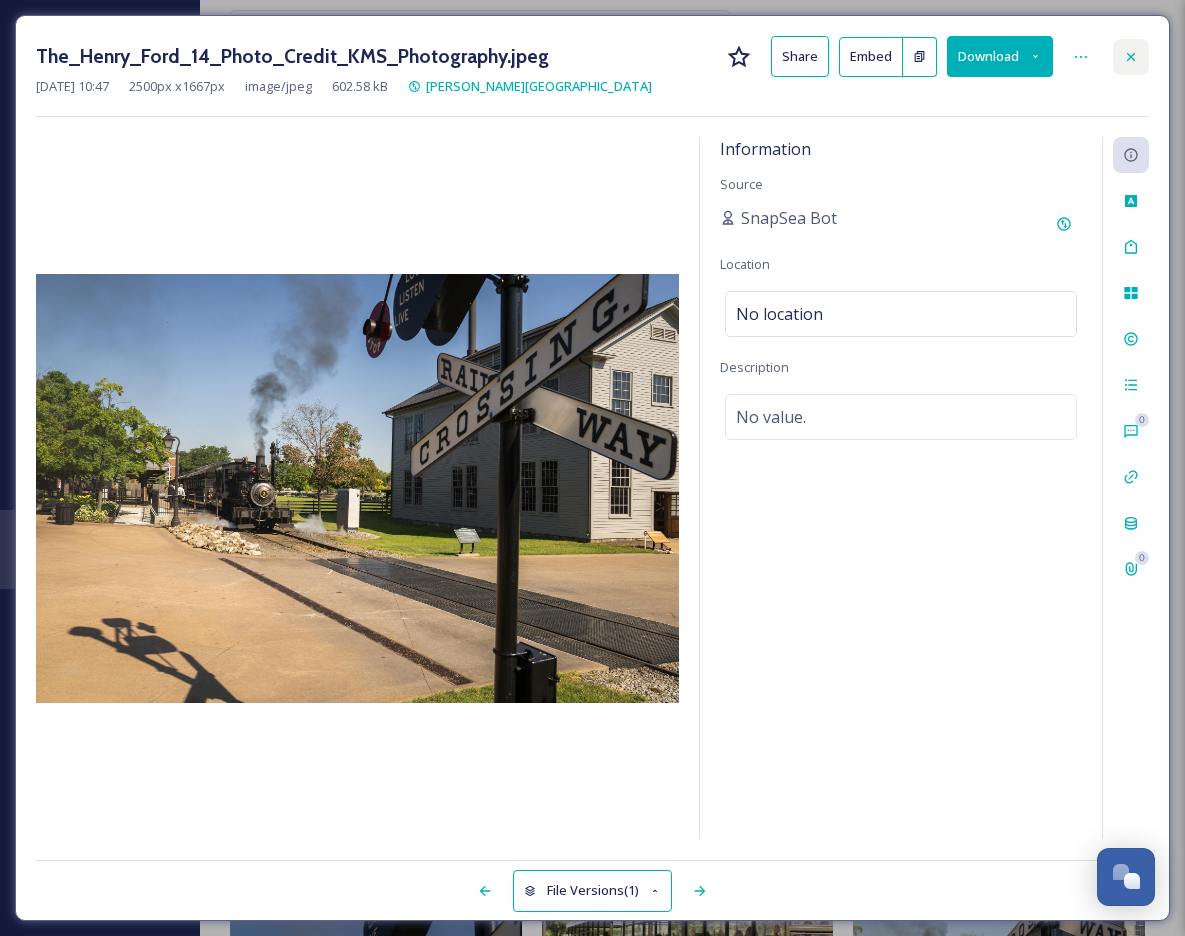 click 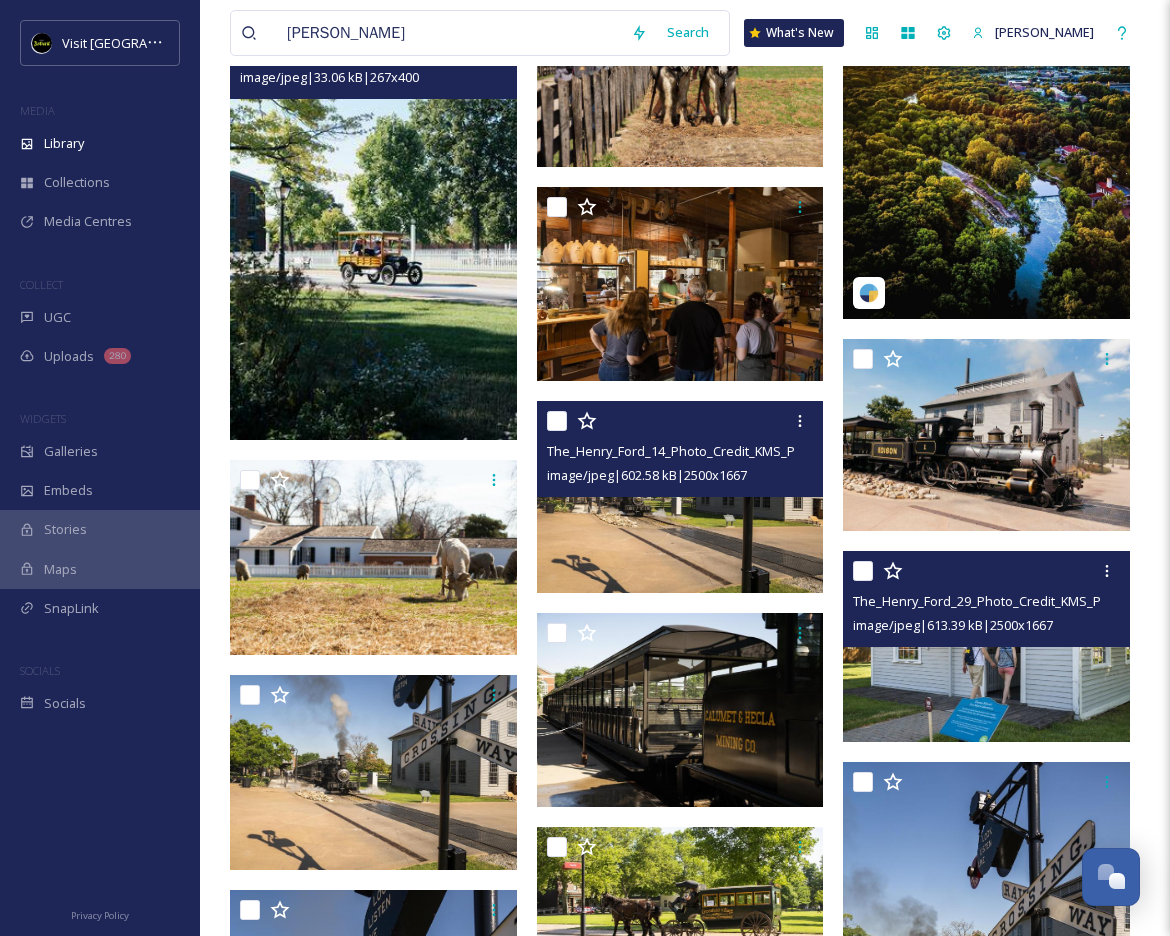 click on "The_Henry_Ford_29_Photo_Credit_KMS_Photography.jpeg" at bounding box center (1026, 601) 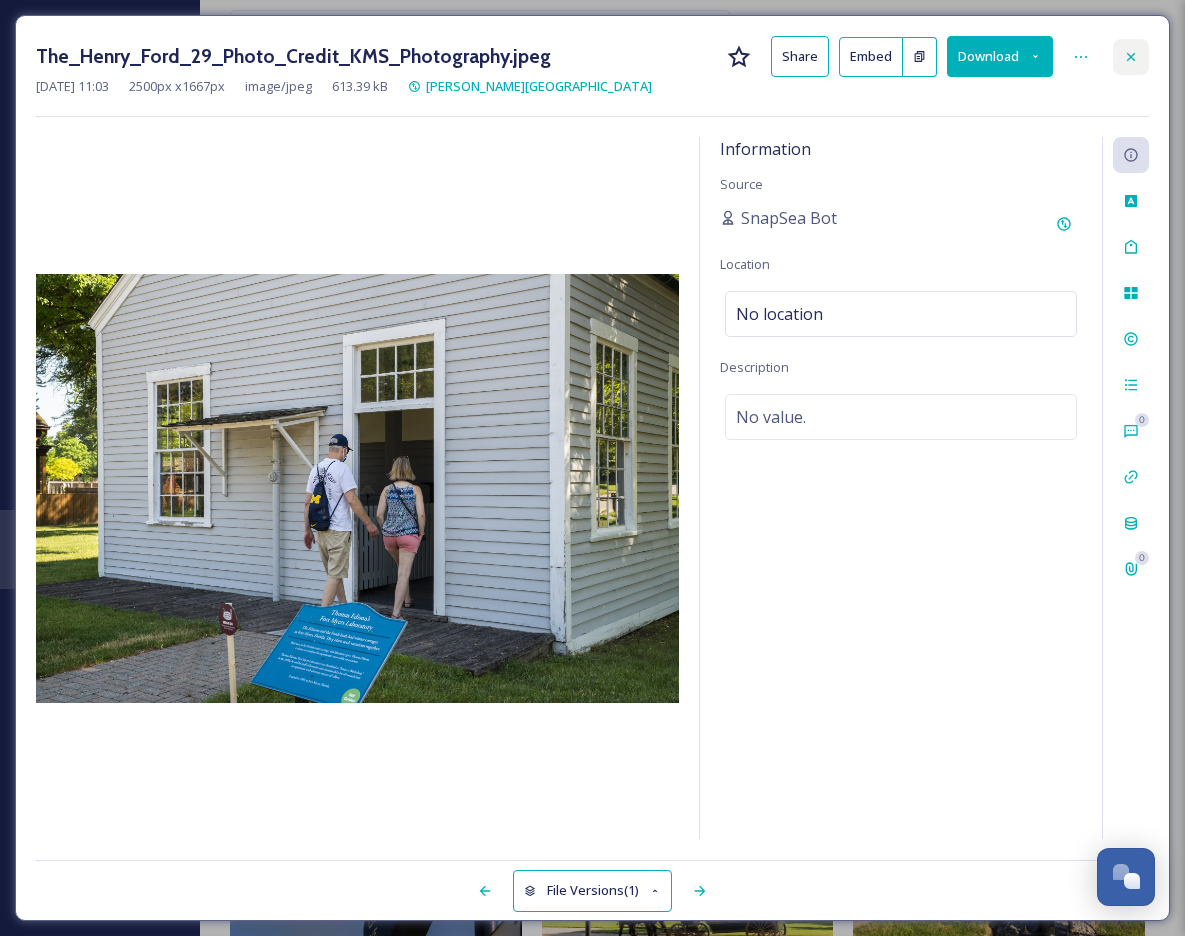 click at bounding box center (1131, 57) 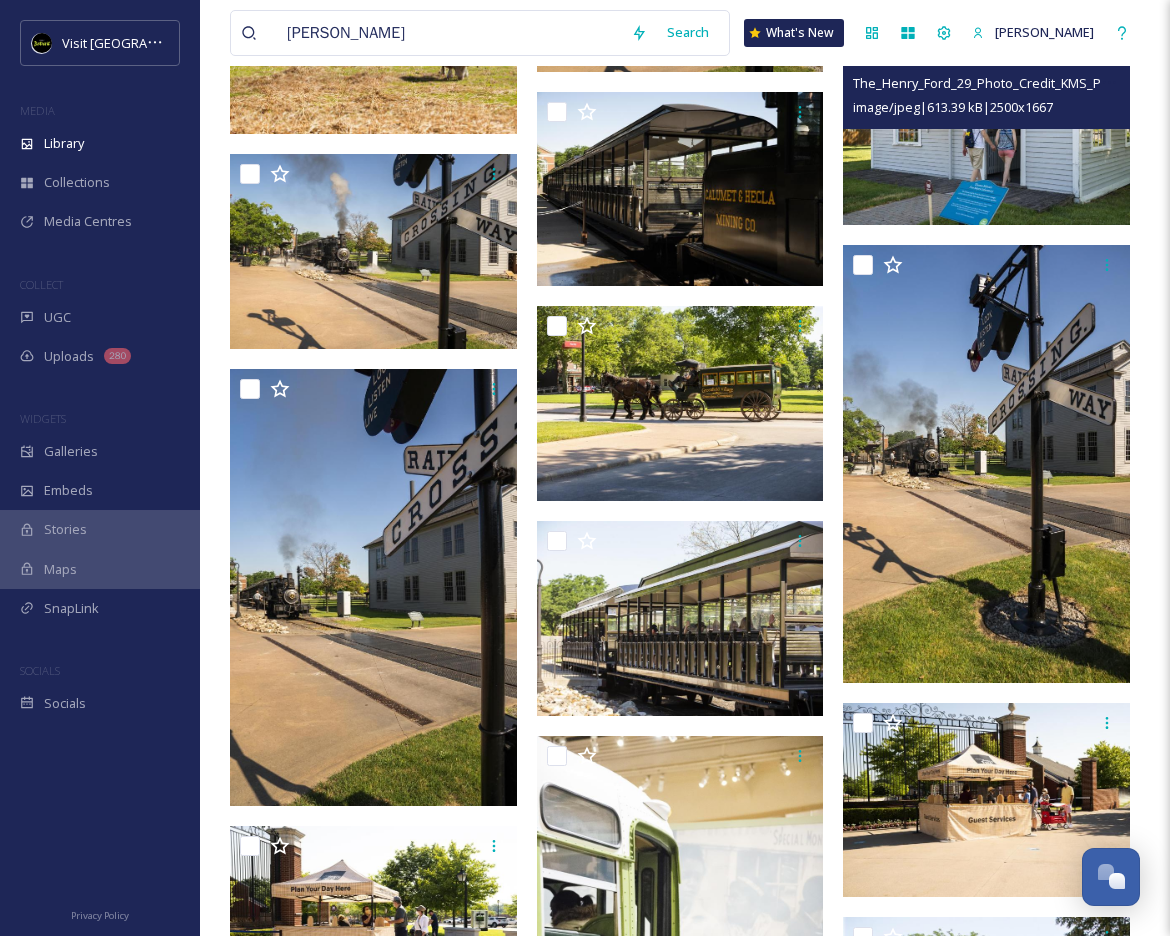 scroll, scrollTop: 4498, scrollLeft: 0, axis: vertical 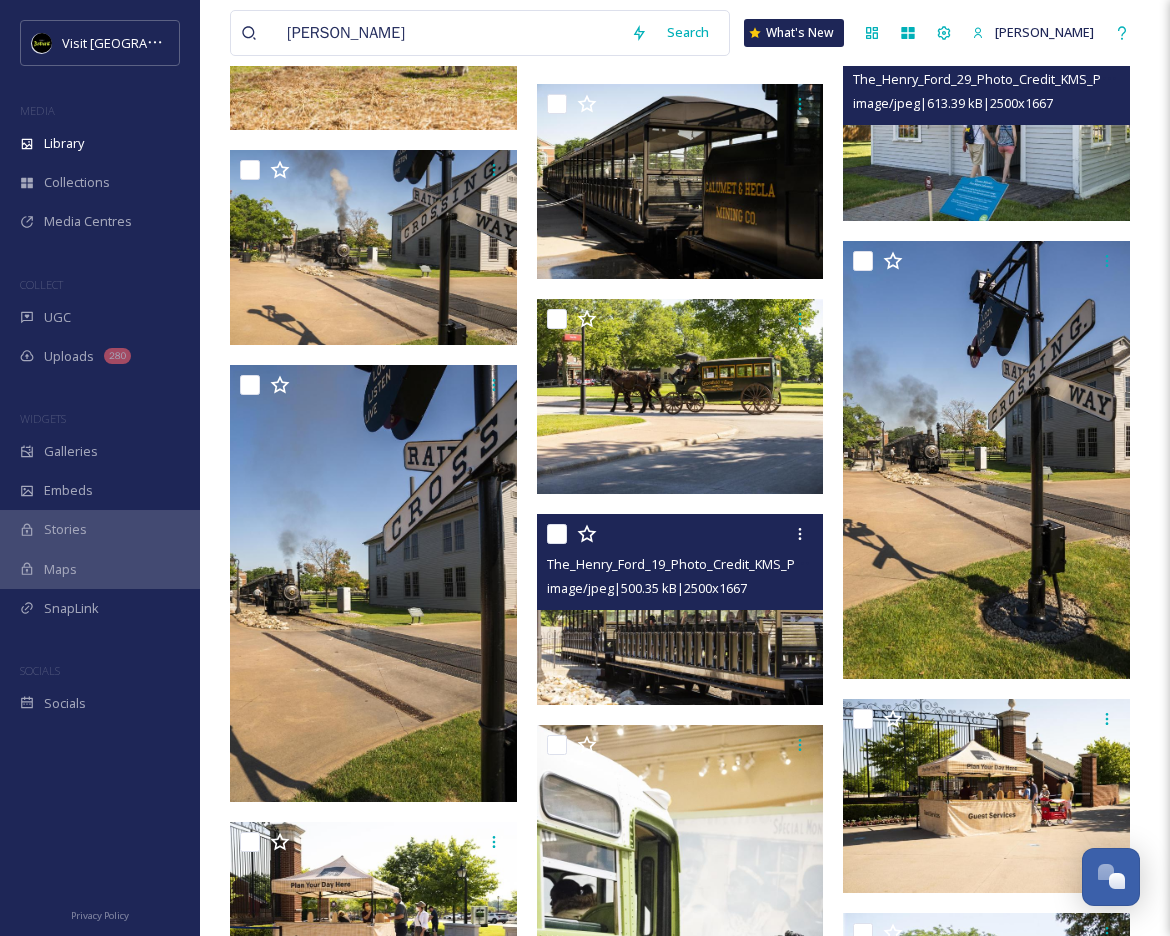 click at bounding box center [680, 609] 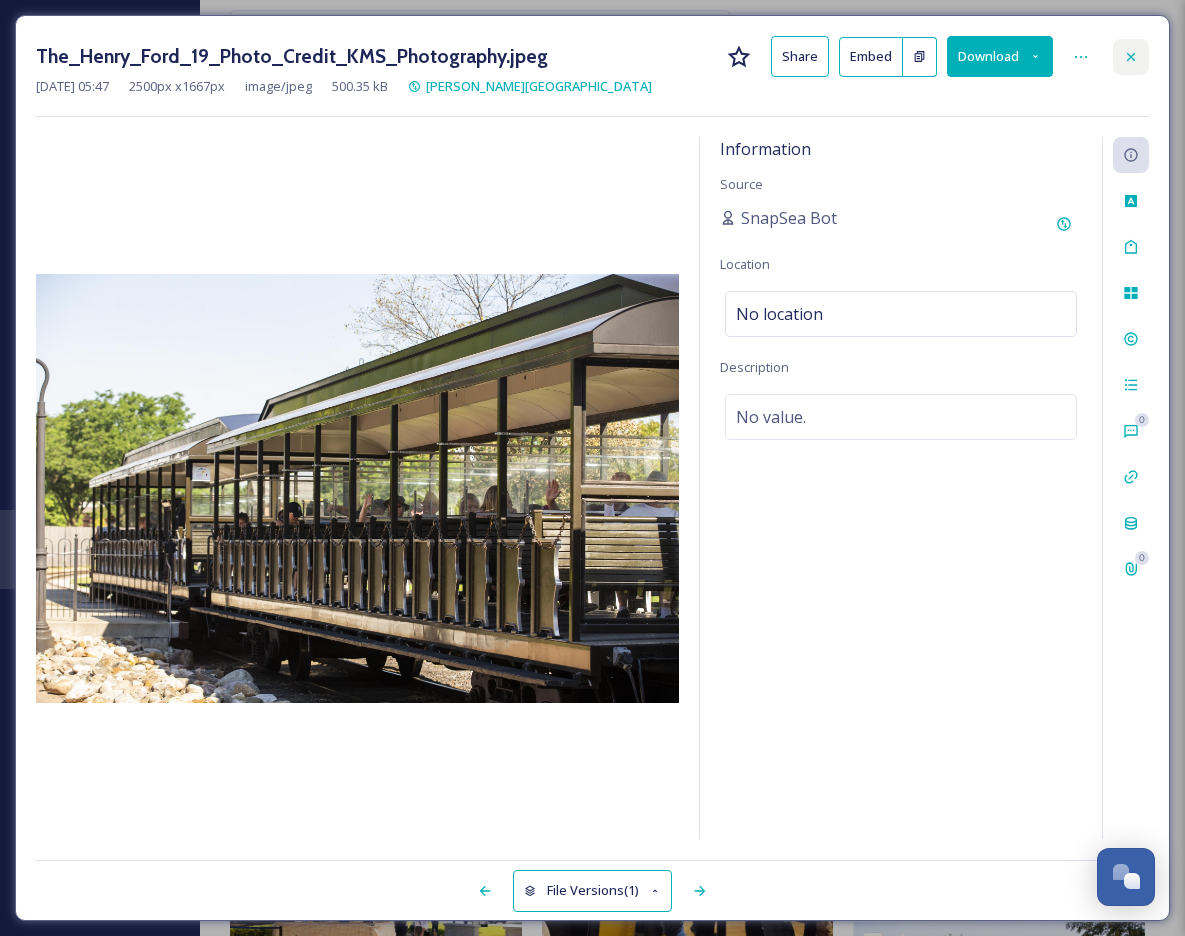 click 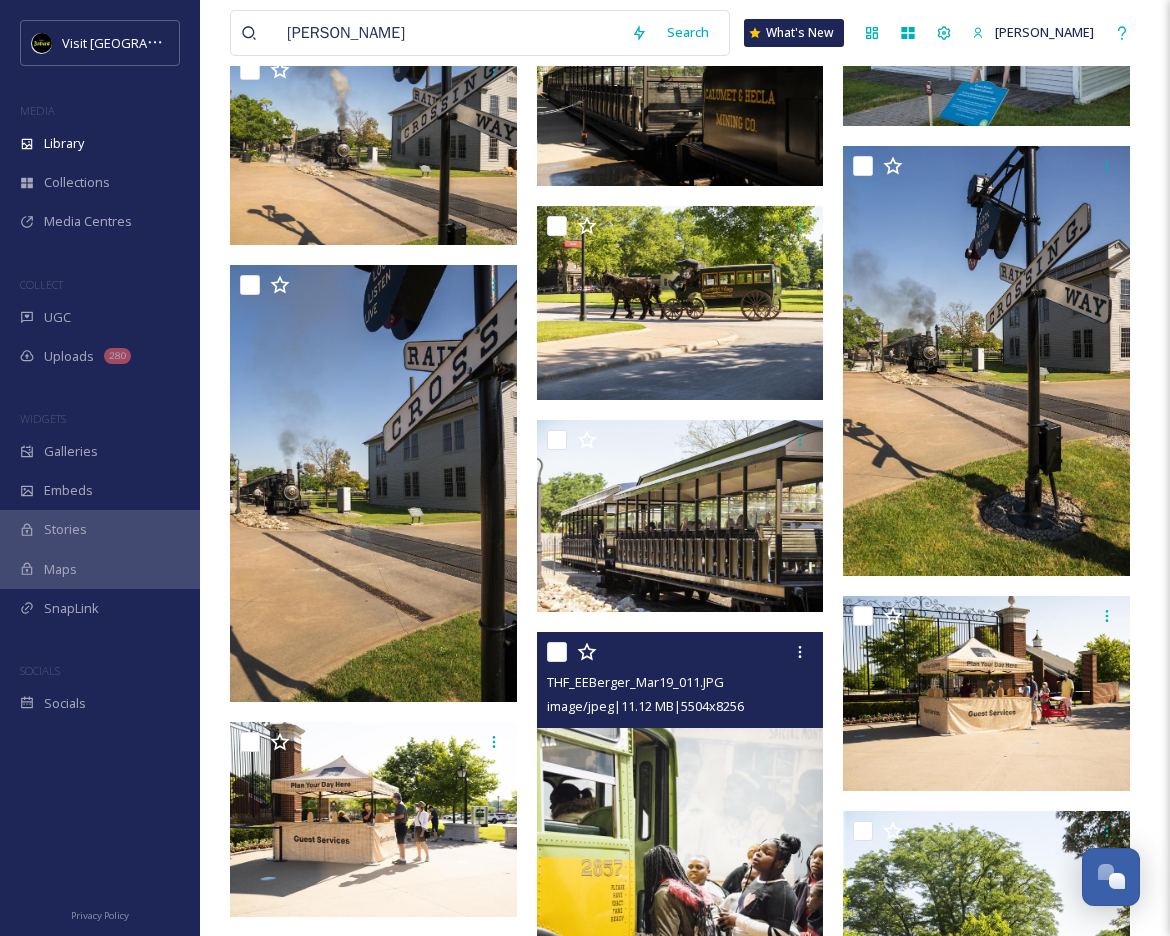scroll, scrollTop: 4596, scrollLeft: 0, axis: vertical 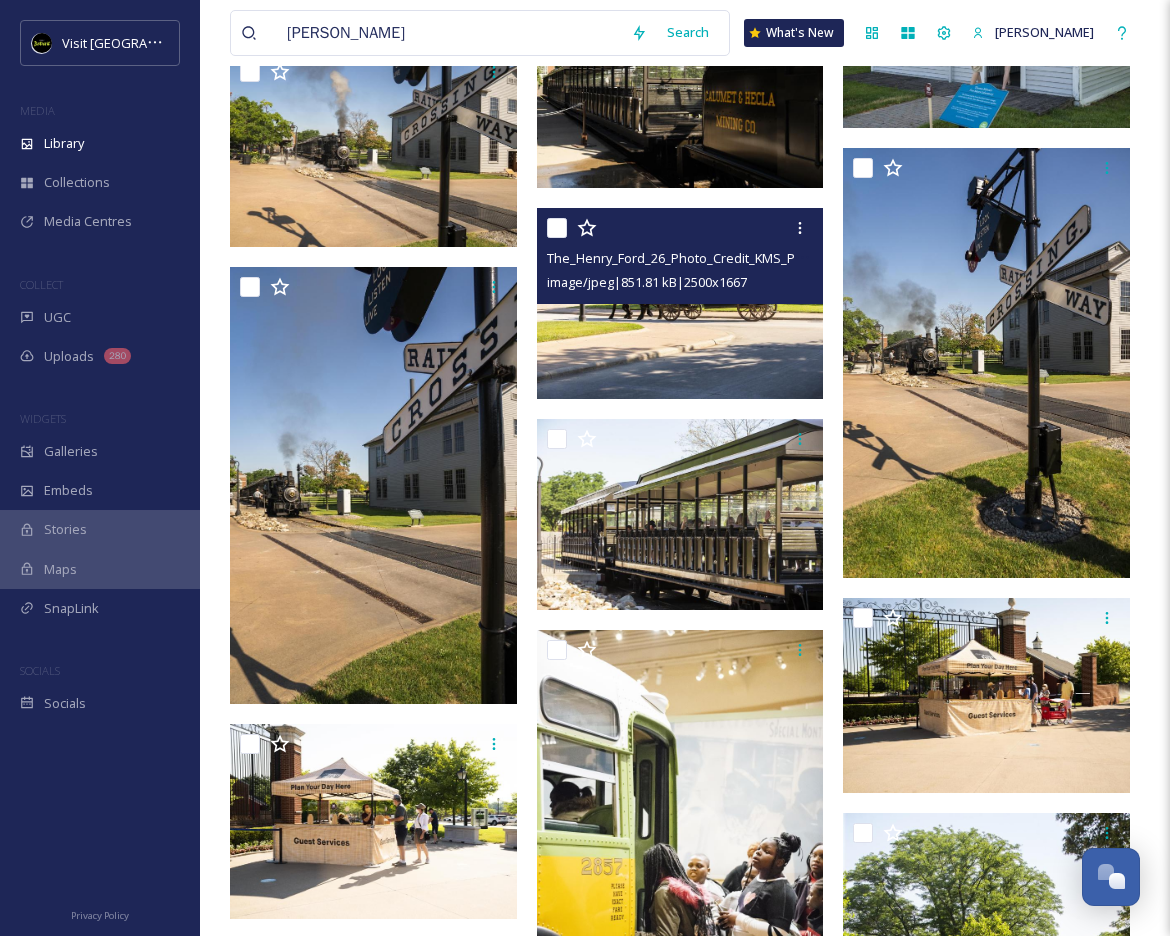 click at bounding box center [680, 303] 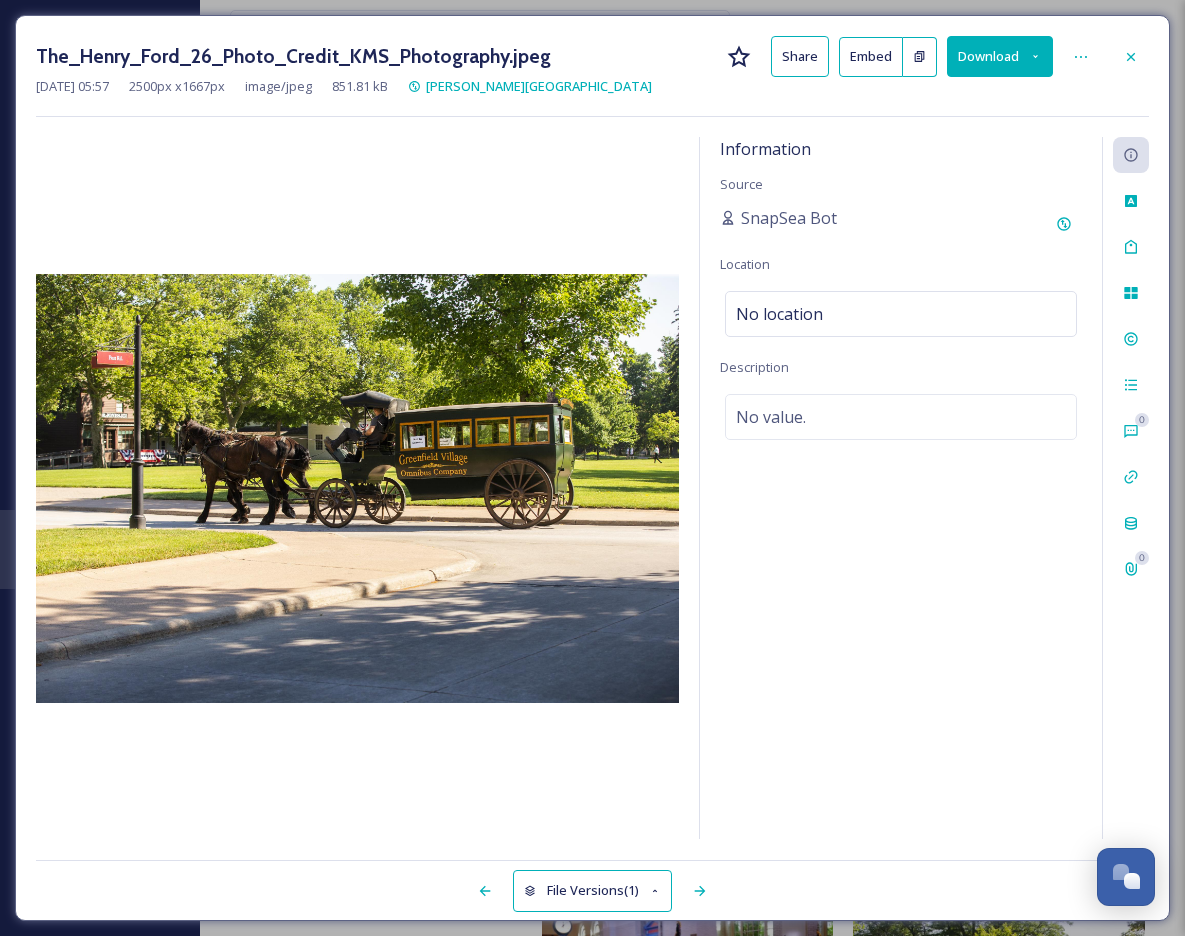 click on "Download" at bounding box center (1000, 56) 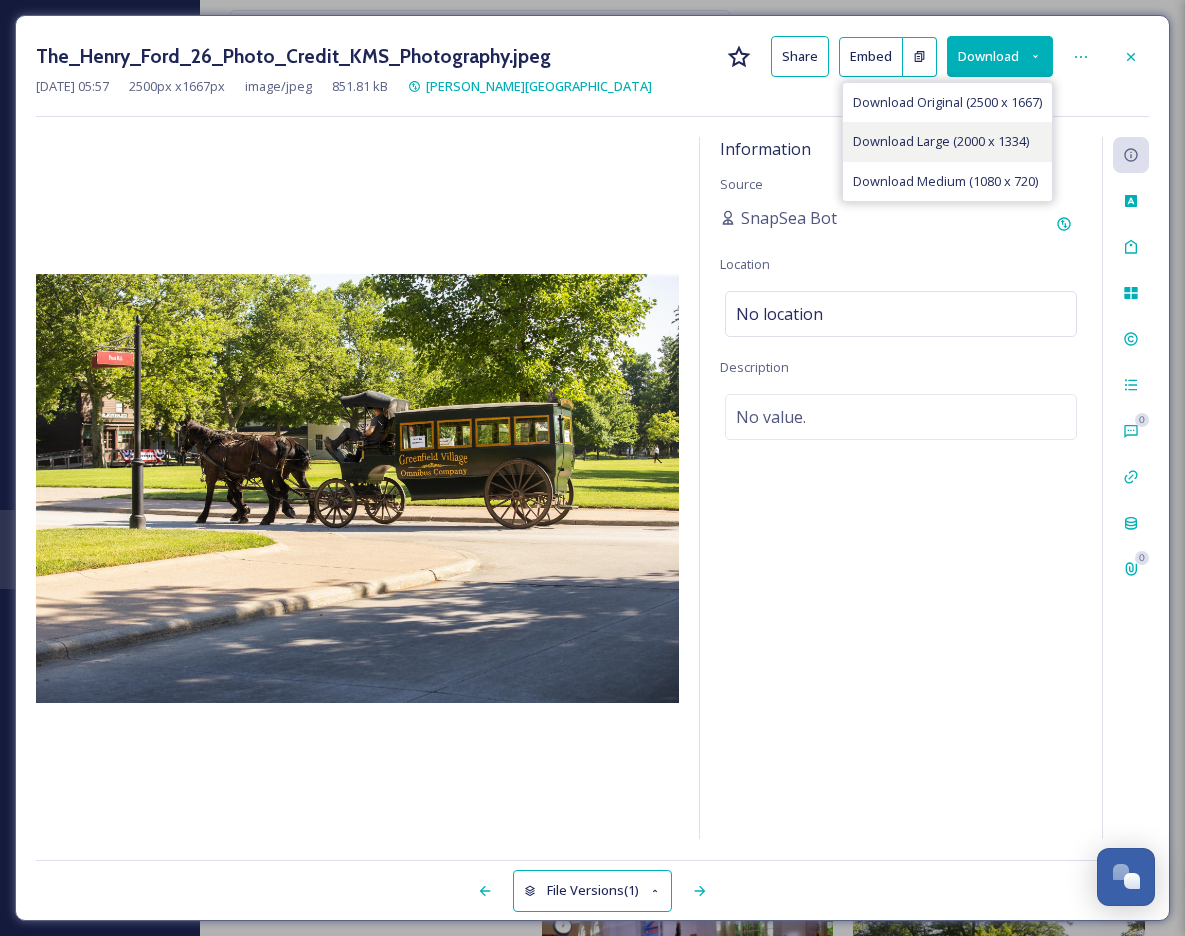 click on "Download Large (2000 x 1334)" at bounding box center [941, 141] 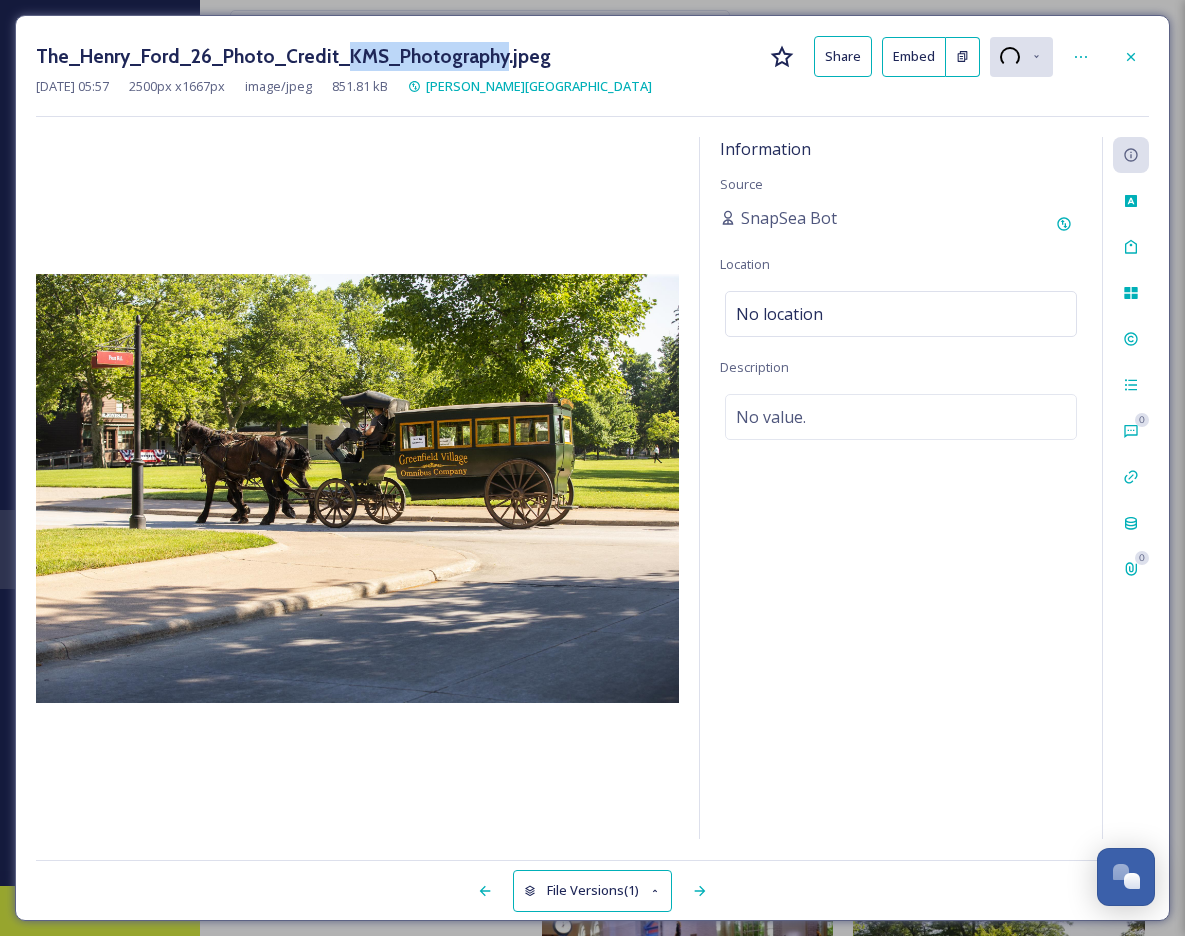 drag, startPoint x: 343, startPoint y: 59, endPoint x: 495, endPoint y: 63, distance: 152.05263 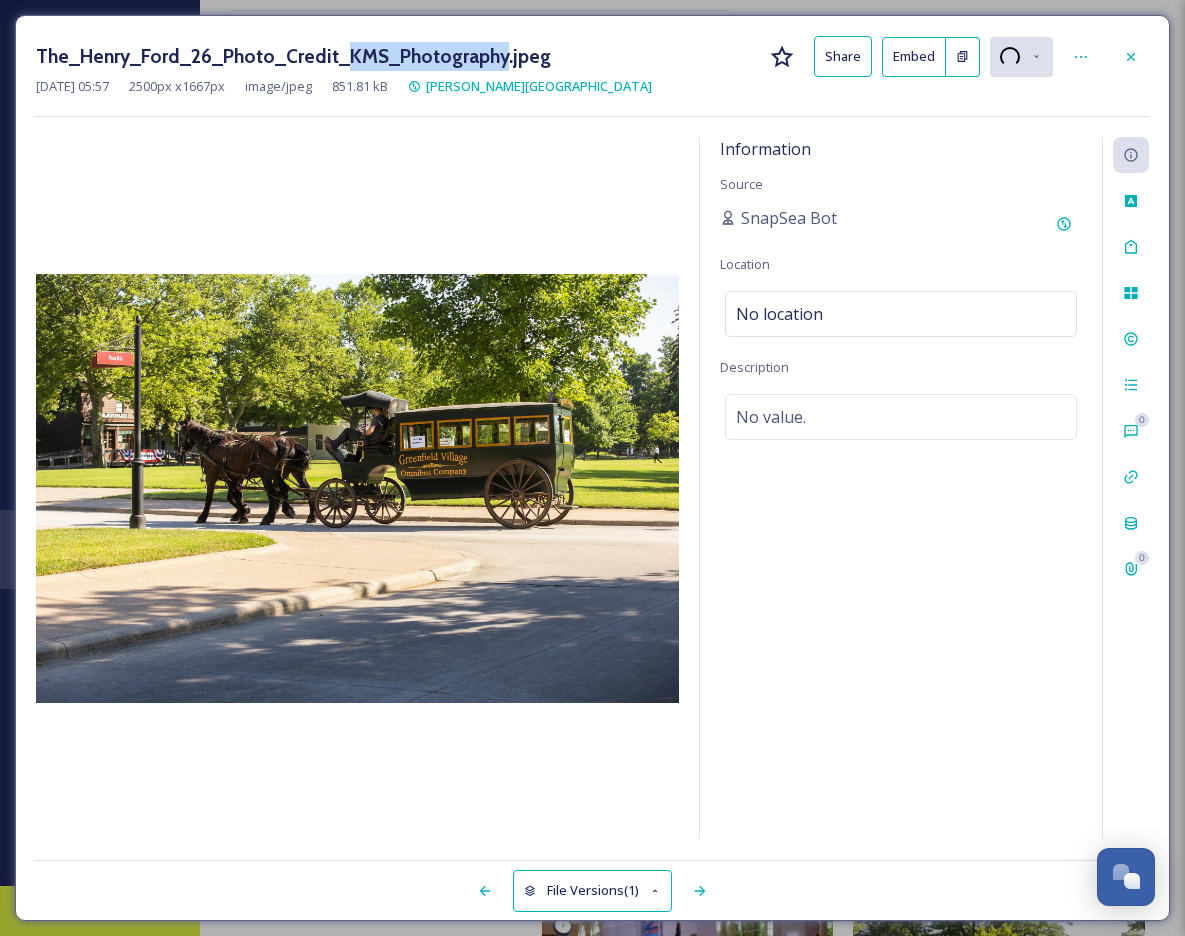 click on "The_Henry_Ford_26_Photo_Credit_KMS_Photography.jpeg" at bounding box center (293, 56) 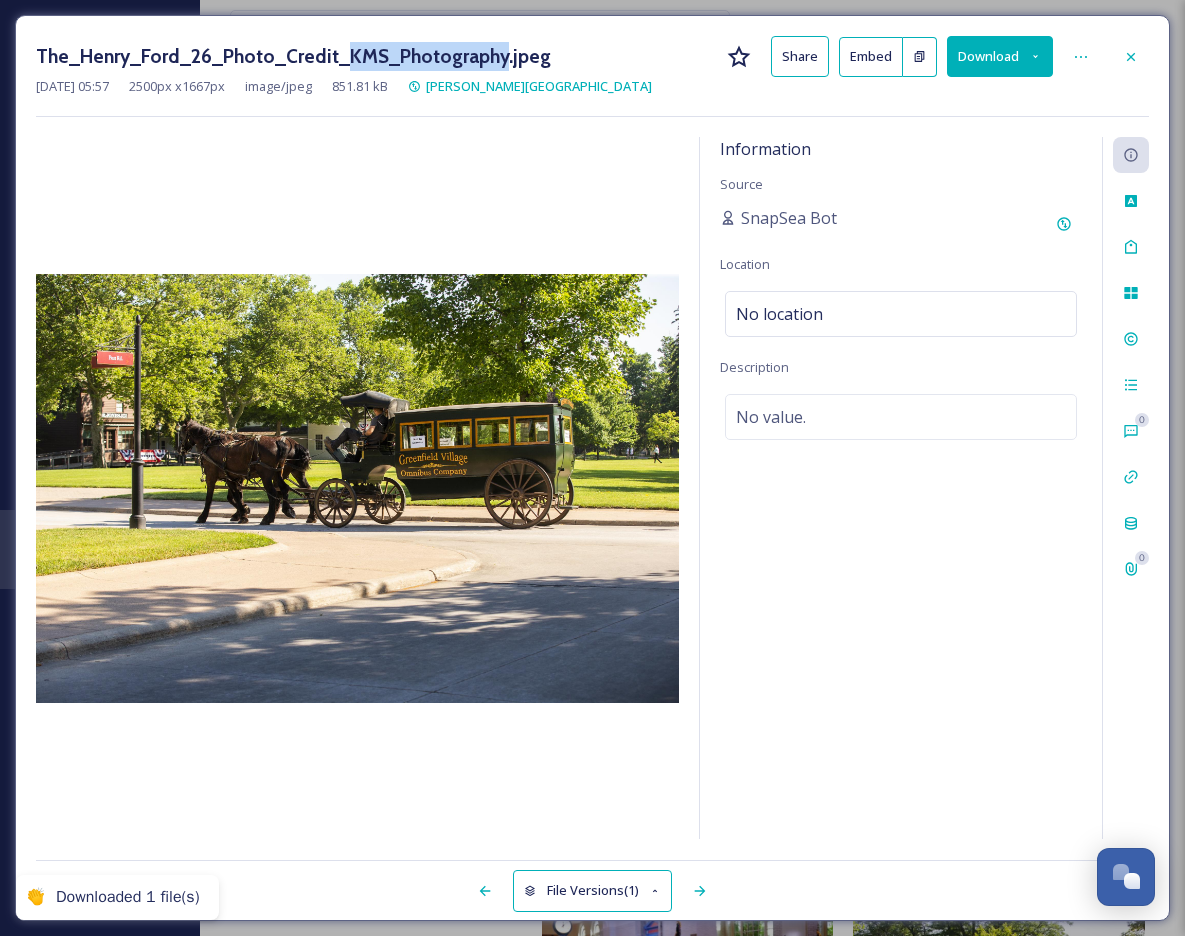 copy on "KMS_Photography" 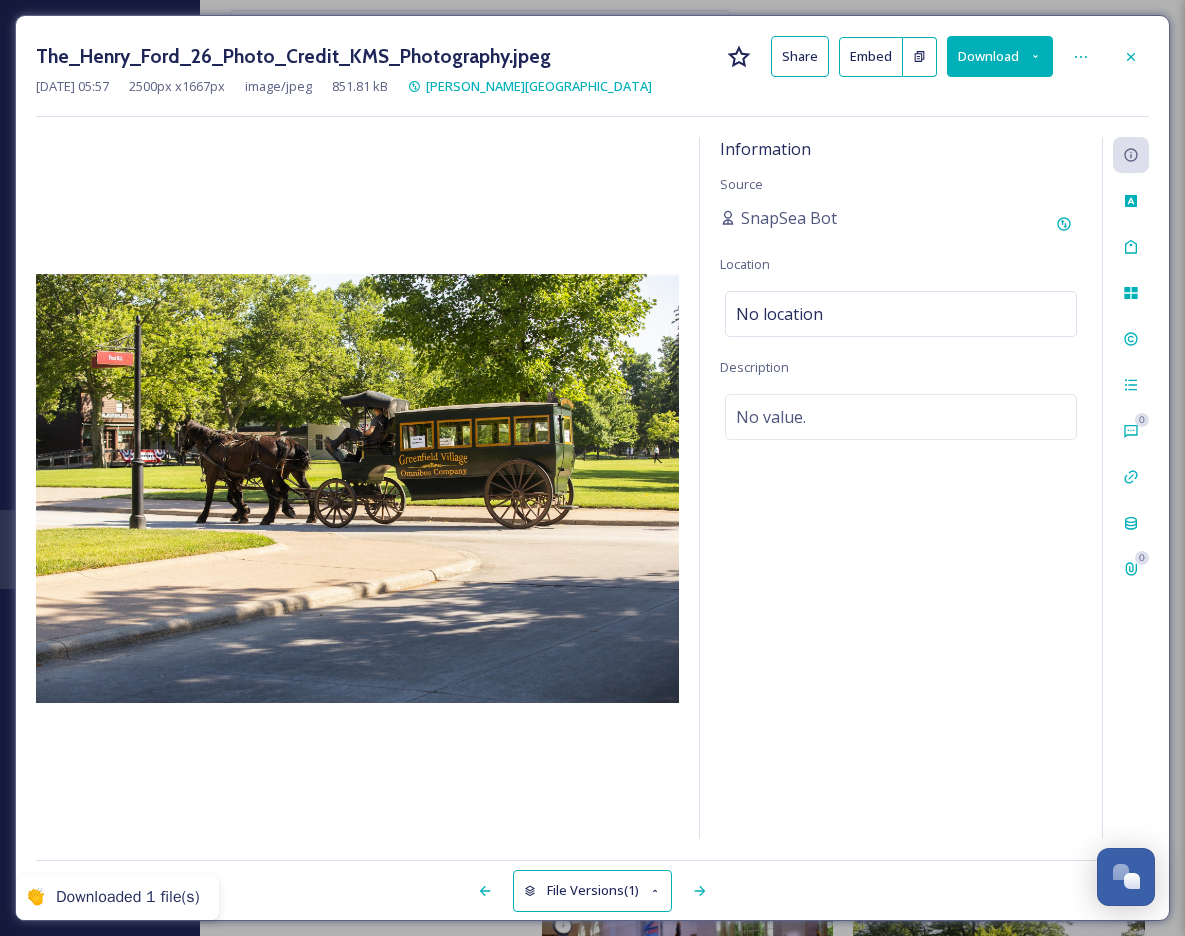 click on "The_Henry_Ford_26_Photo_Credit_KMS_Photography.jpeg Share Embed Download" at bounding box center [592, 56] 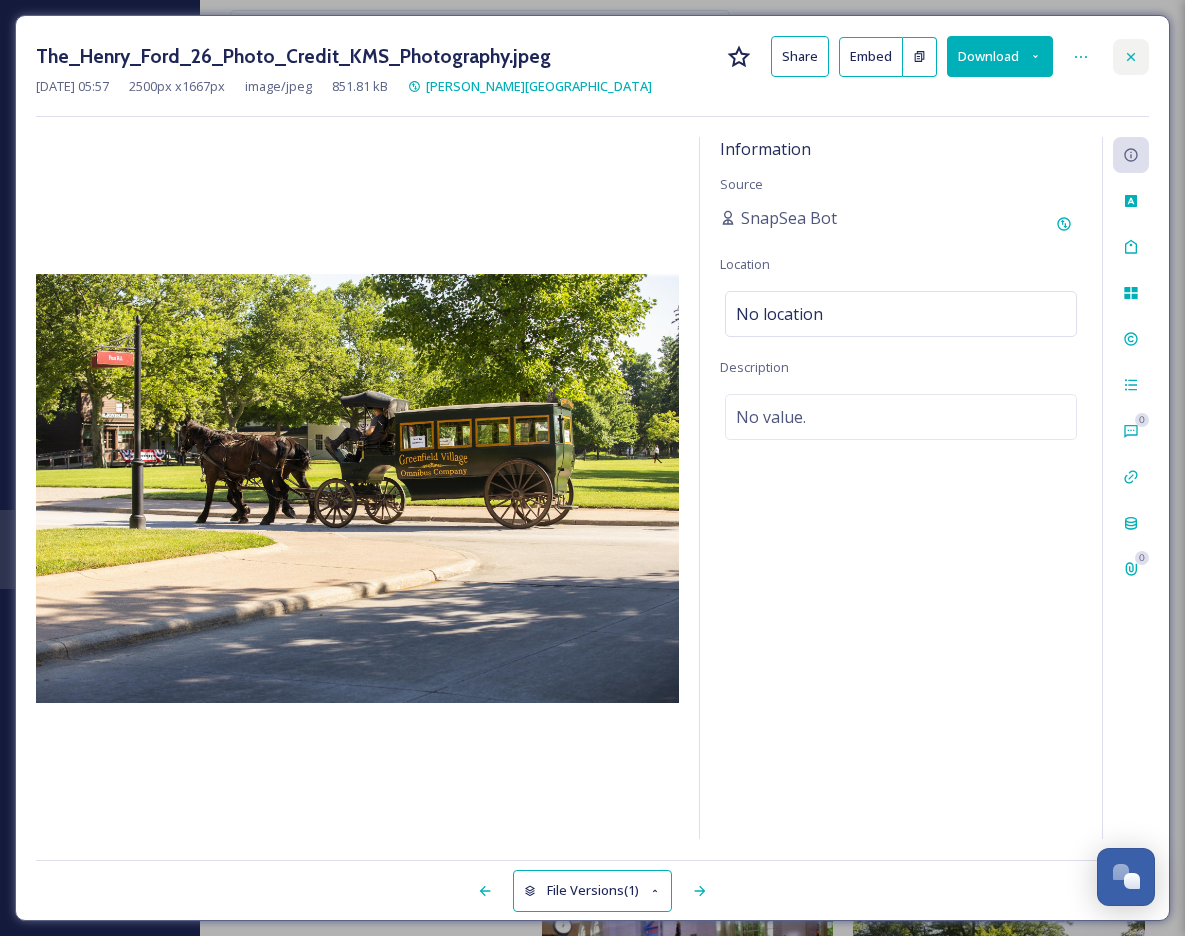 click 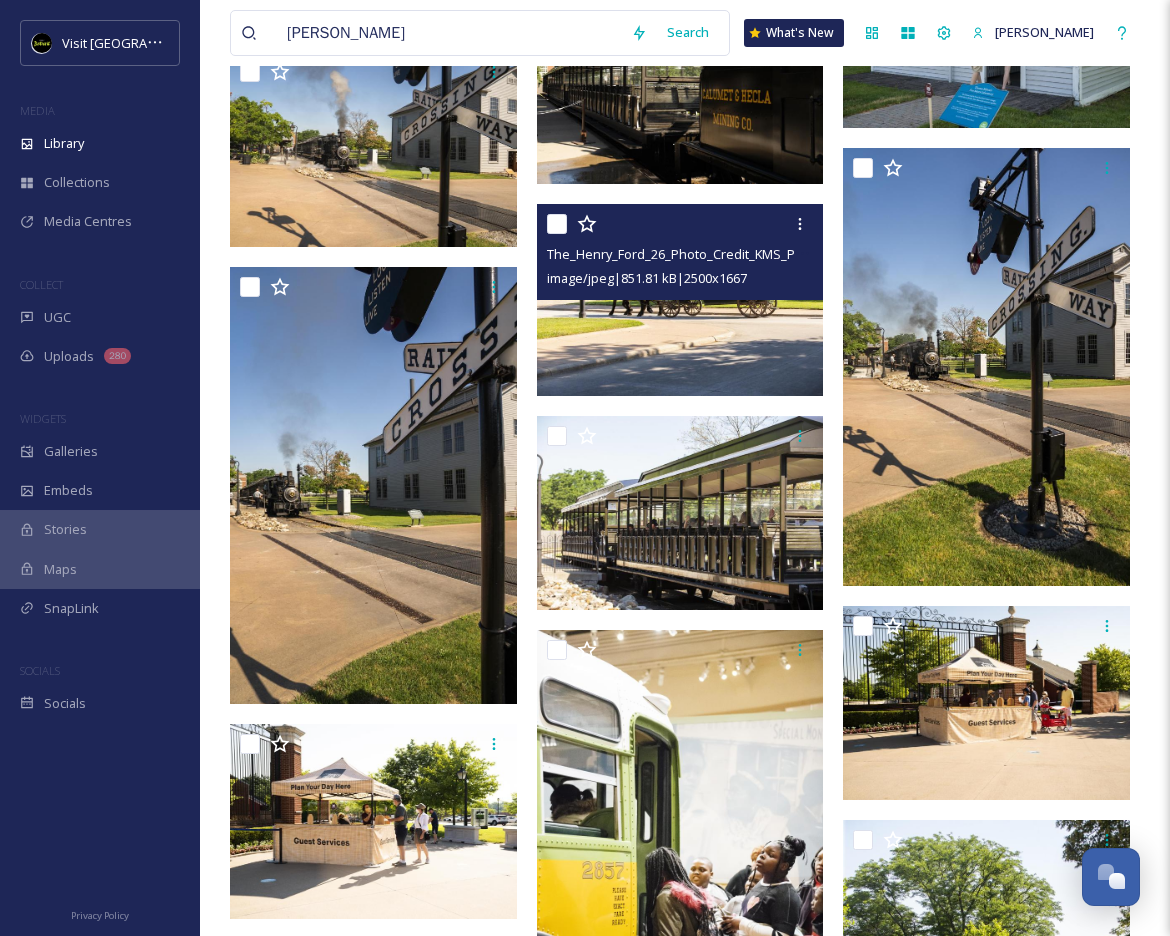 drag, startPoint x: 427, startPoint y: 33, endPoint x: 224, endPoint y: 24, distance: 203.1994 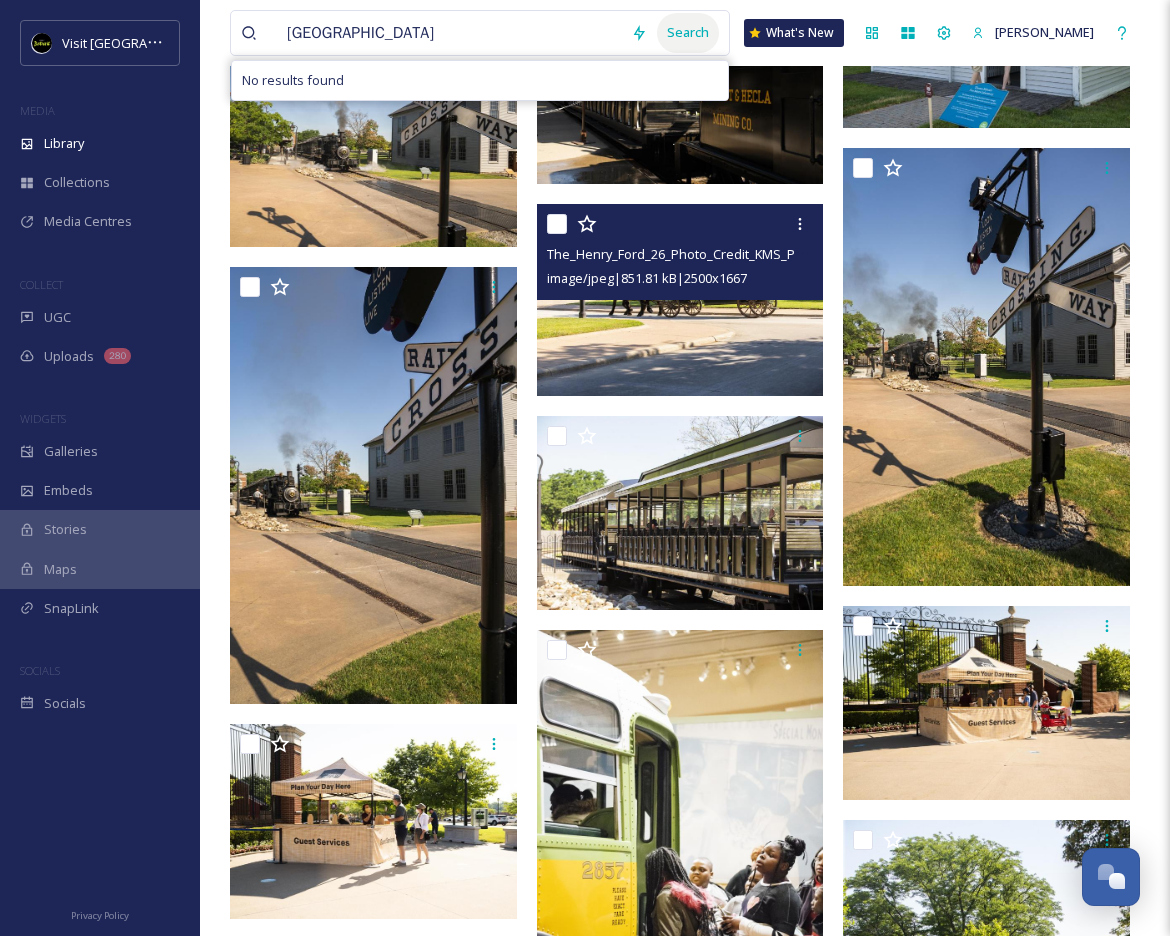 click on "Search" at bounding box center (688, 32) 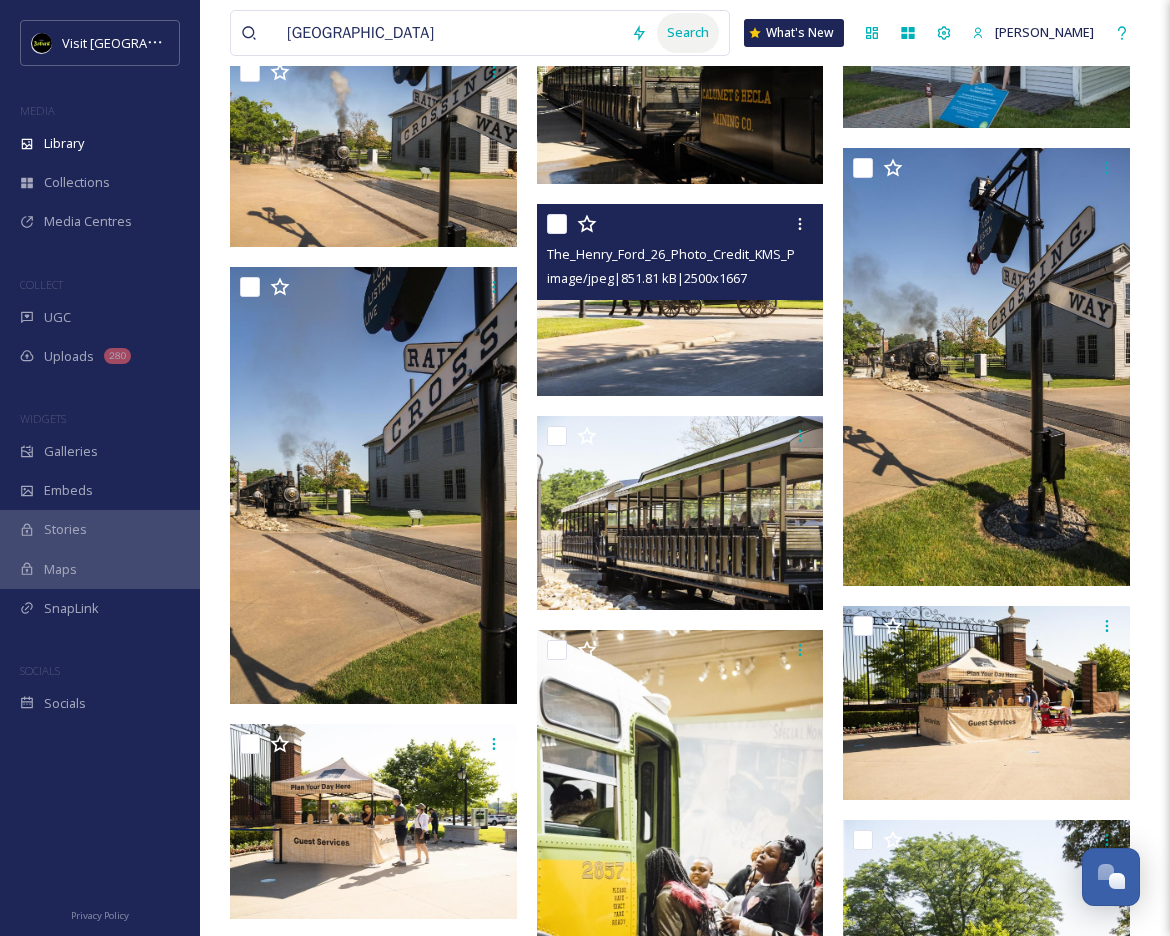 scroll, scrollTop: 0, scrollLeft: 0, axis: both 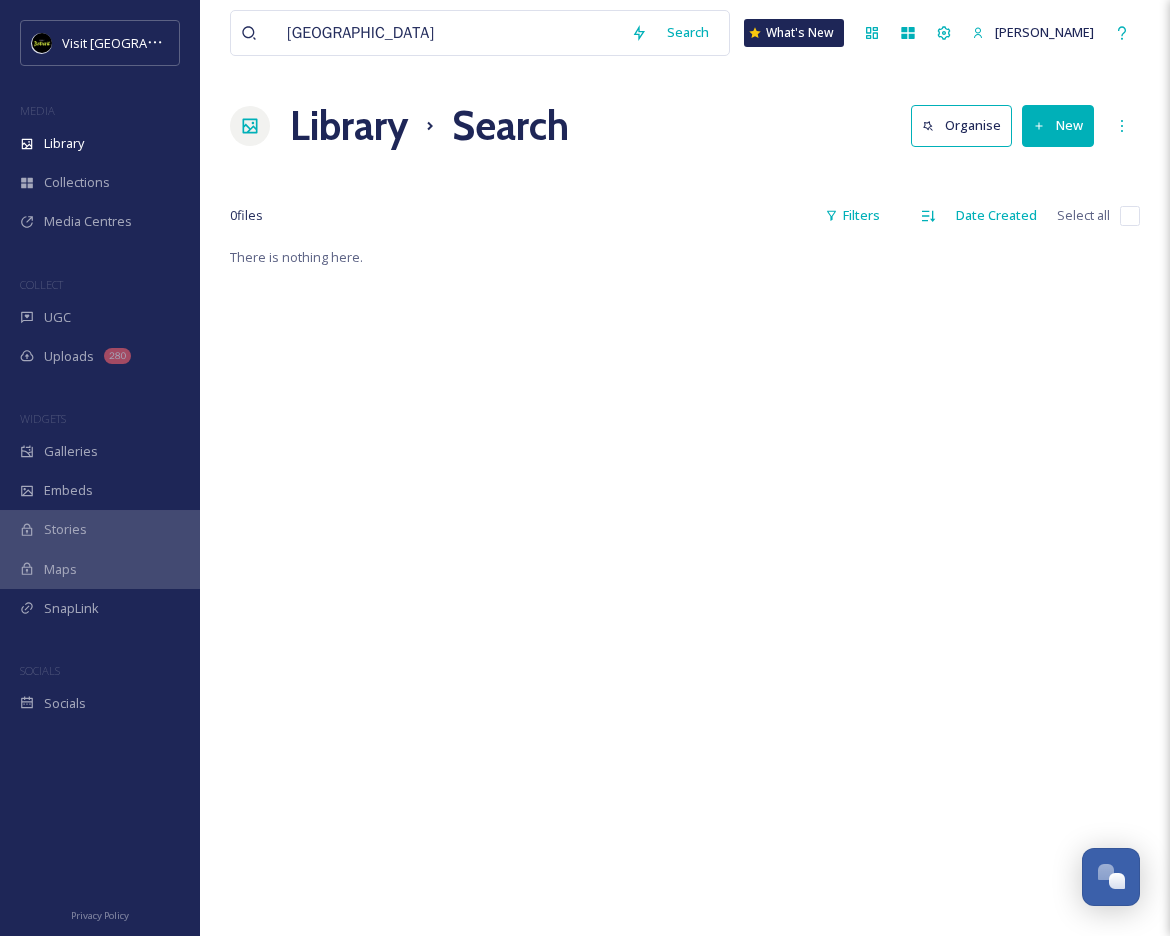 click on "[GEOGRAPHIC_DATA]" at bounding box center [449, 33] 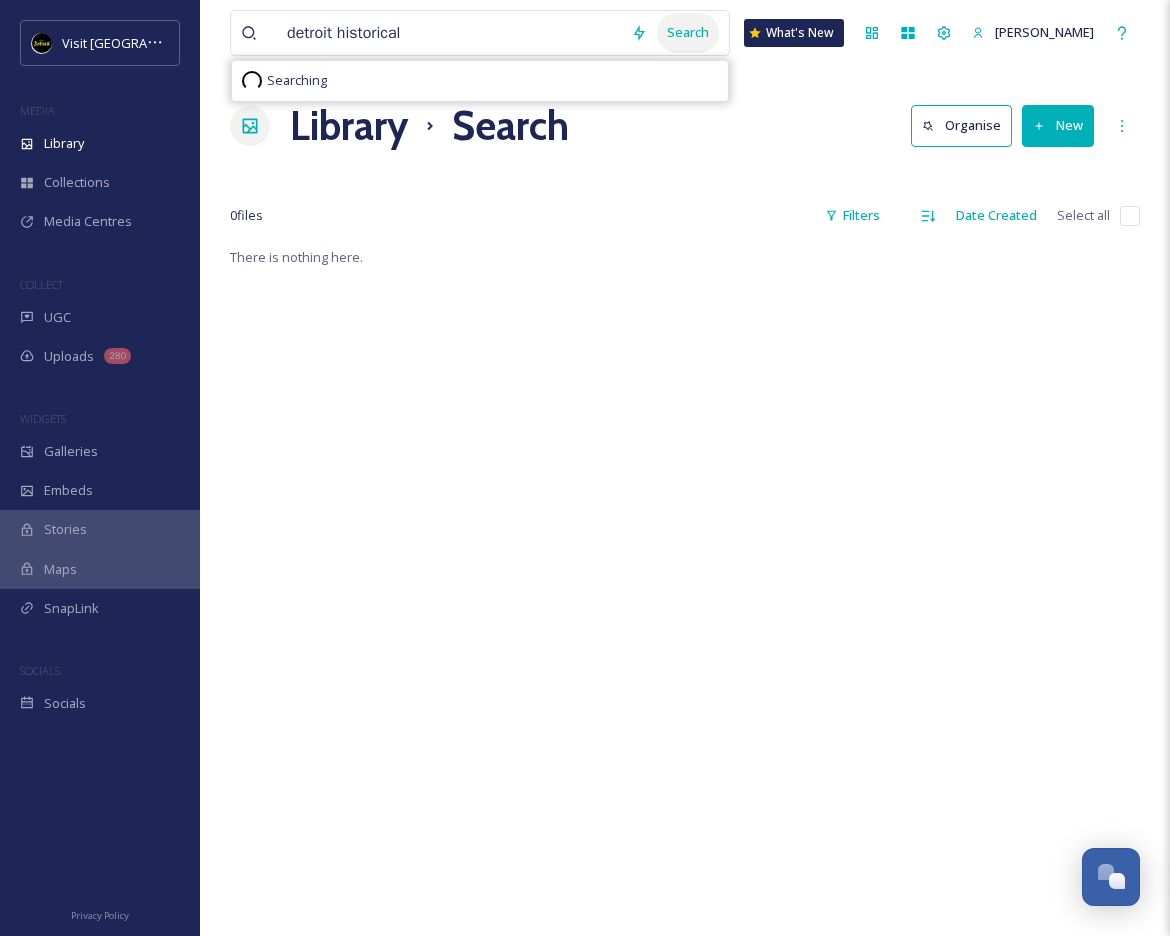 click on "Search" at bounding box center [688, 32] 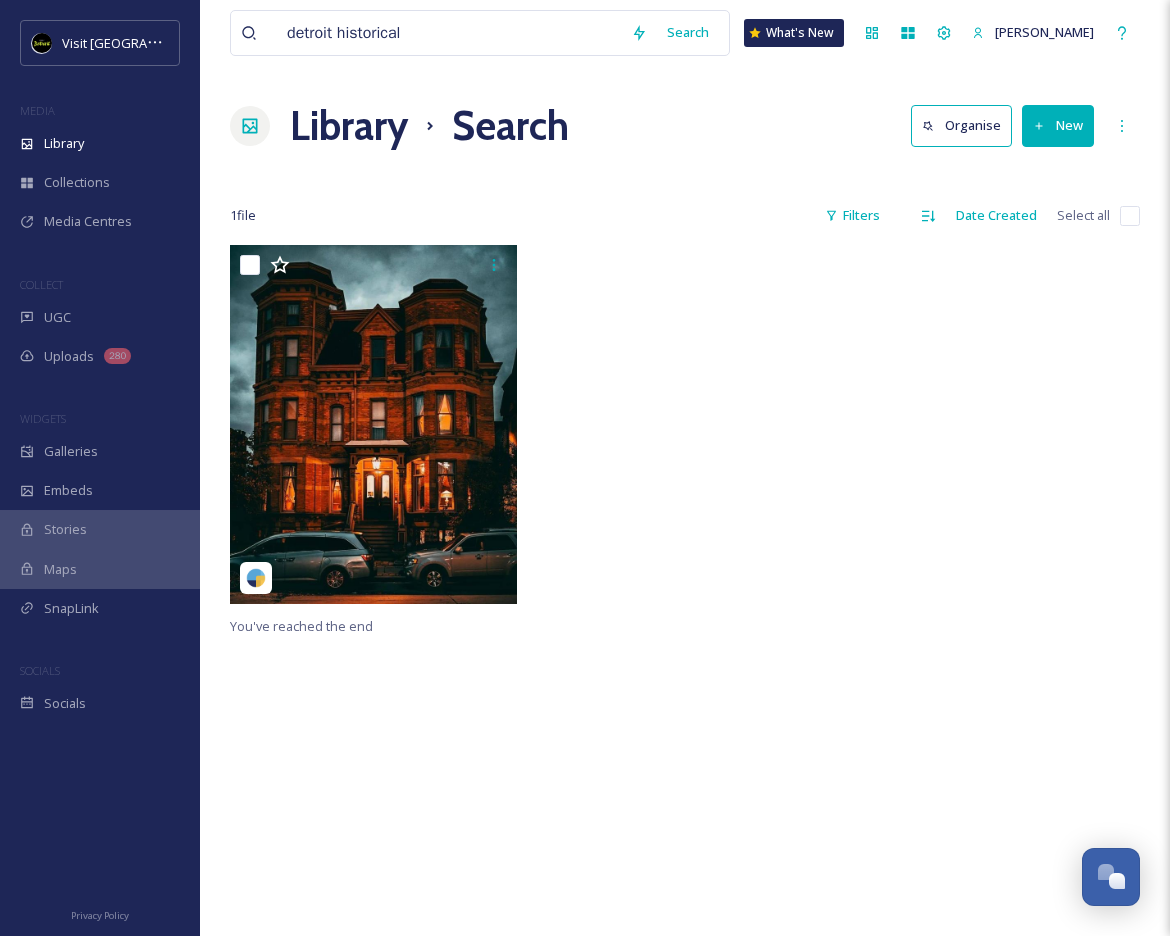 click on "detroit historical" at bounding box center [449, 33] 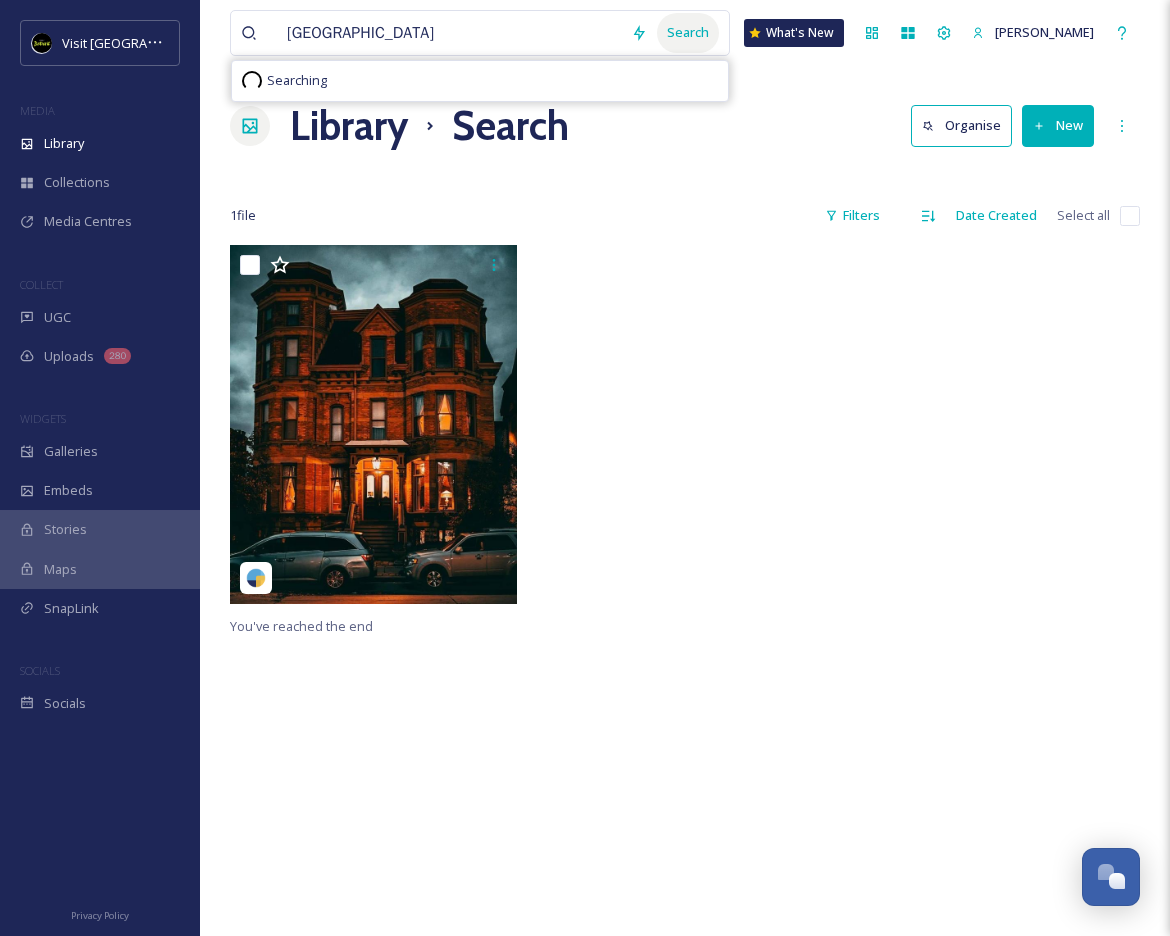 type on "[GEOGRAPHIC_DATA]" 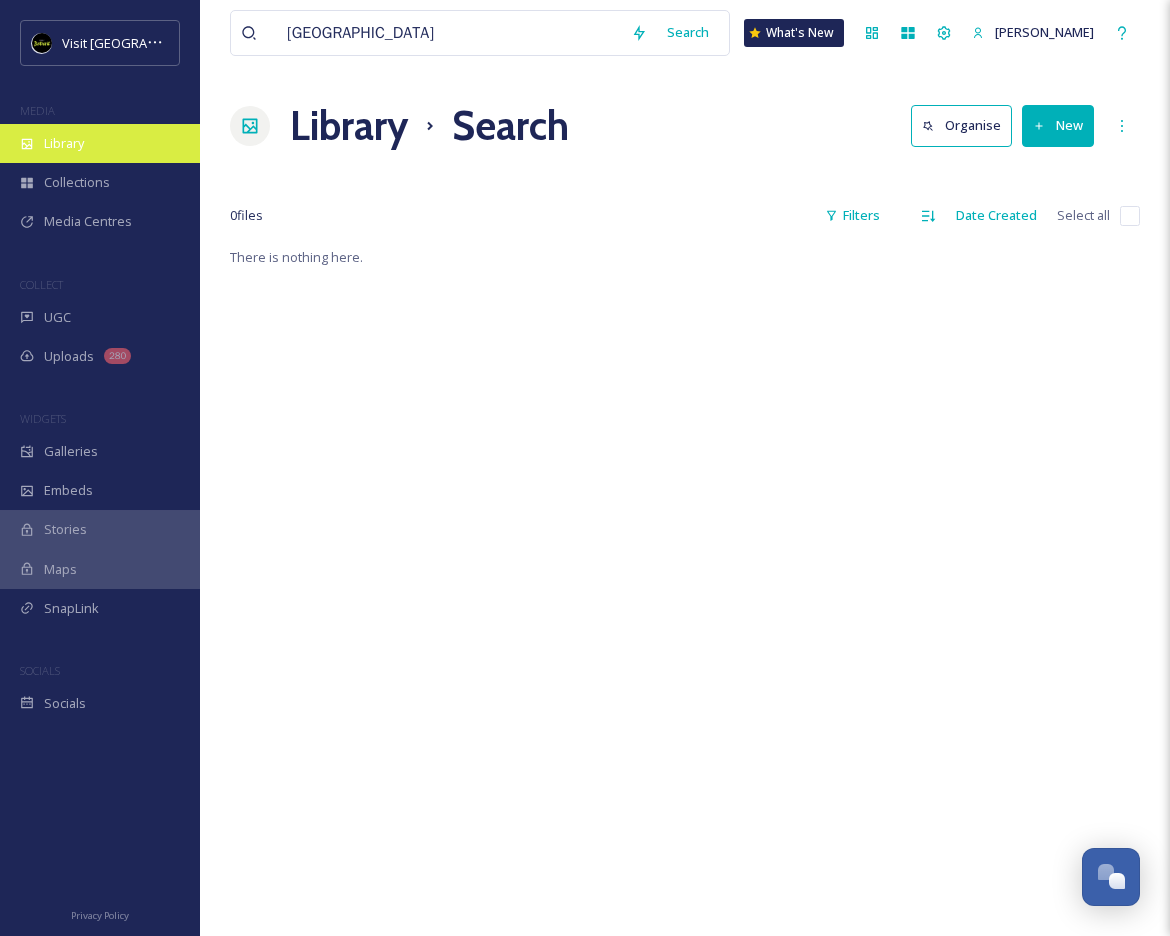 click on "Library" at bounding box center (100, 143) 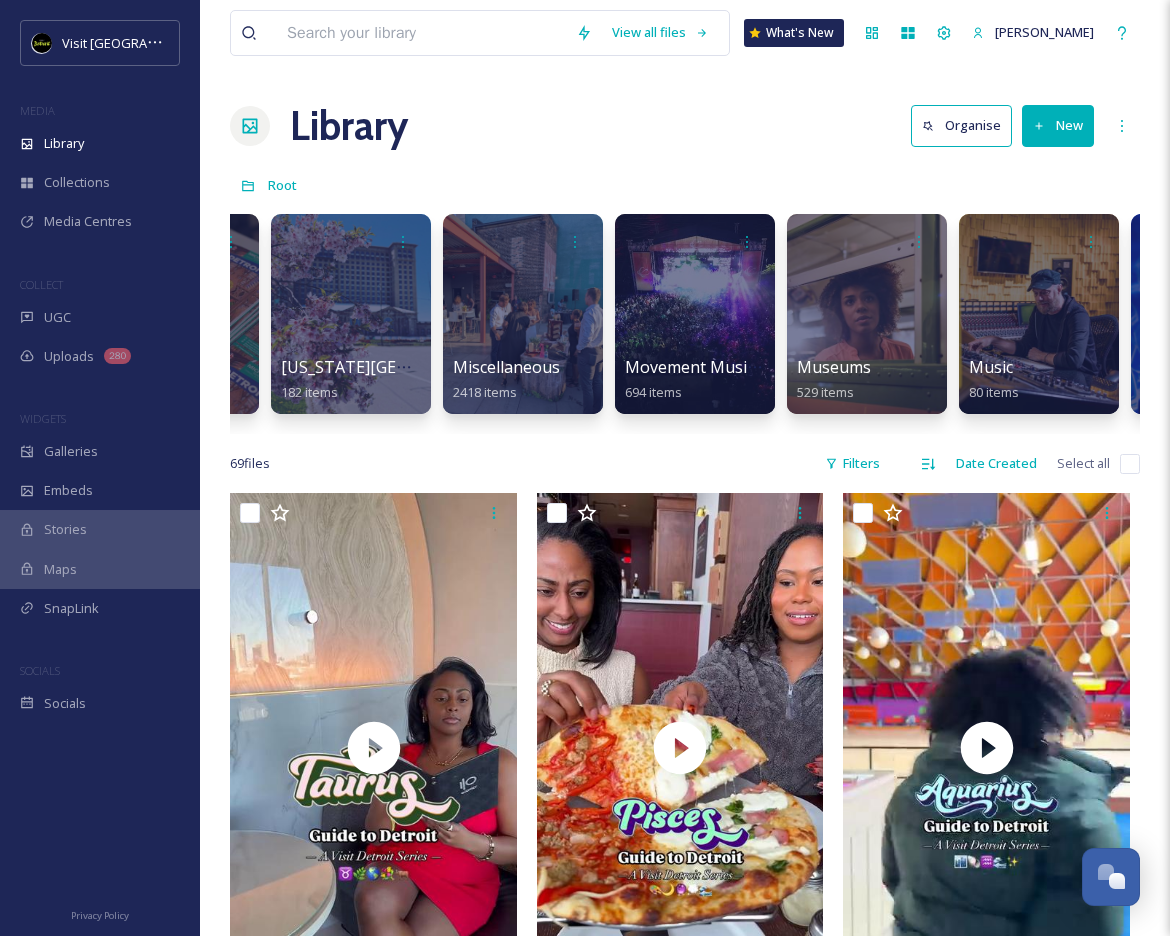 scroll, scrollTop: 0, scrollLeft: 6051, axis: horizontal 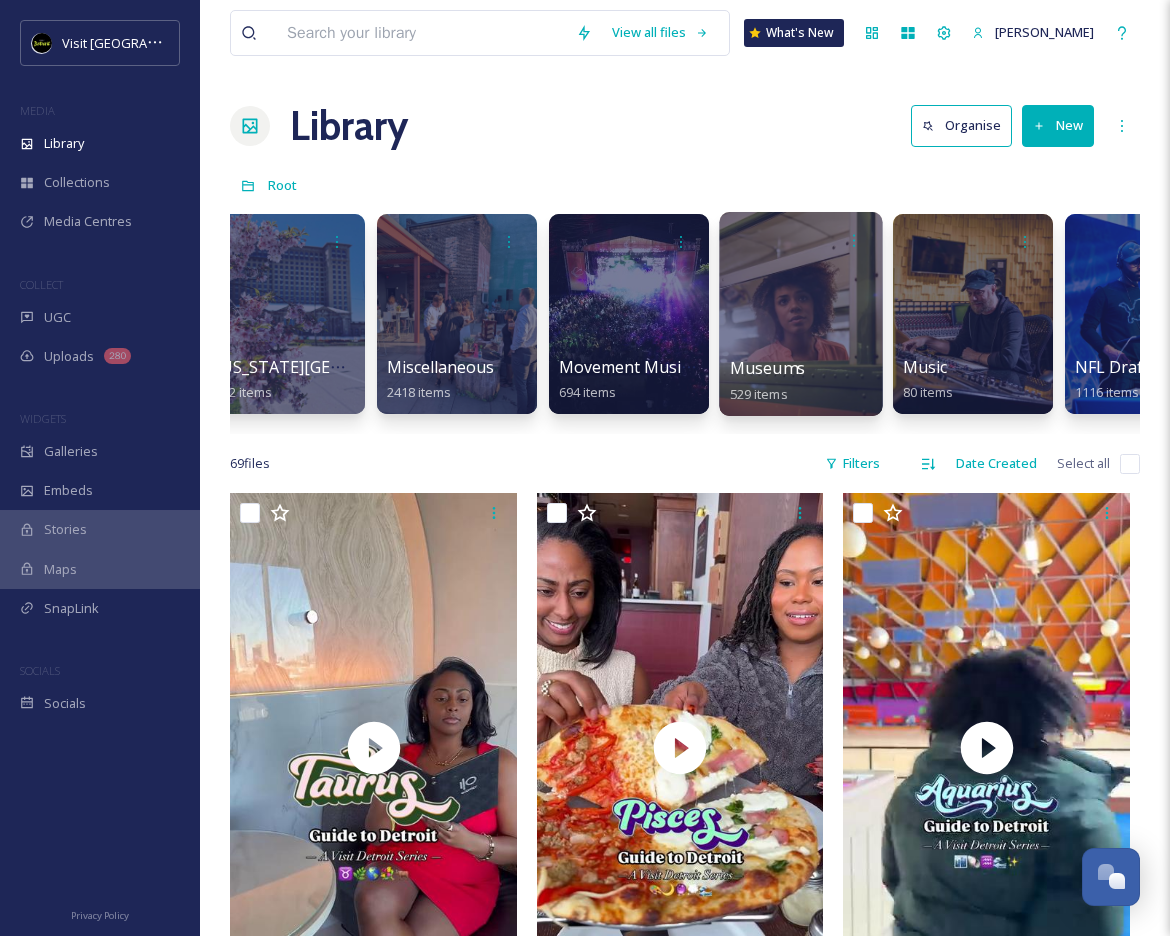 click at bounding box center [800, 314] 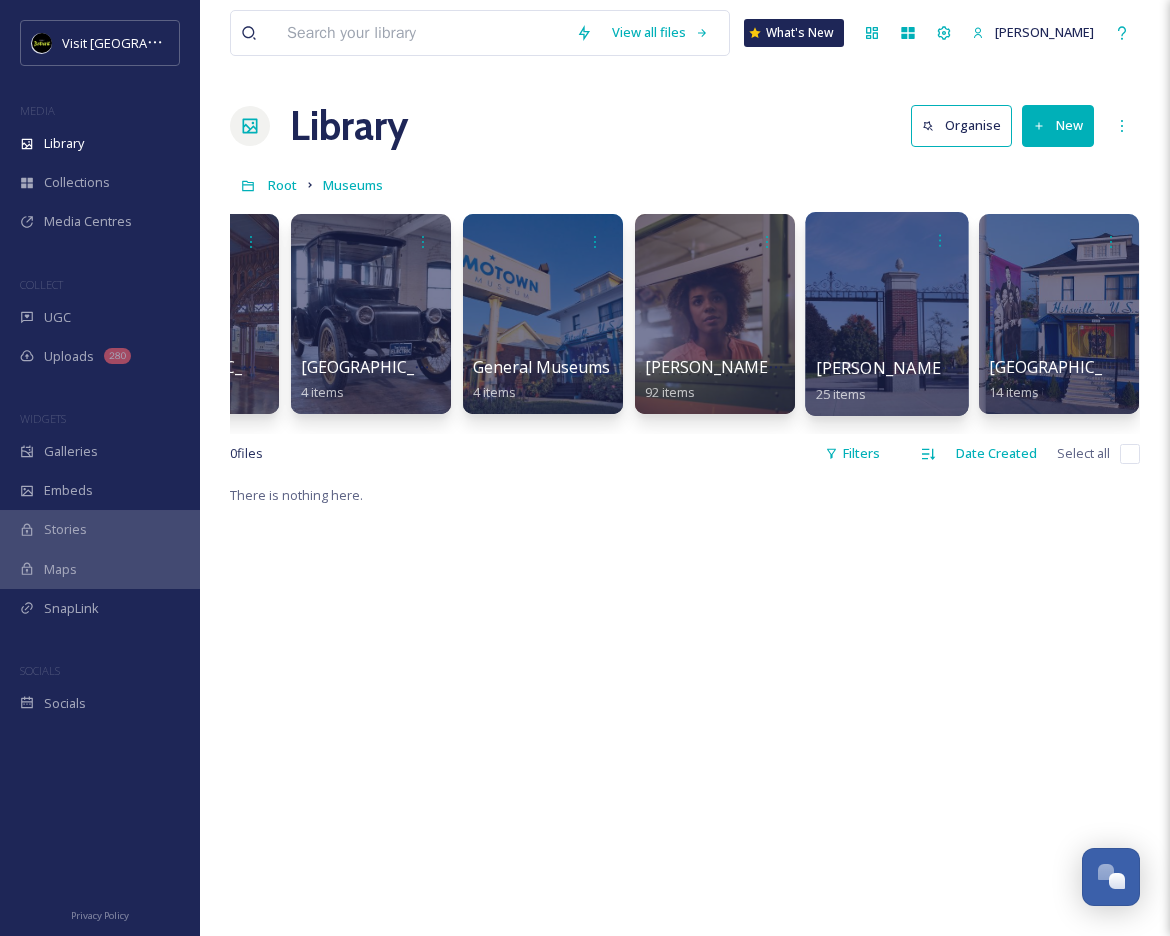scroll, scrollTop: 0, scrollLeft: 632, axis: horizontal 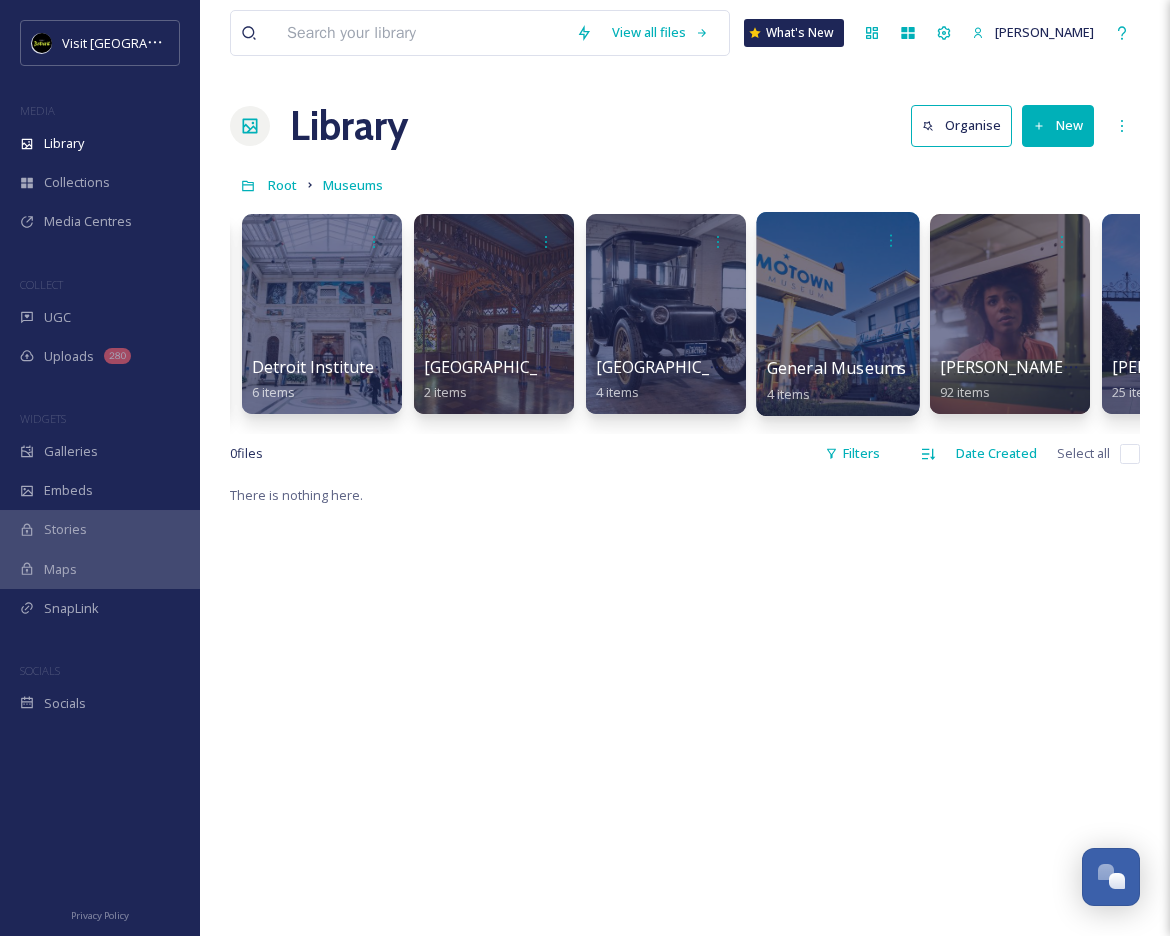 click at bounding box center [837, 314] 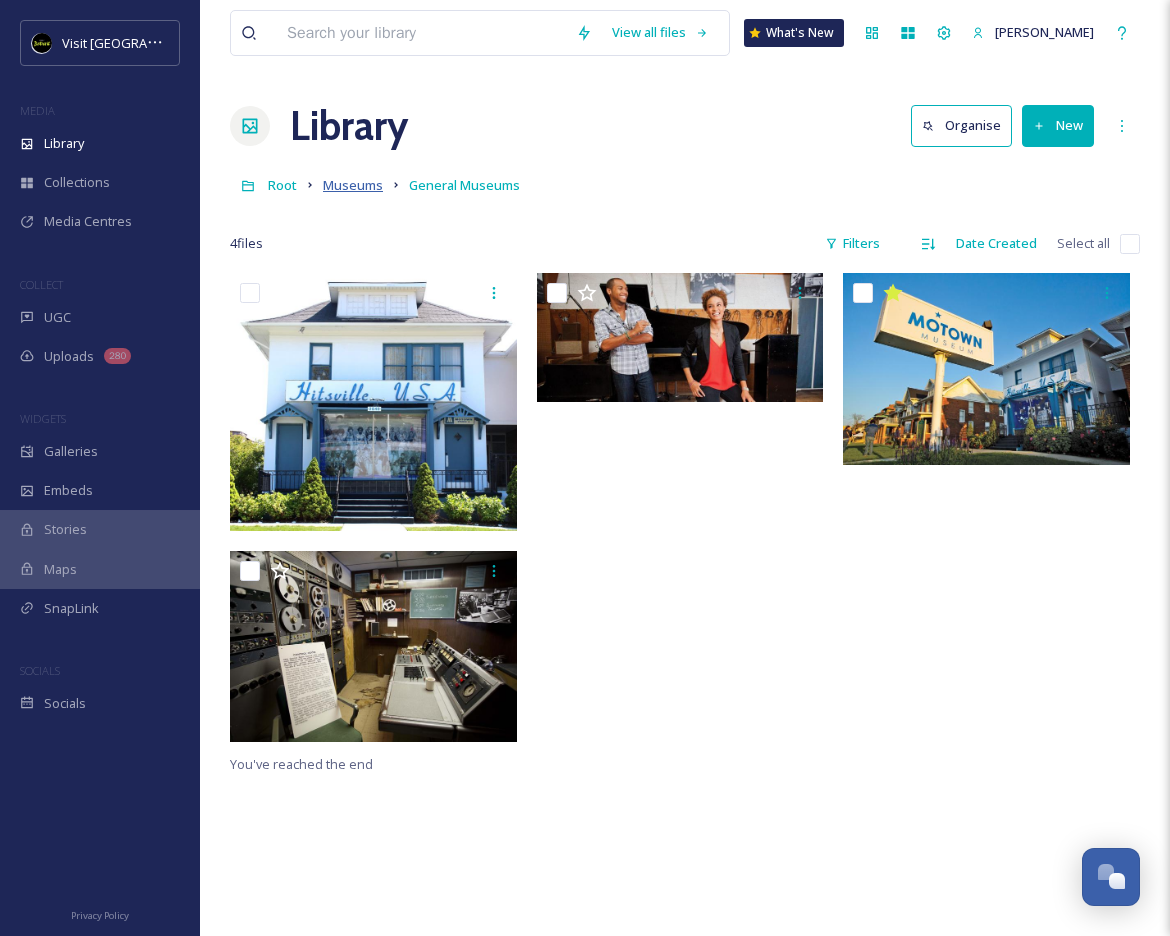 click on "Museums" at bounding box center [353, 185] 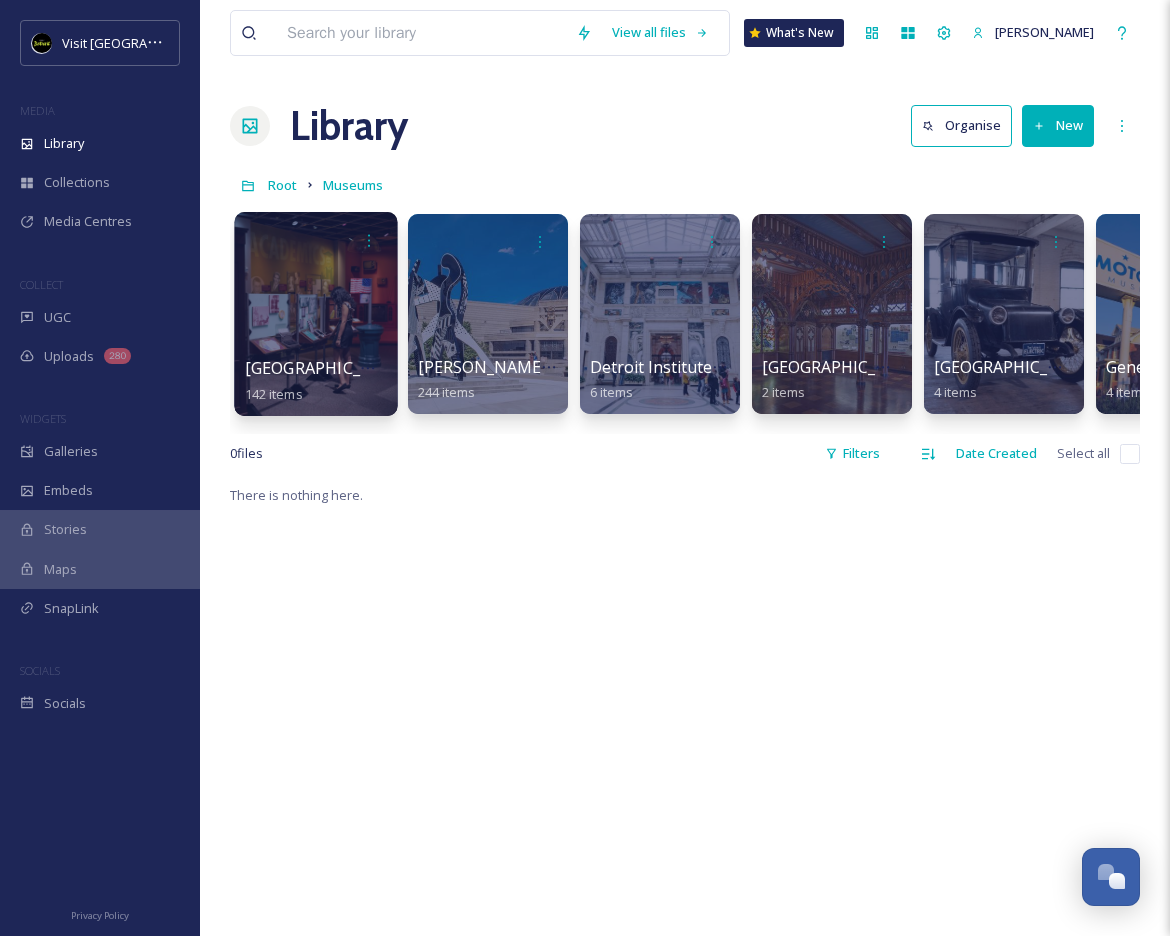click at bounding box center (315, 314) 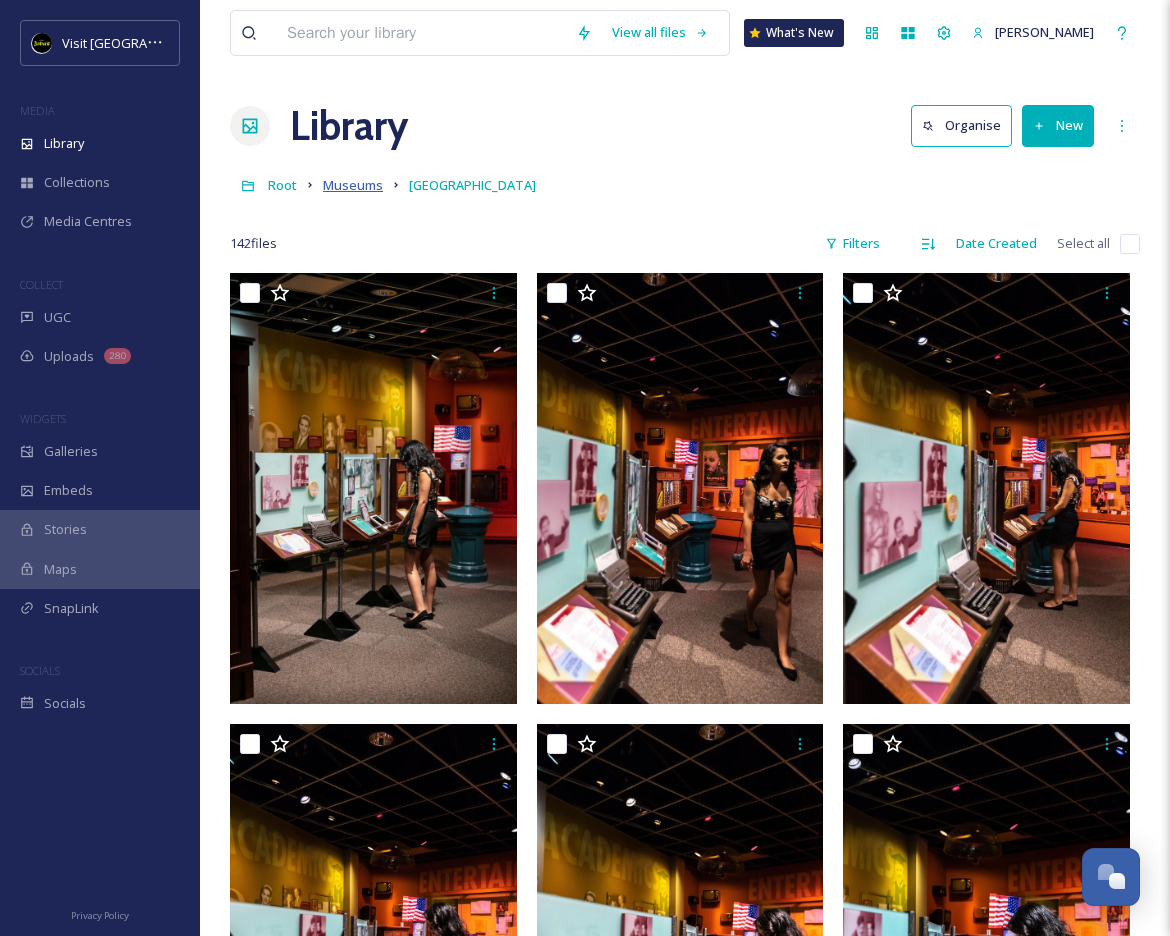 scroll, scrollTop: 0, scrollLeft: 0, axis: both 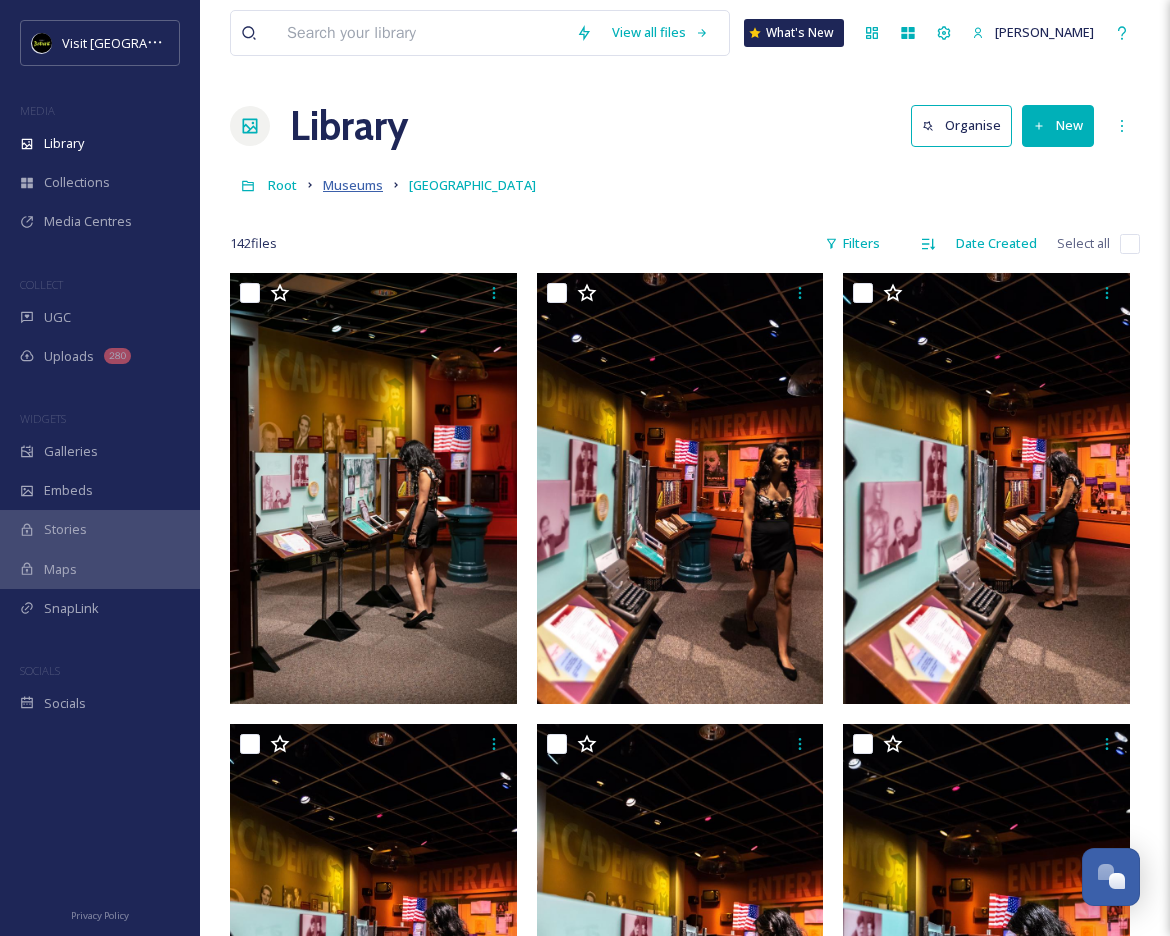 click on "Museums" at bounding box center [353, 185] 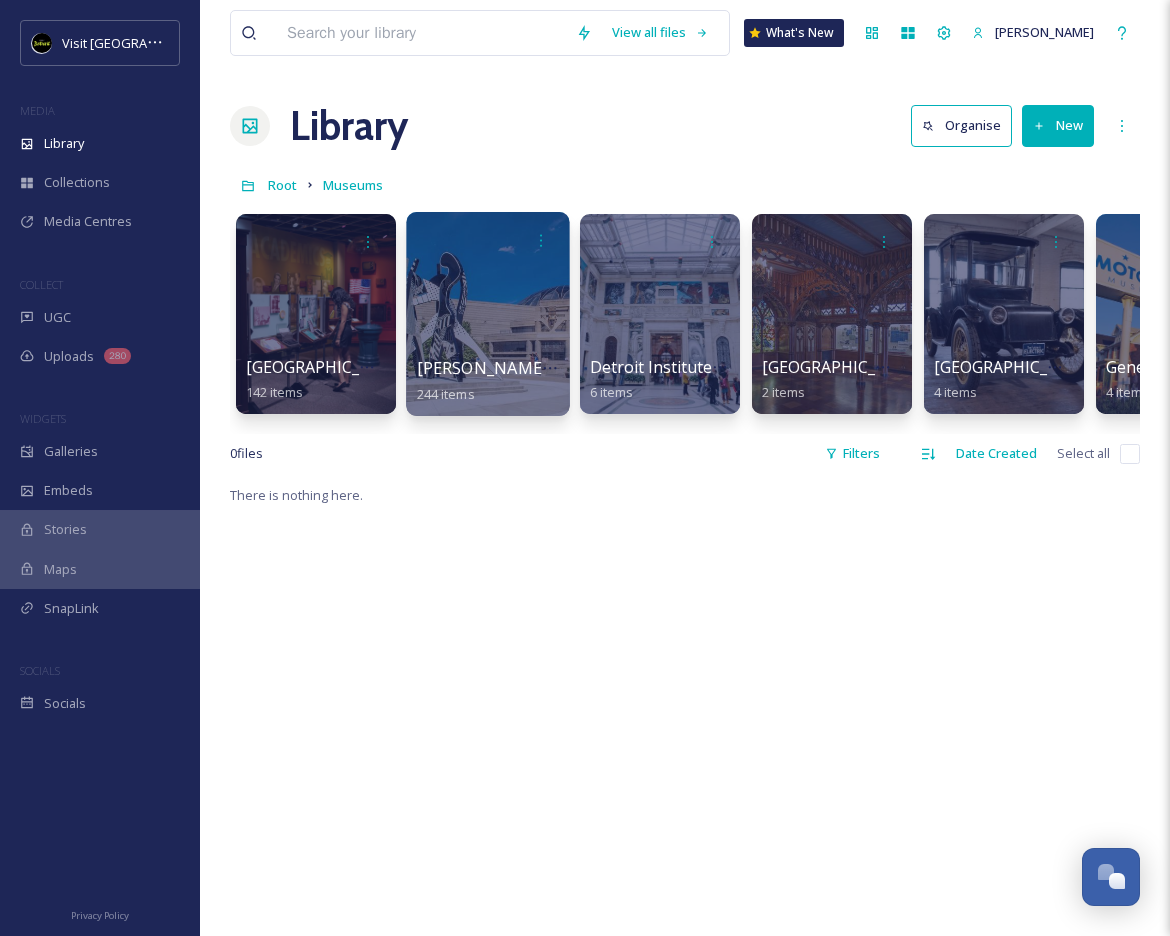 click at bounding box center (487, 314) 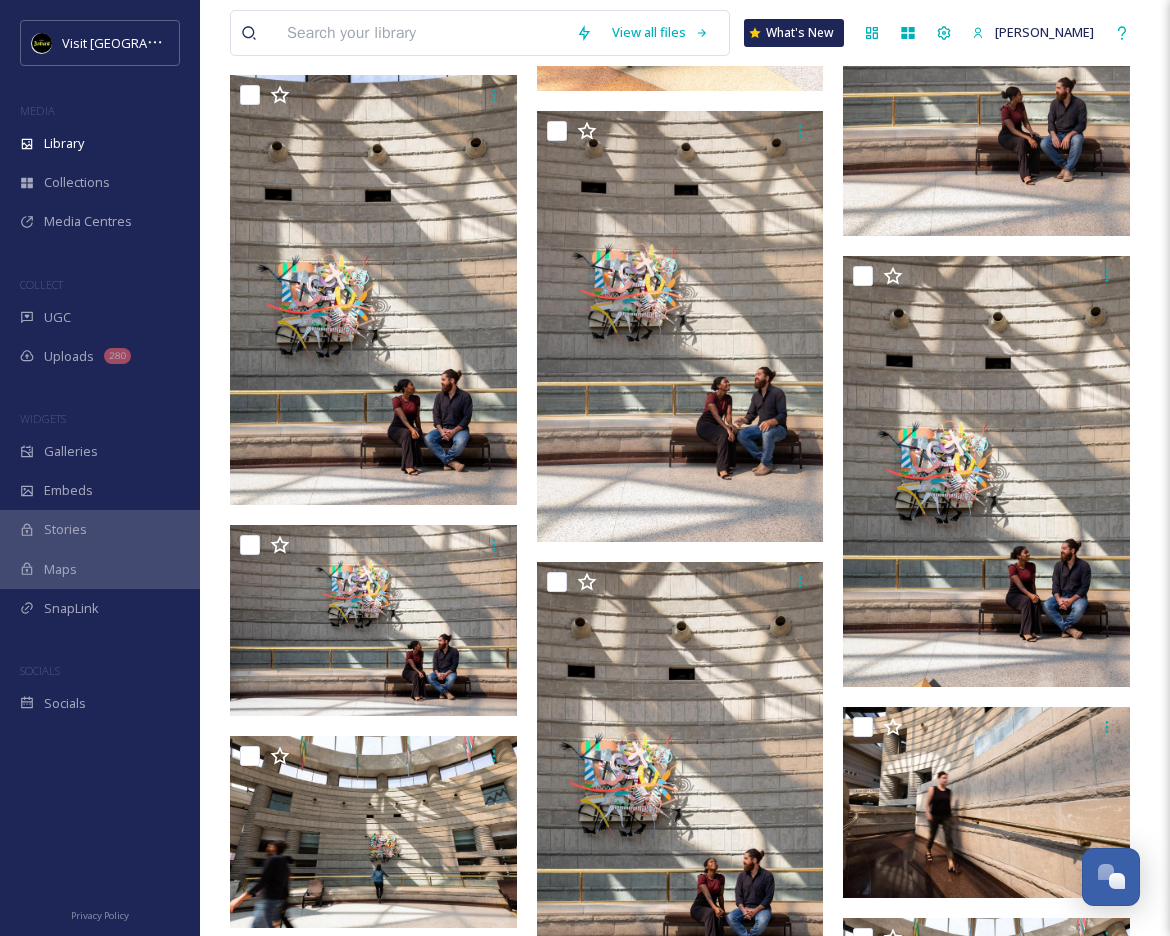 scroll, scrollTop: 21899, scrollLeft: 0, axis: vertical 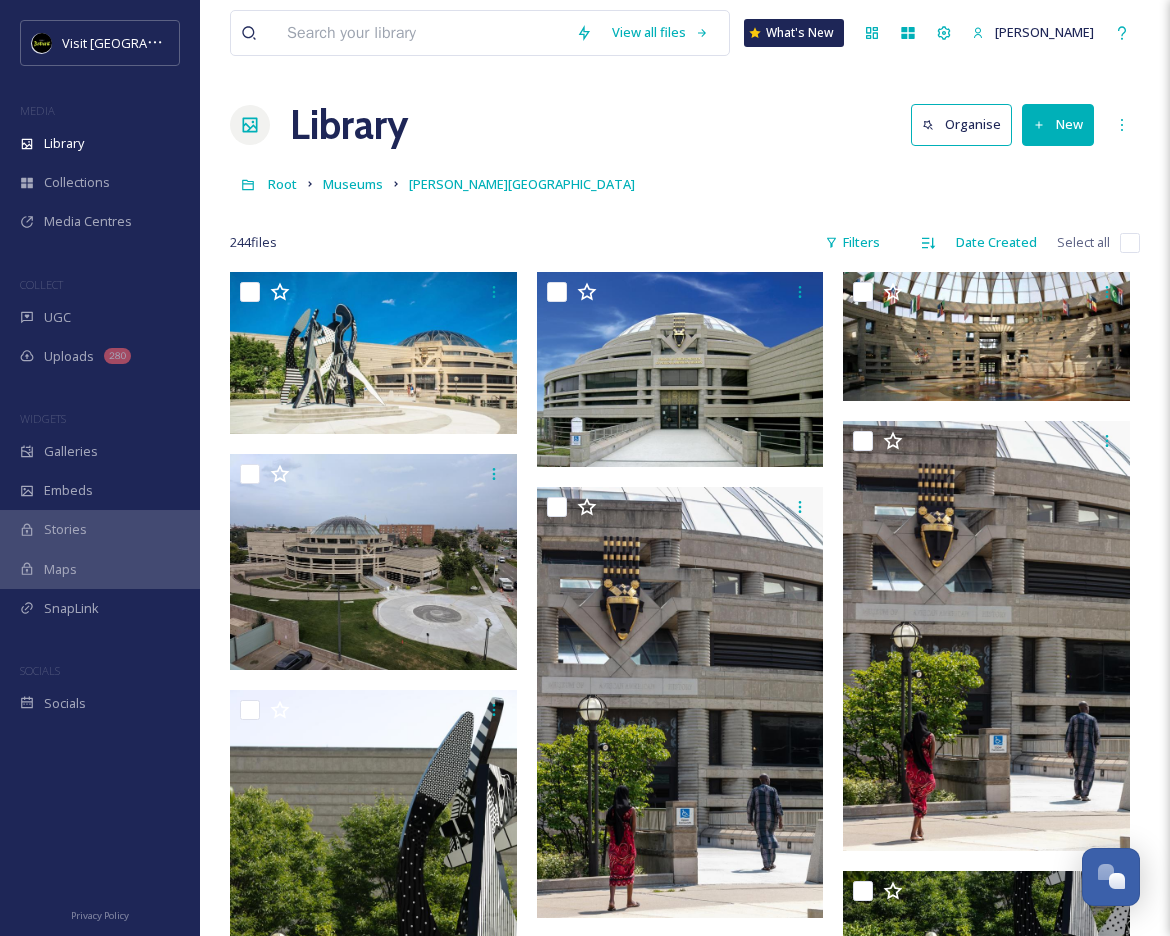 click at bounding box center [421, 33] 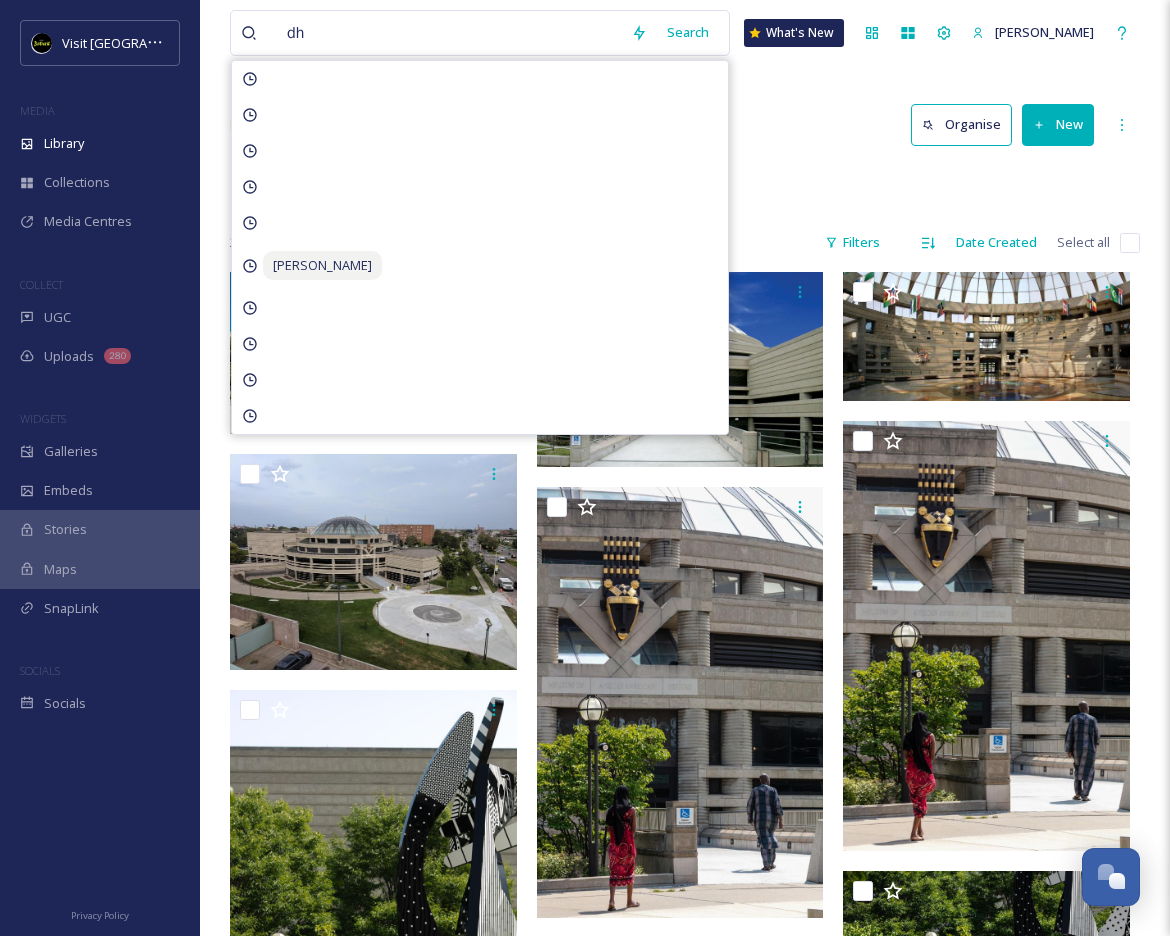 type on "dhm" 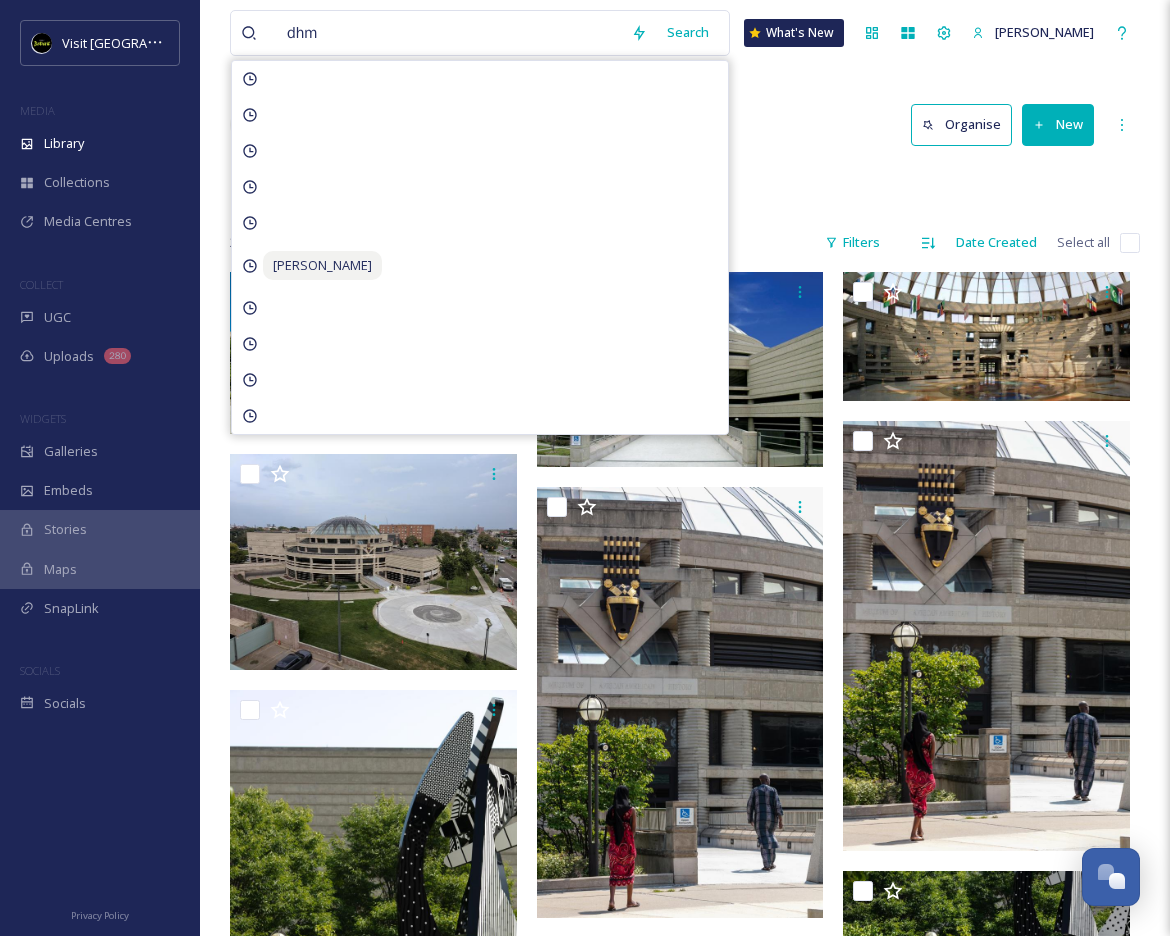 type 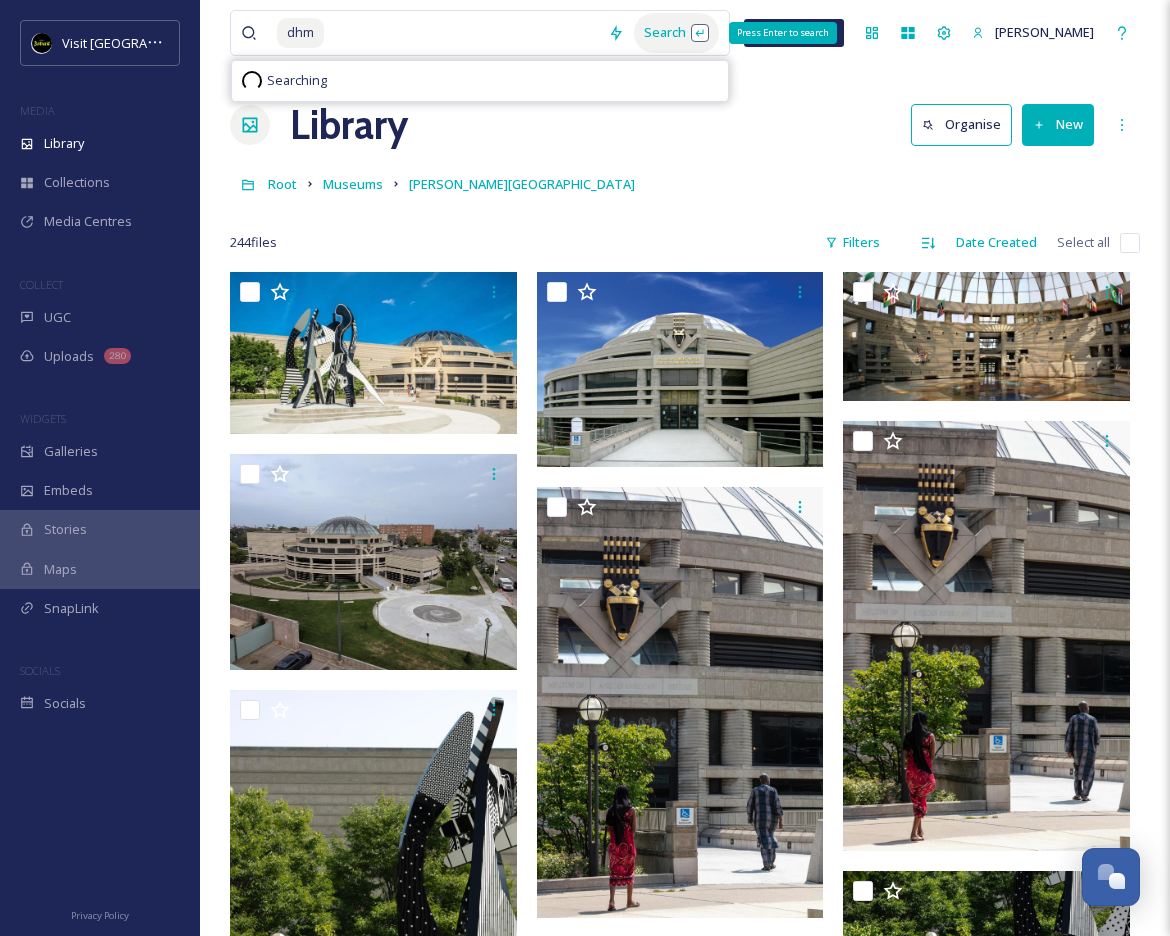 click on "Search Press Enter to search" at bounding box center [676, 32] 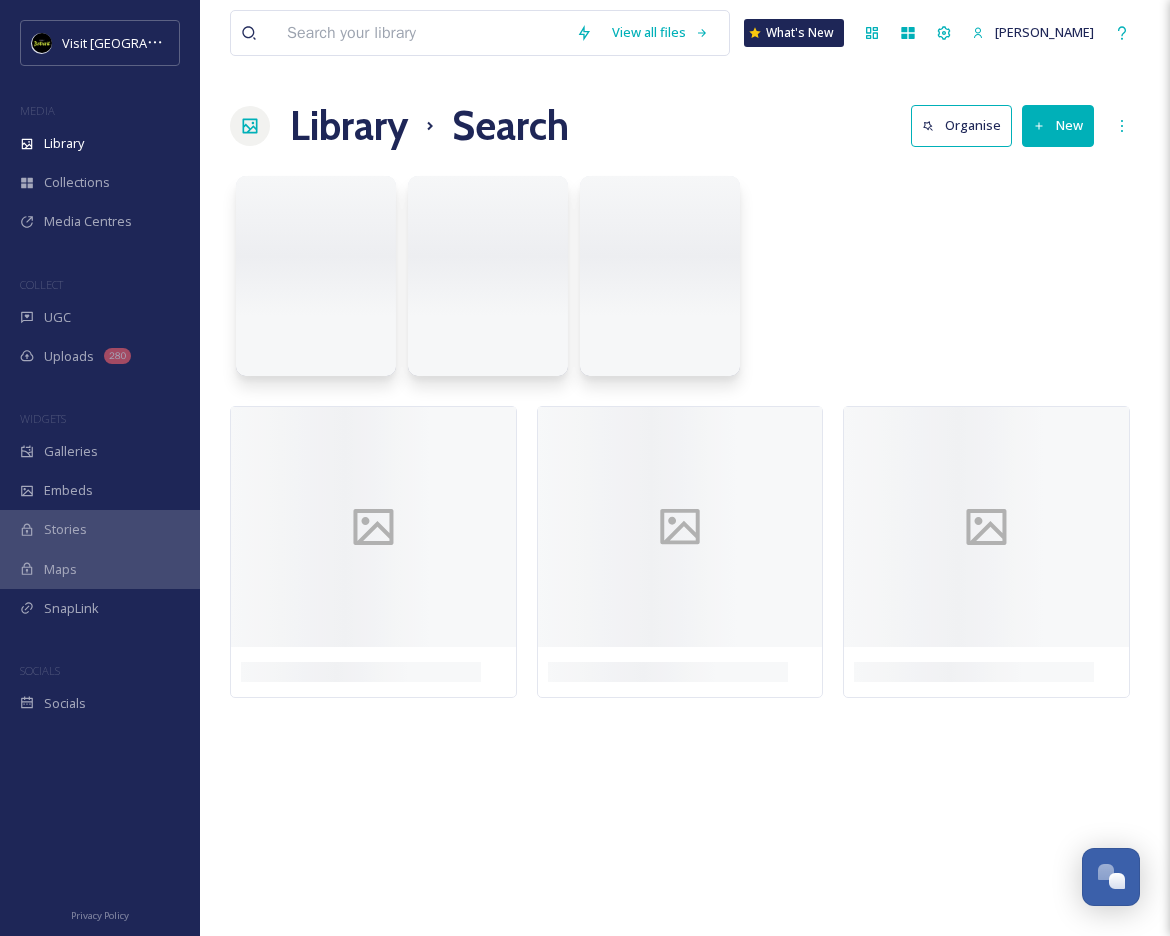 scroll, scrollTop: 0, scrollLeft: 0, axis: both 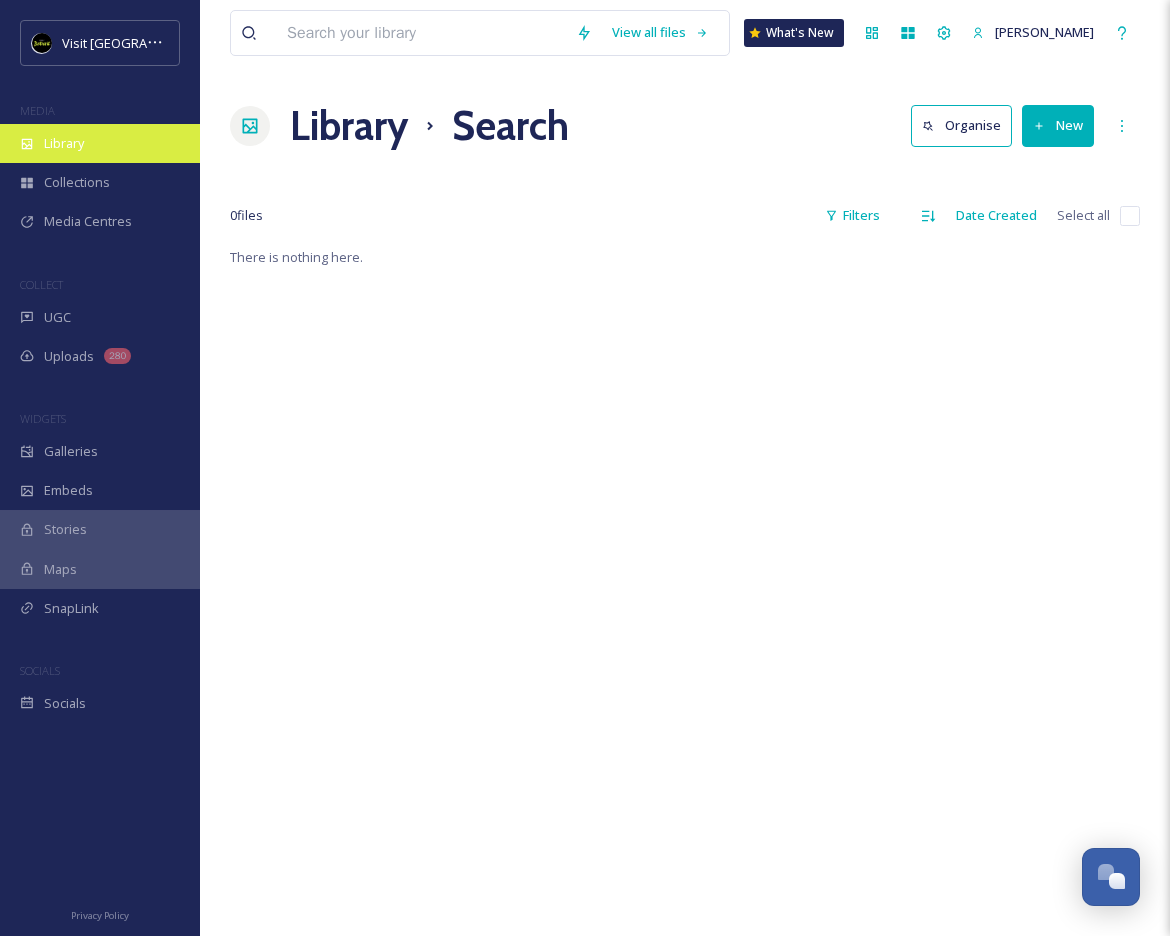 click on "Library" at bounding box center (100, 143) 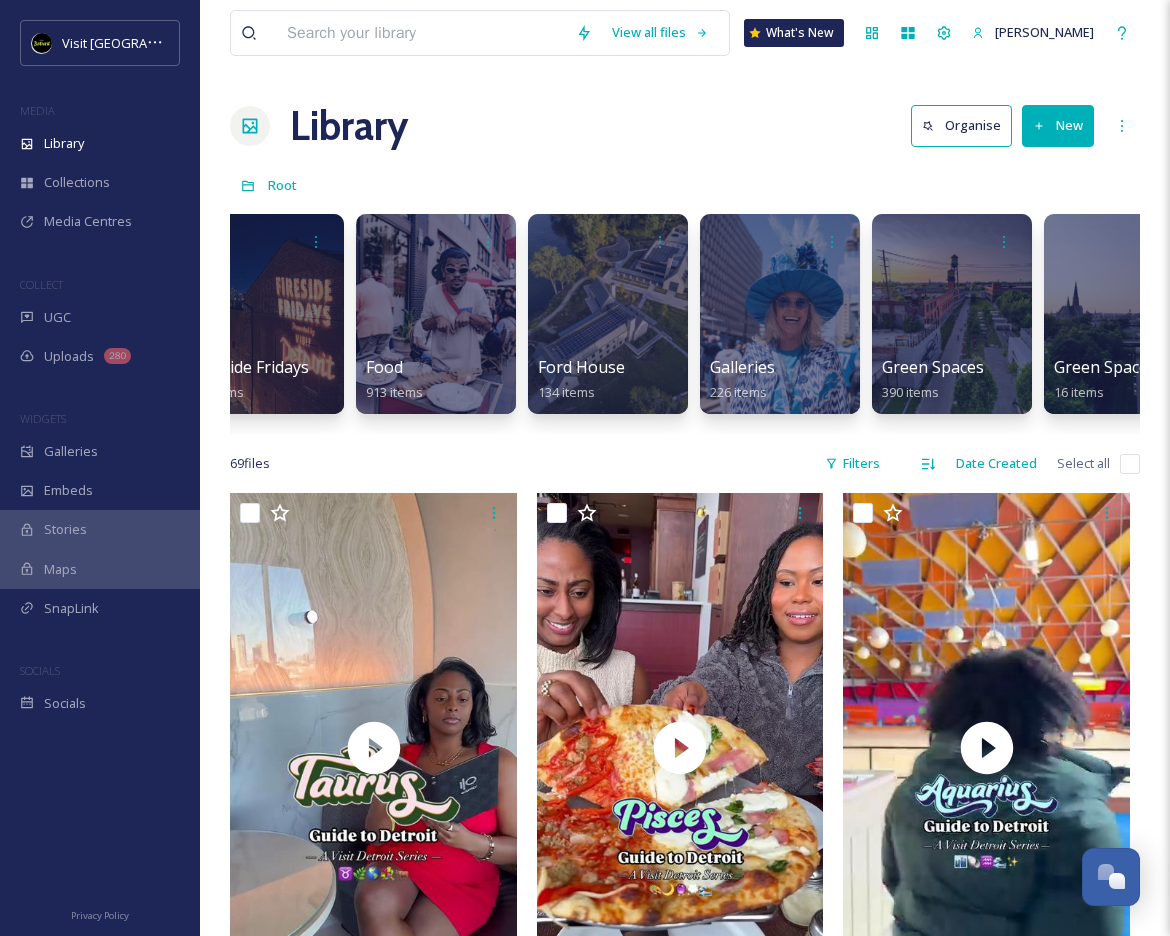 scroll, scrollTop: 0, scrollLeft: 3545, axis: horizontal 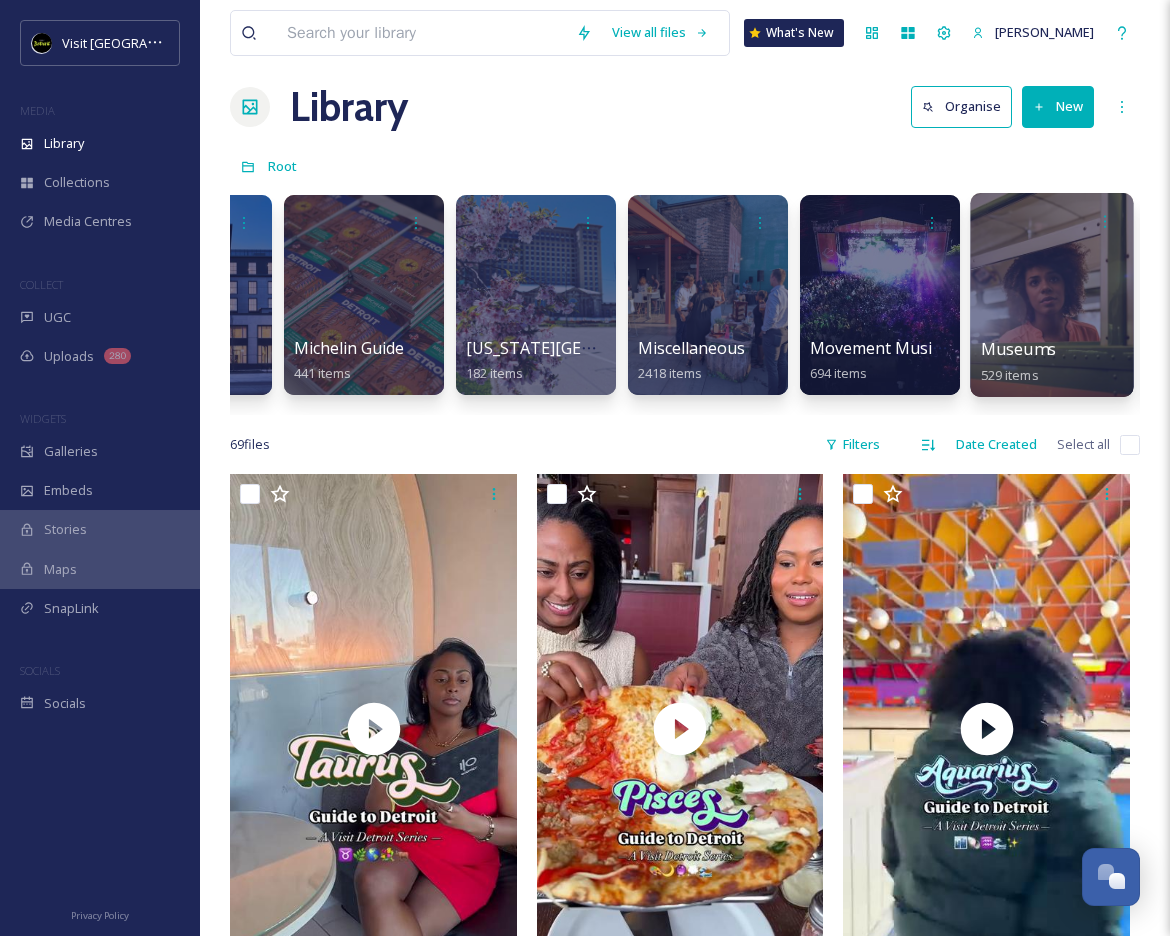click at bounding box center [1051, 295] 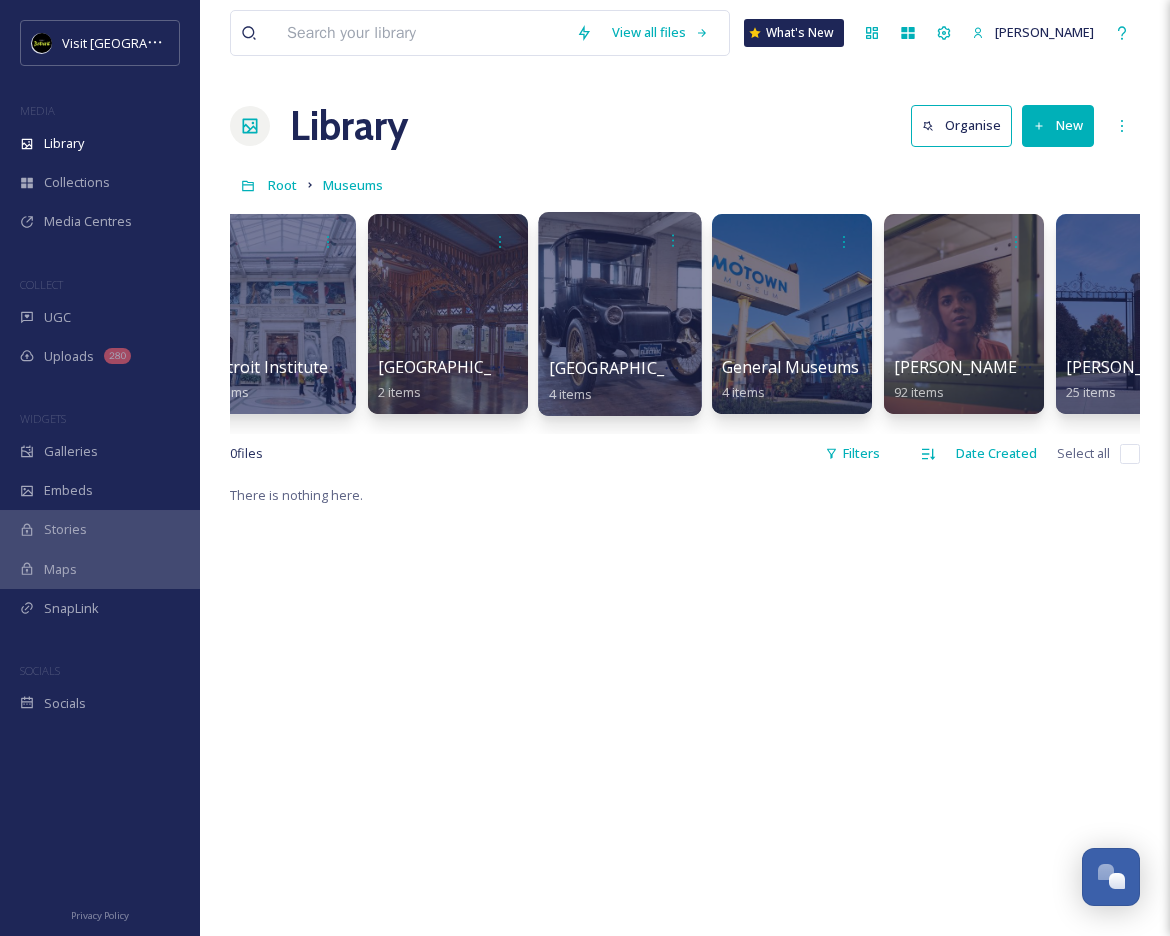 scroll, scrollTop: 0, scrollLeft: 430, axis: horizontal 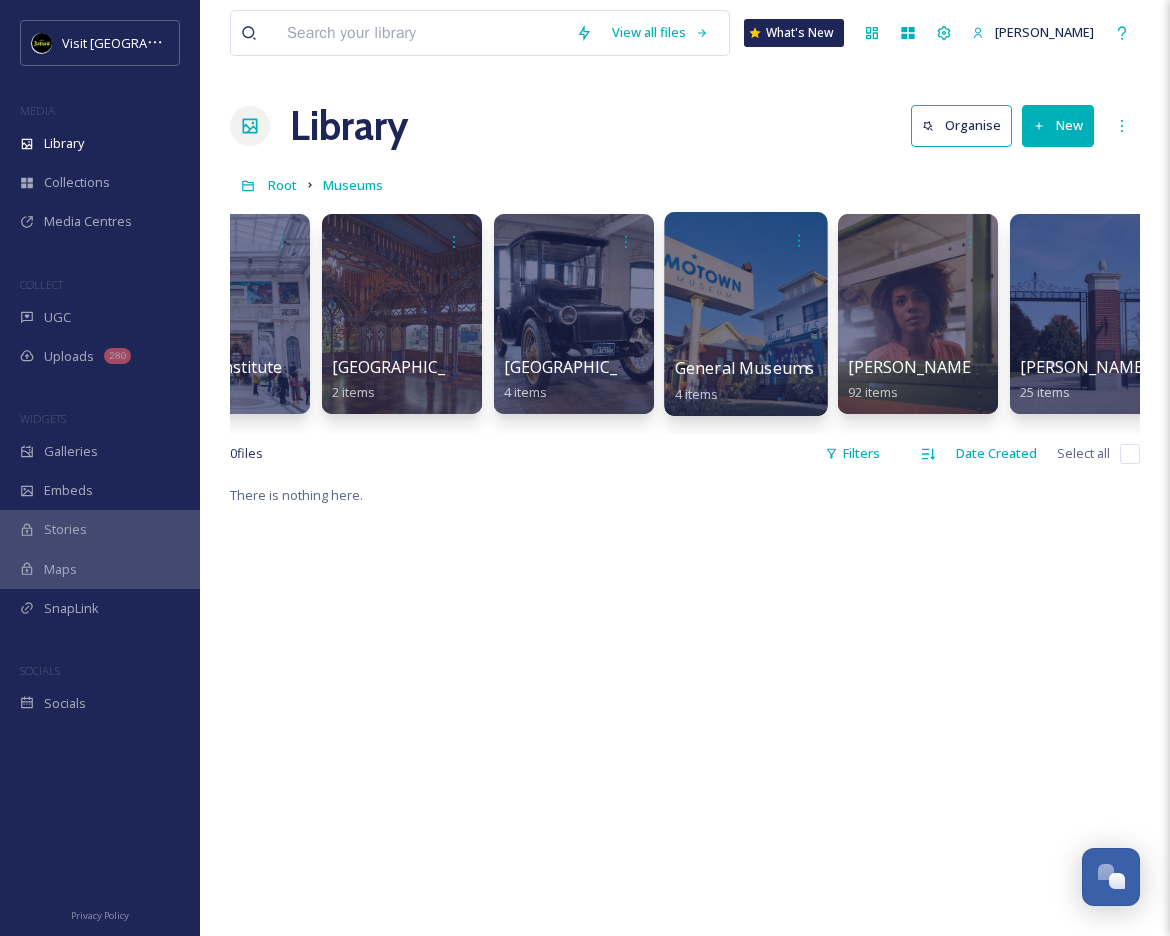 click at bounding box center [745, 314] 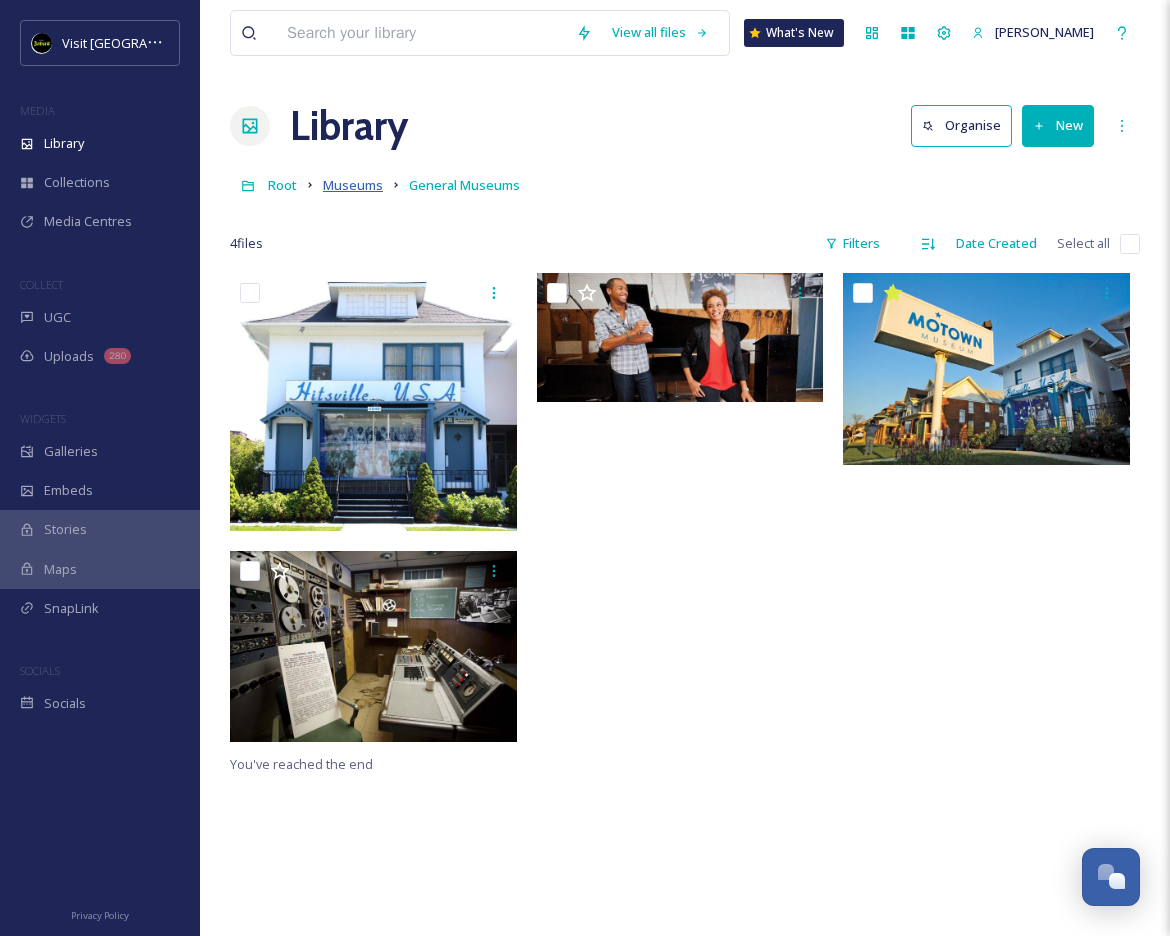 click on "Museums" at bounding box center [353, 185] 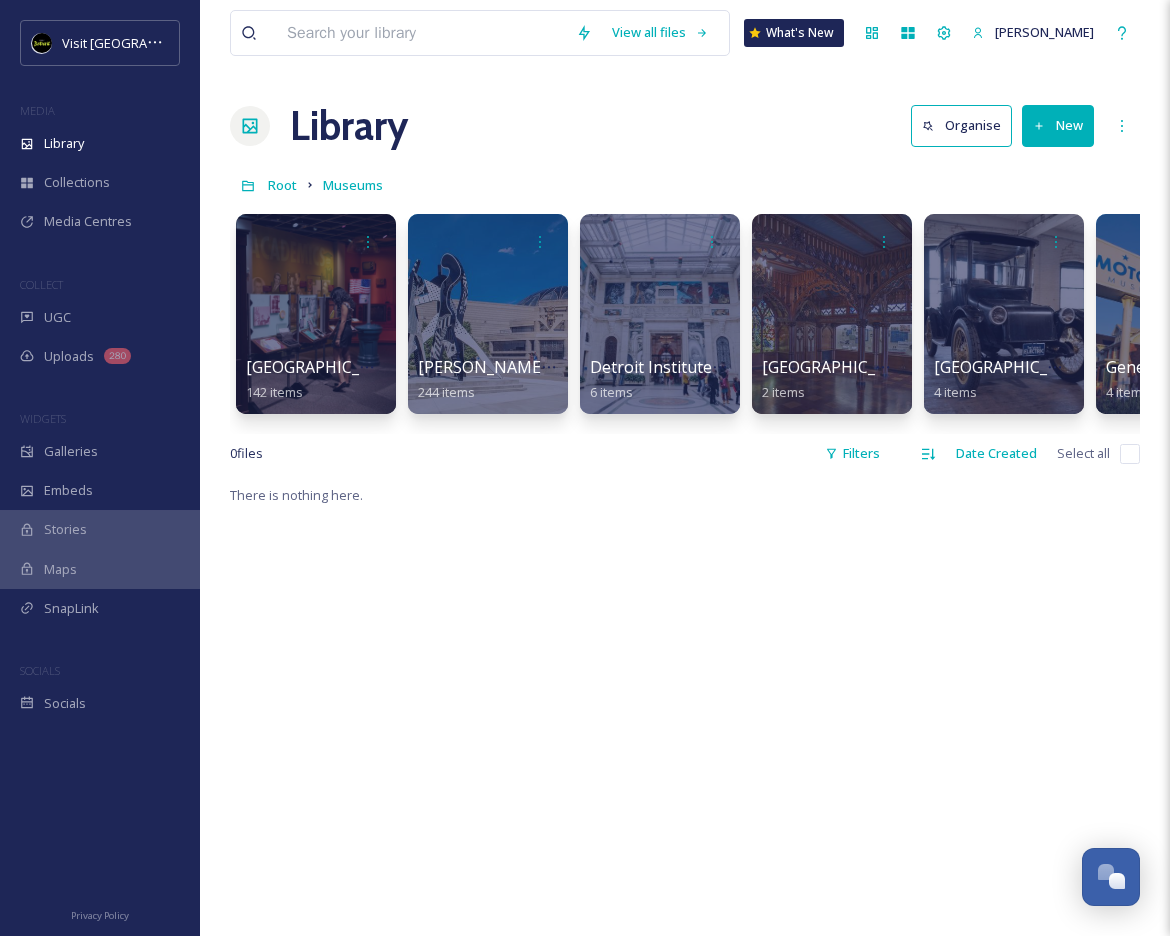 scroll, scrollTop: 0, scrollLeft: 0, axis: both 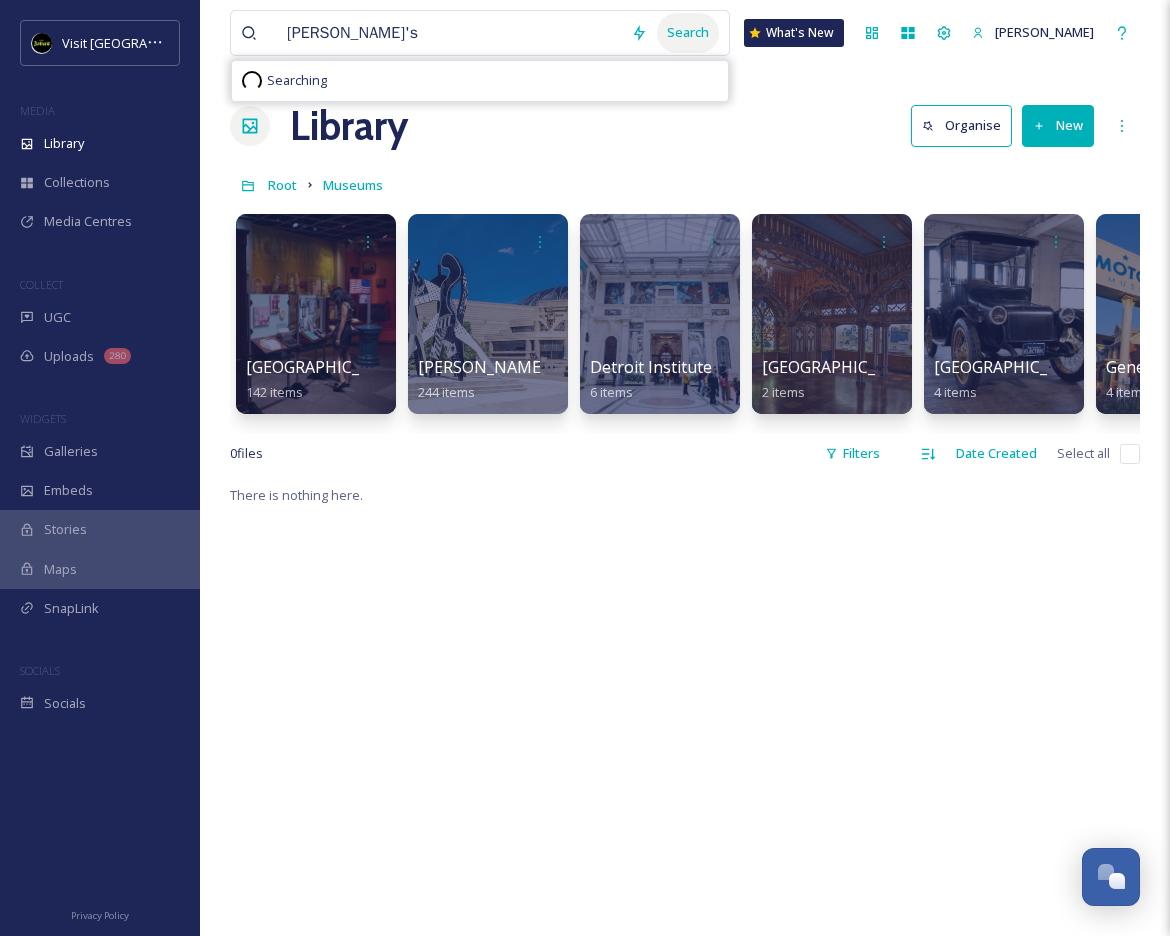 type on "[PERSON_NAME]'s" 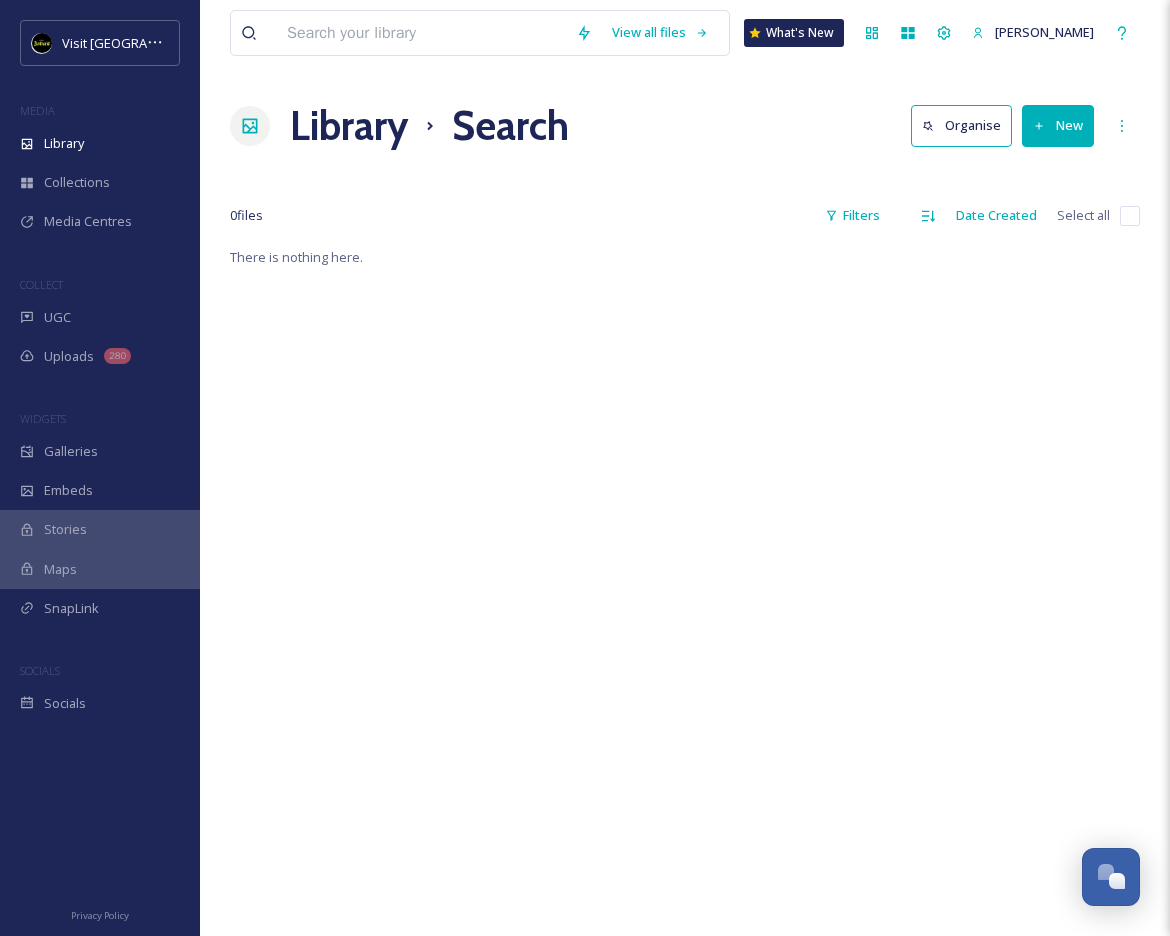 click at bounding box center [421, 33] 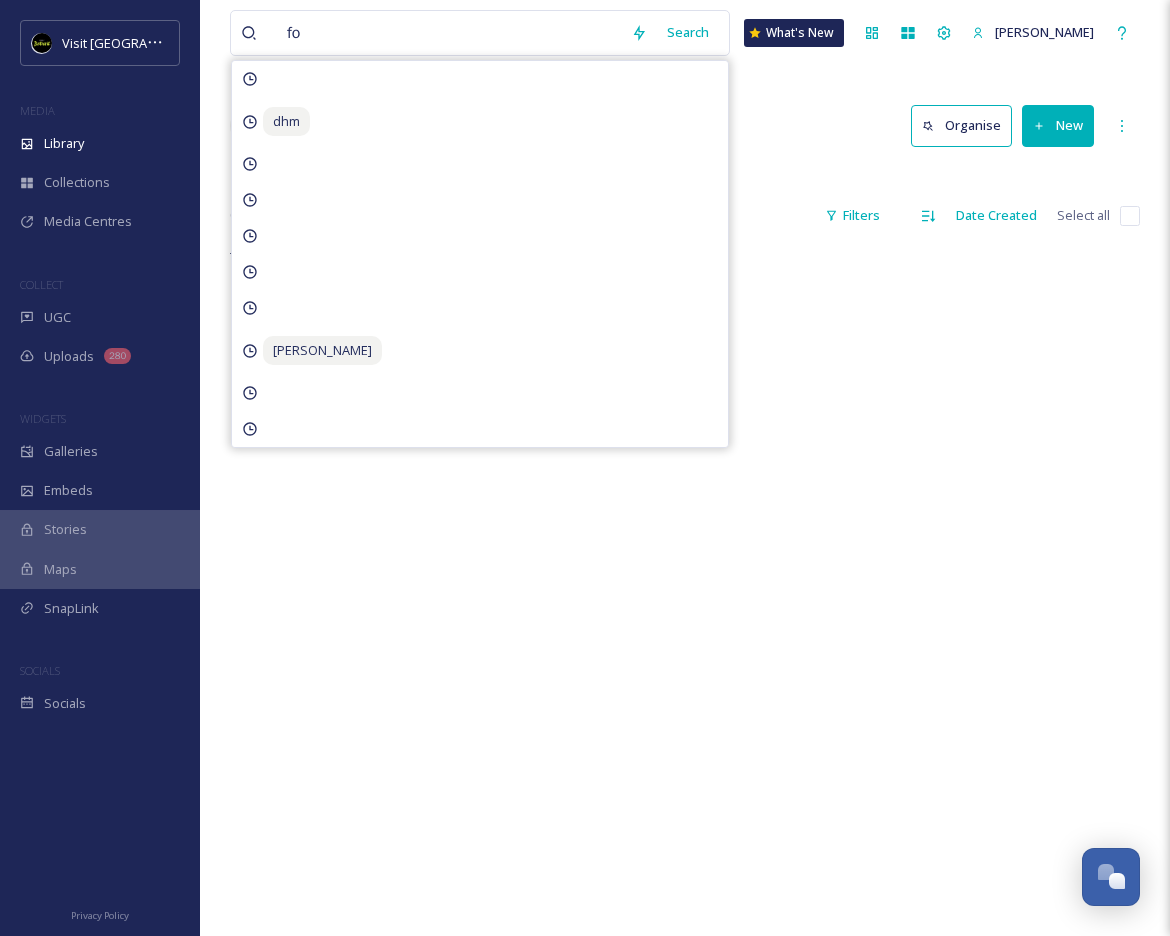 type on "fox" 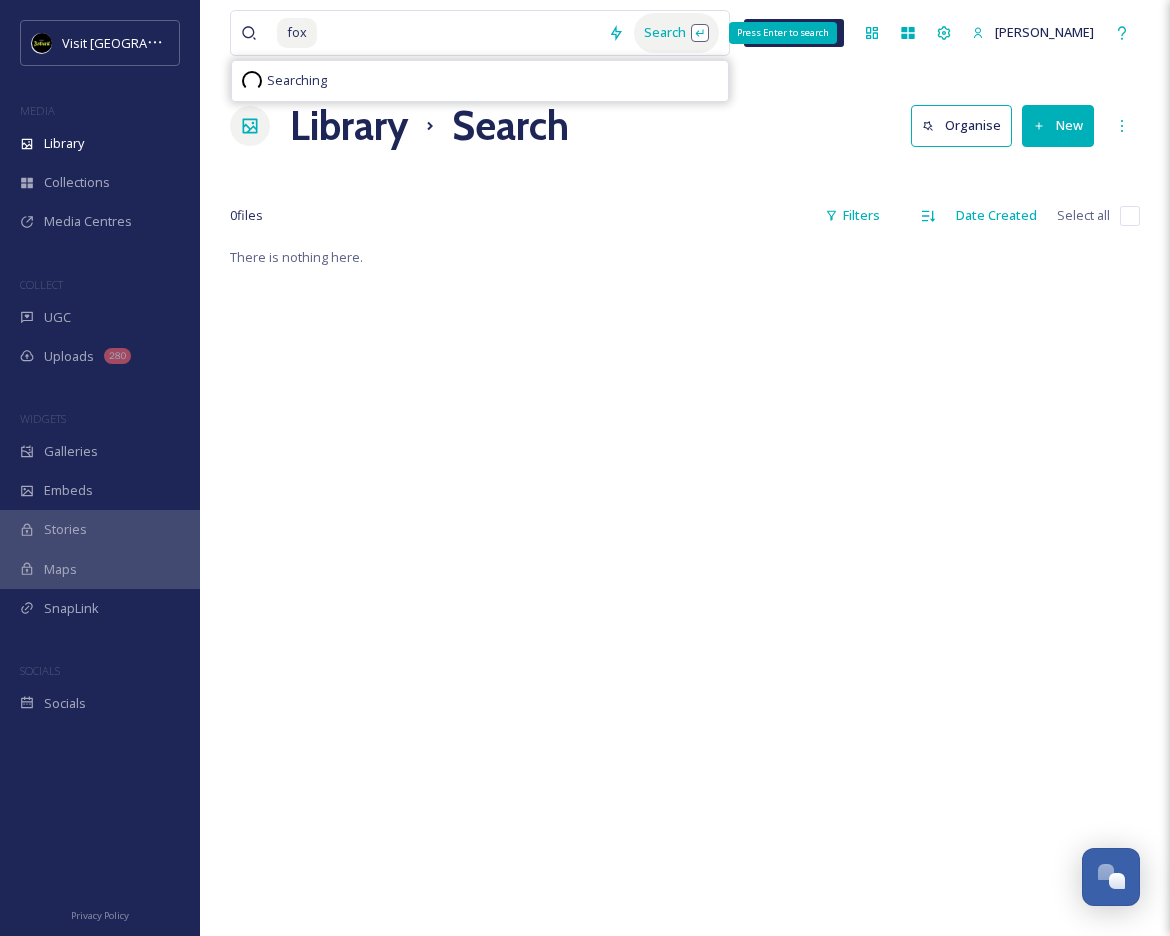click on "Search Press Enter to search" at bounding box center (676, 32) 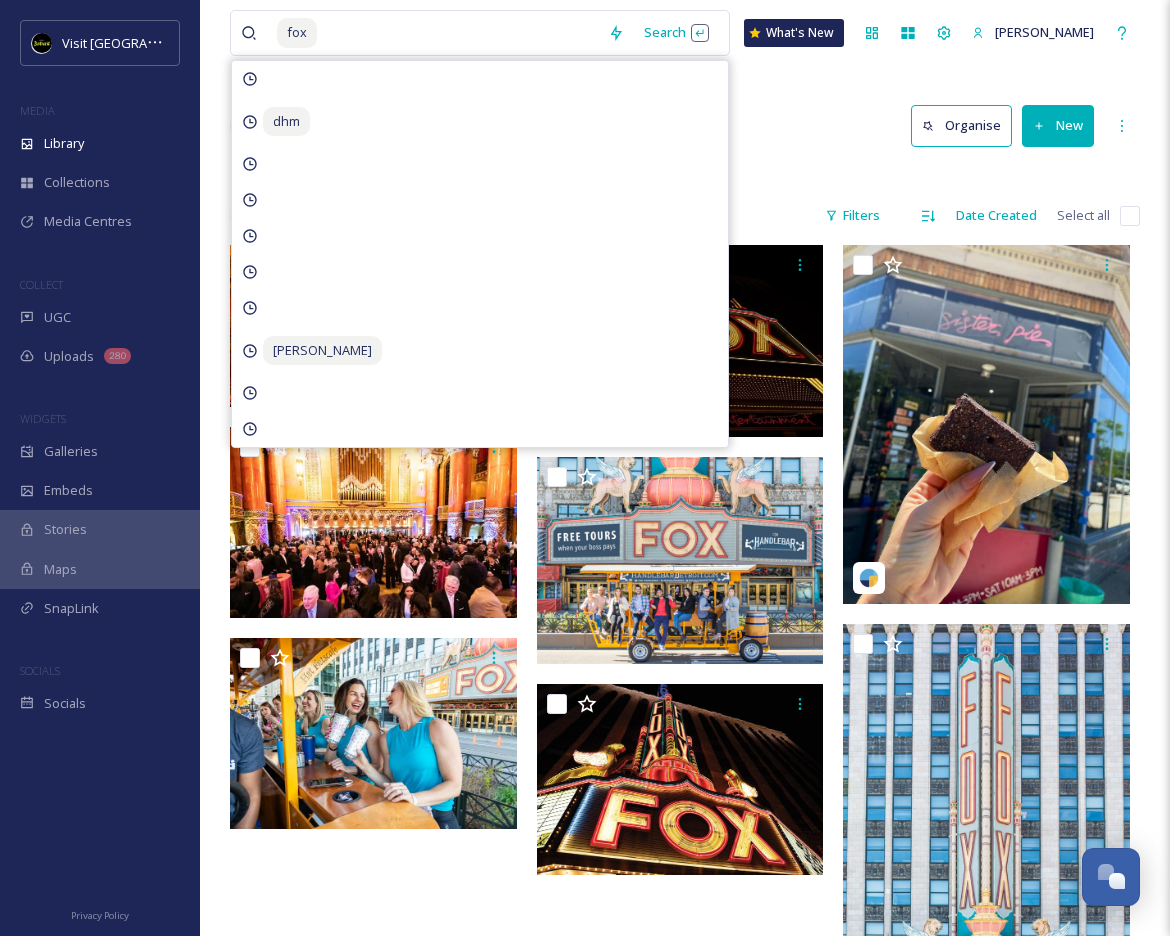 click on "Library Search Organise New" at bounding box center [685, 126] 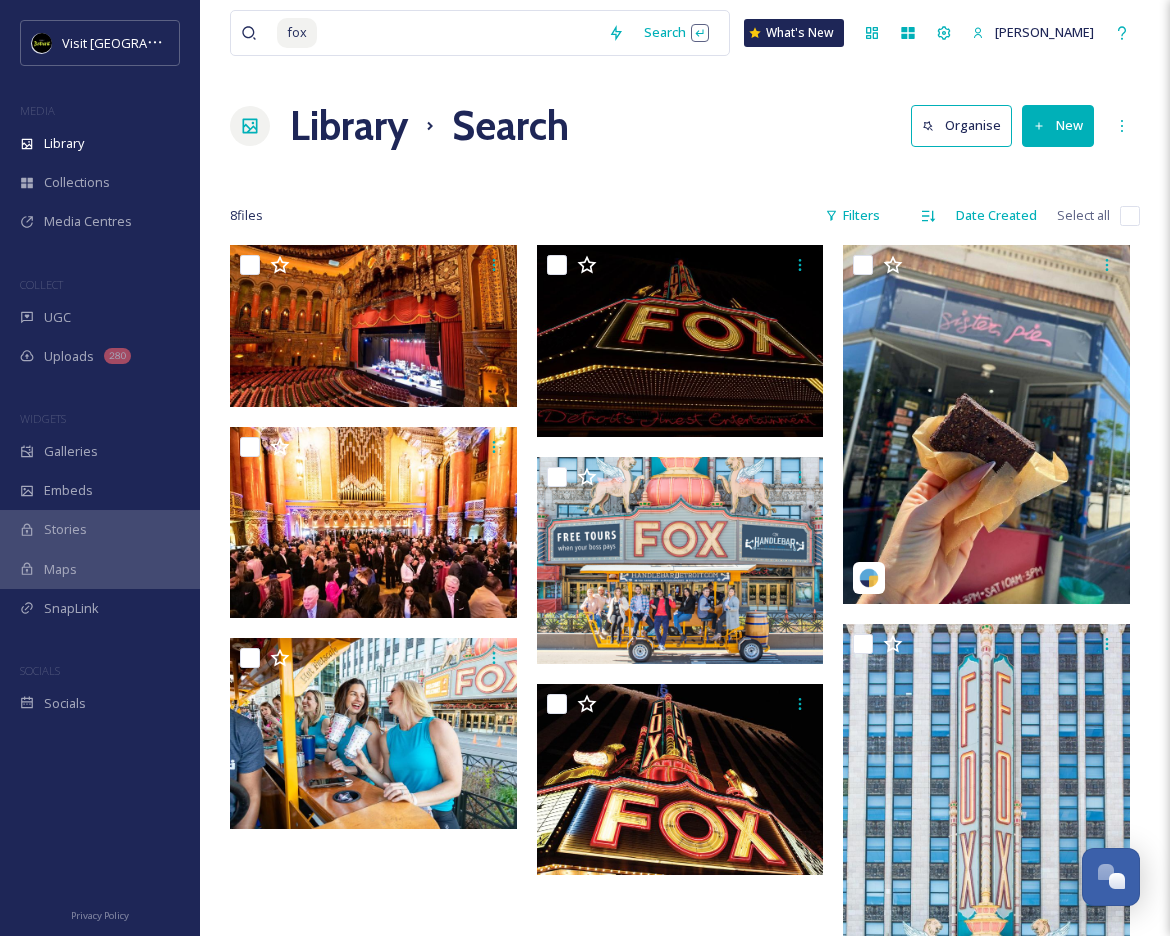scroll, scrollTop: 0, scrollLeft: 0, axis: both 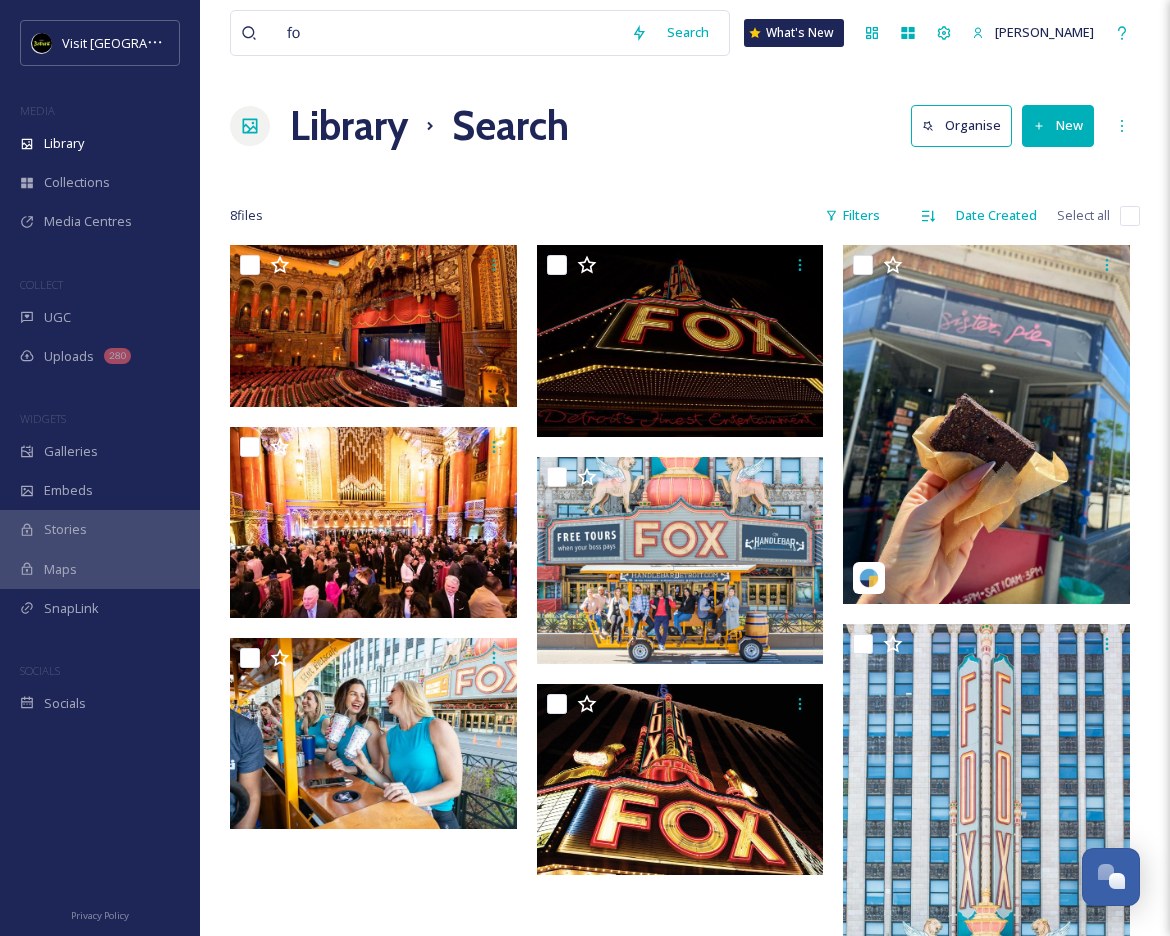 type on "f" 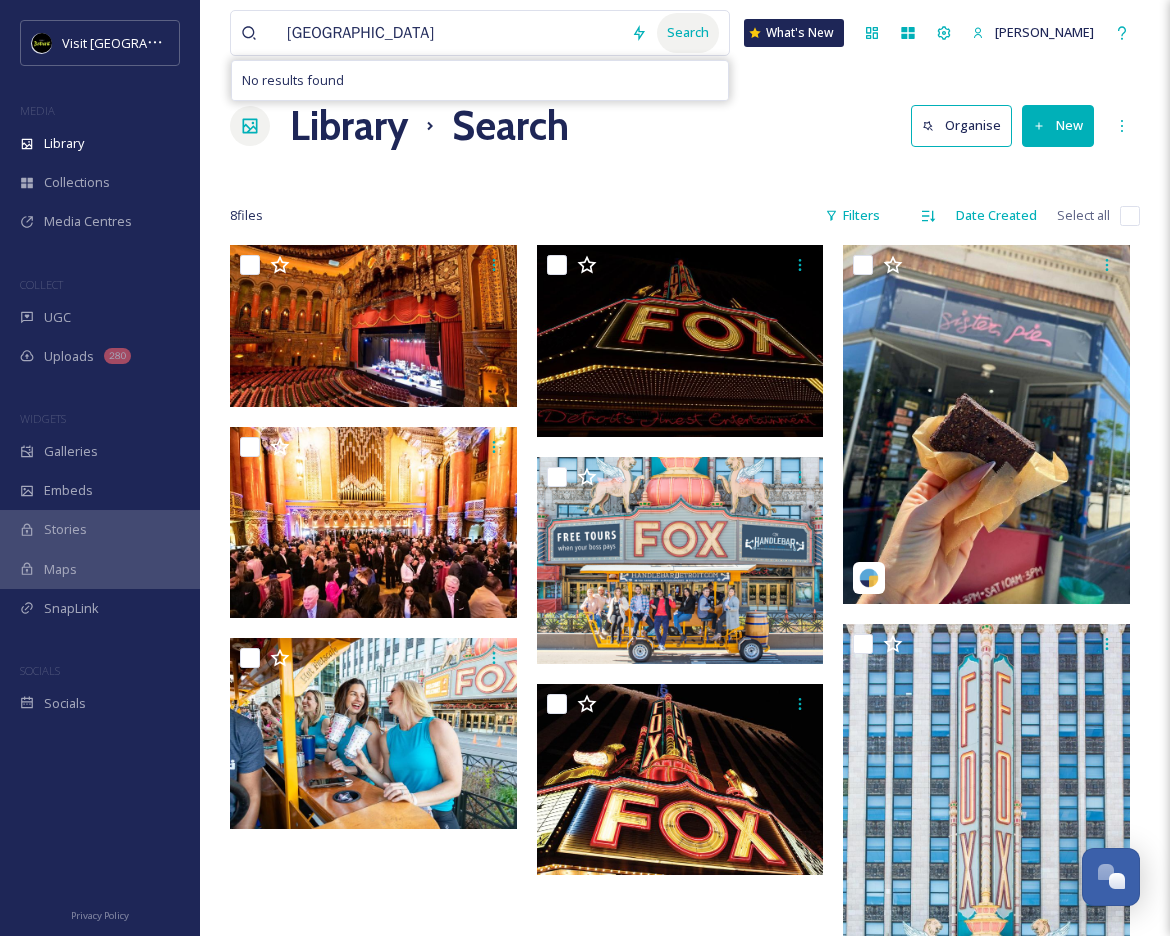 drag, startPoint x: 247, startPoint y: 35, endPoint x: 691, endPoint y: 34, distance: 444.00113 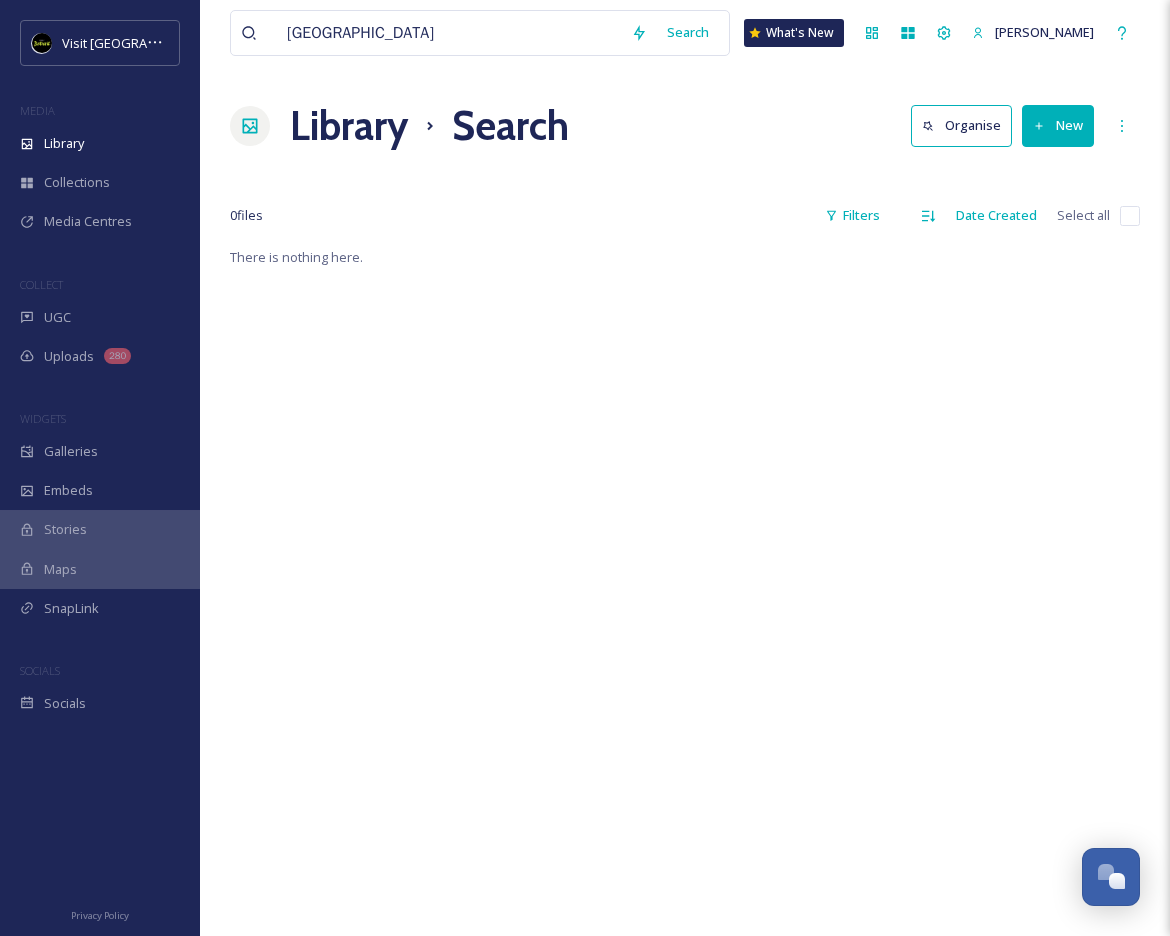 drag, startPoint x: 481, startPoint y: 41, endPoint x: 260, endPoint y: 28, distance: 221.38202 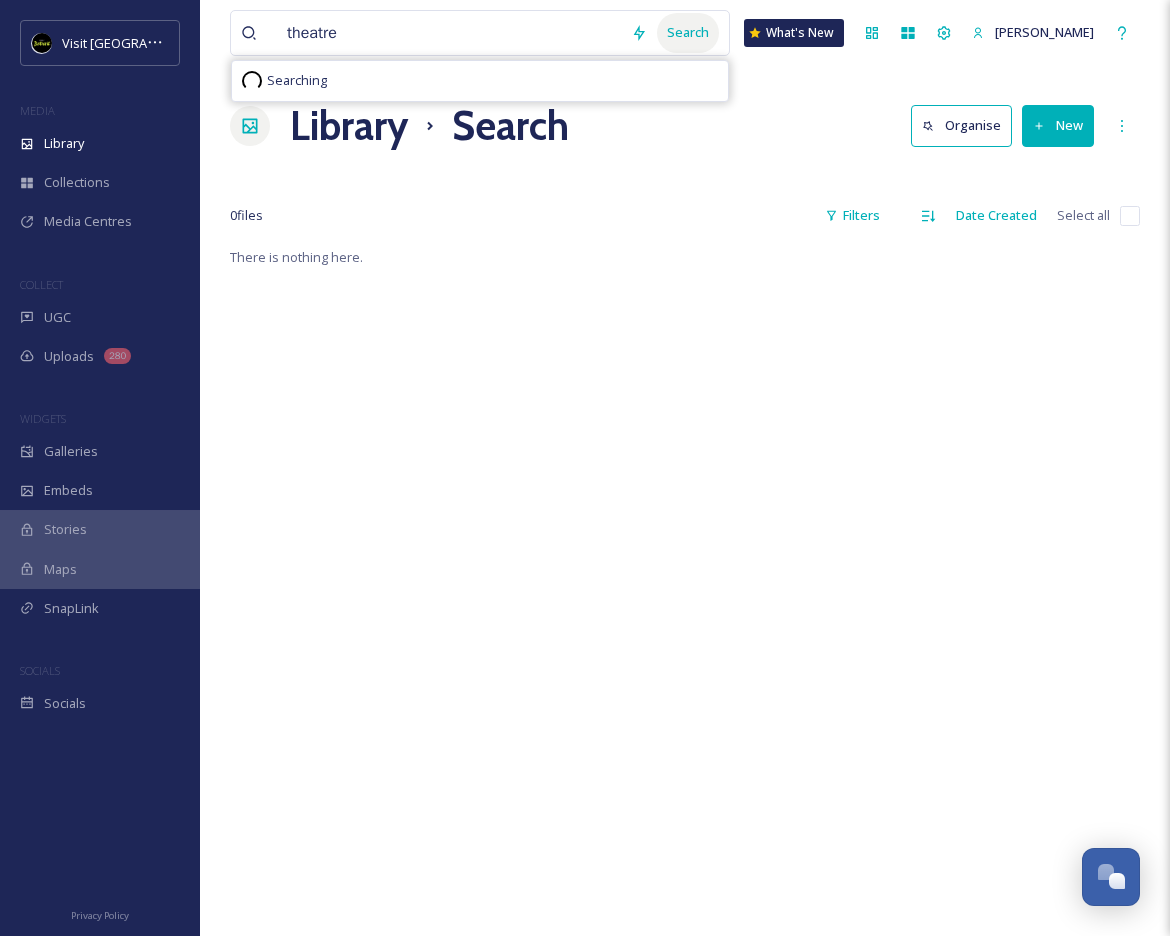 click on "Search" at bounding box center (688, 32) 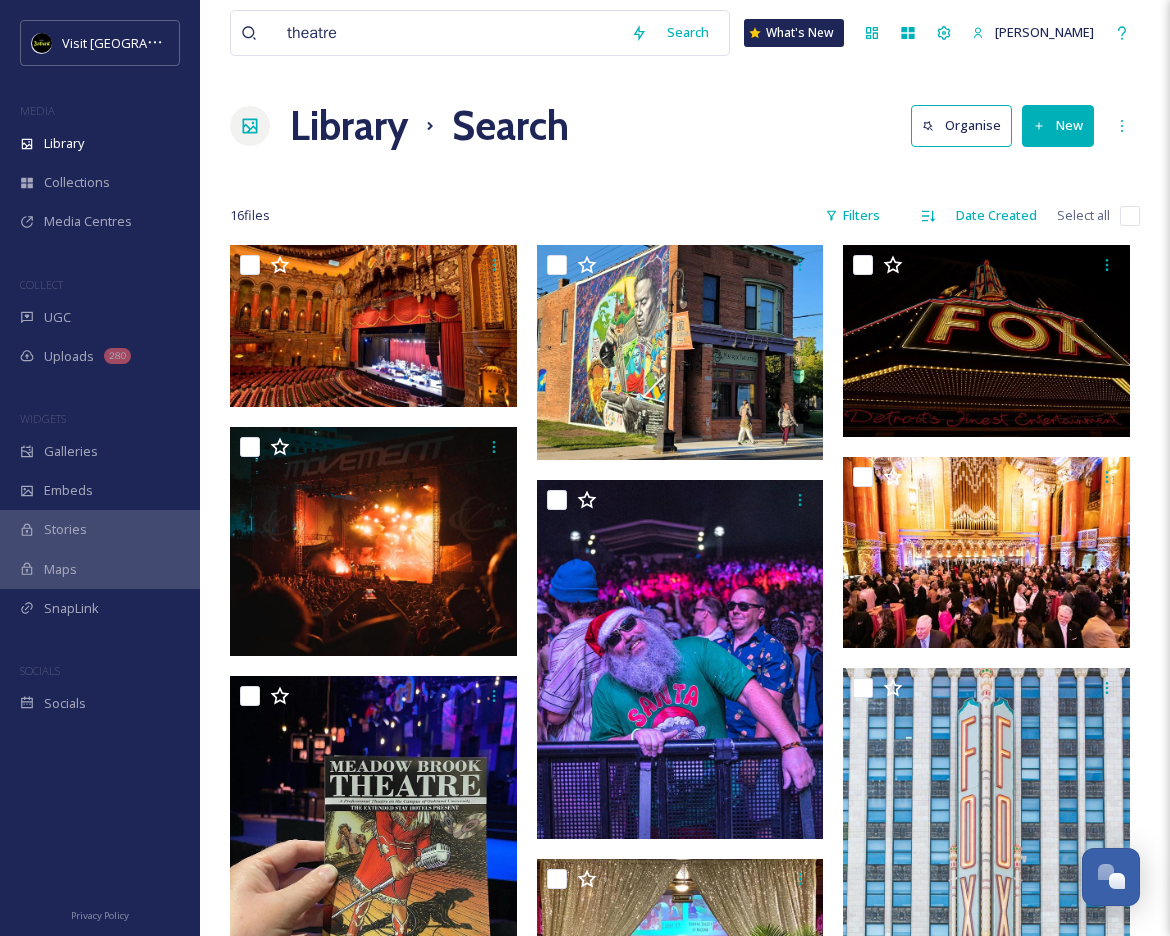 scroll, scrollTop: 0, scrollLeft: 0, axis: both 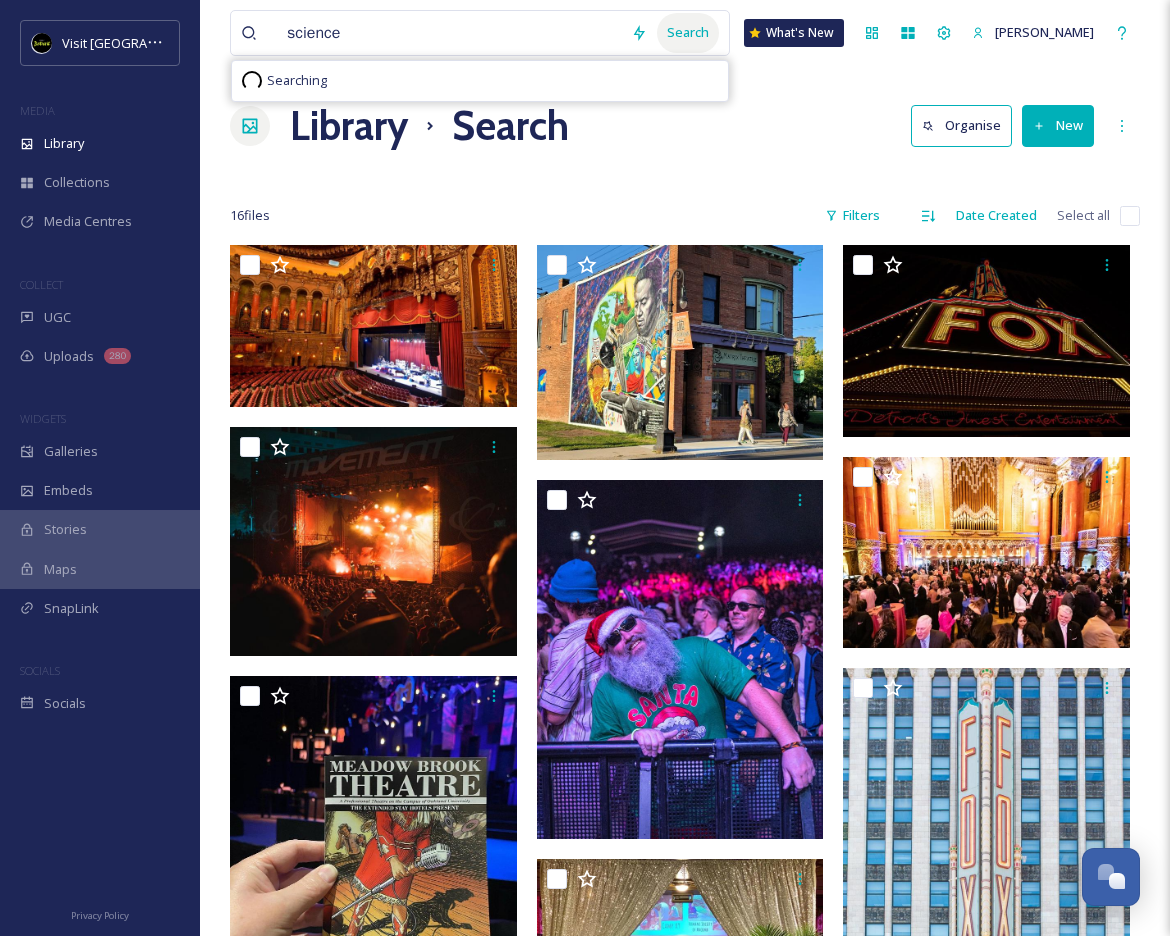 click on "Search" at bounding box center [688, 32] 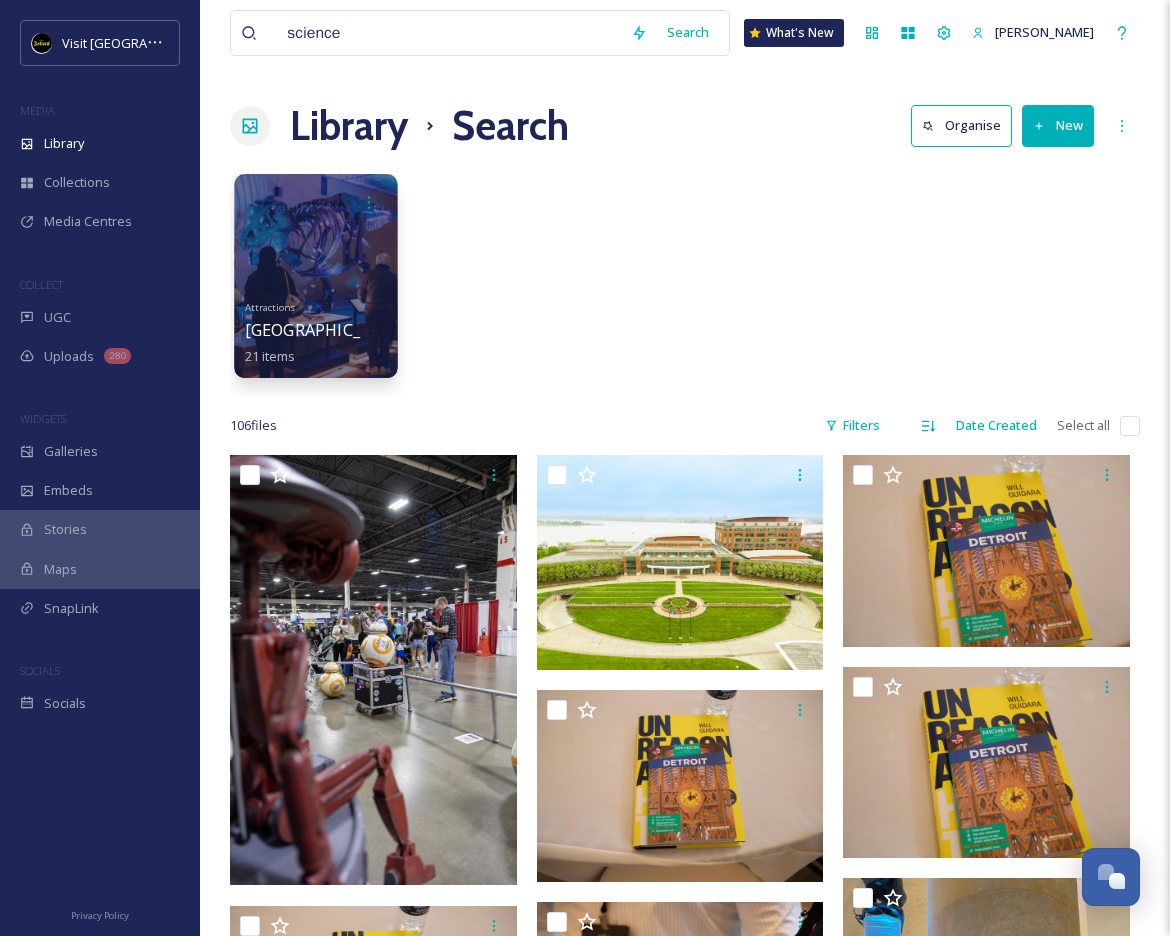 scroll, scrollTop: 0, scrollLeft: 0, axis: both 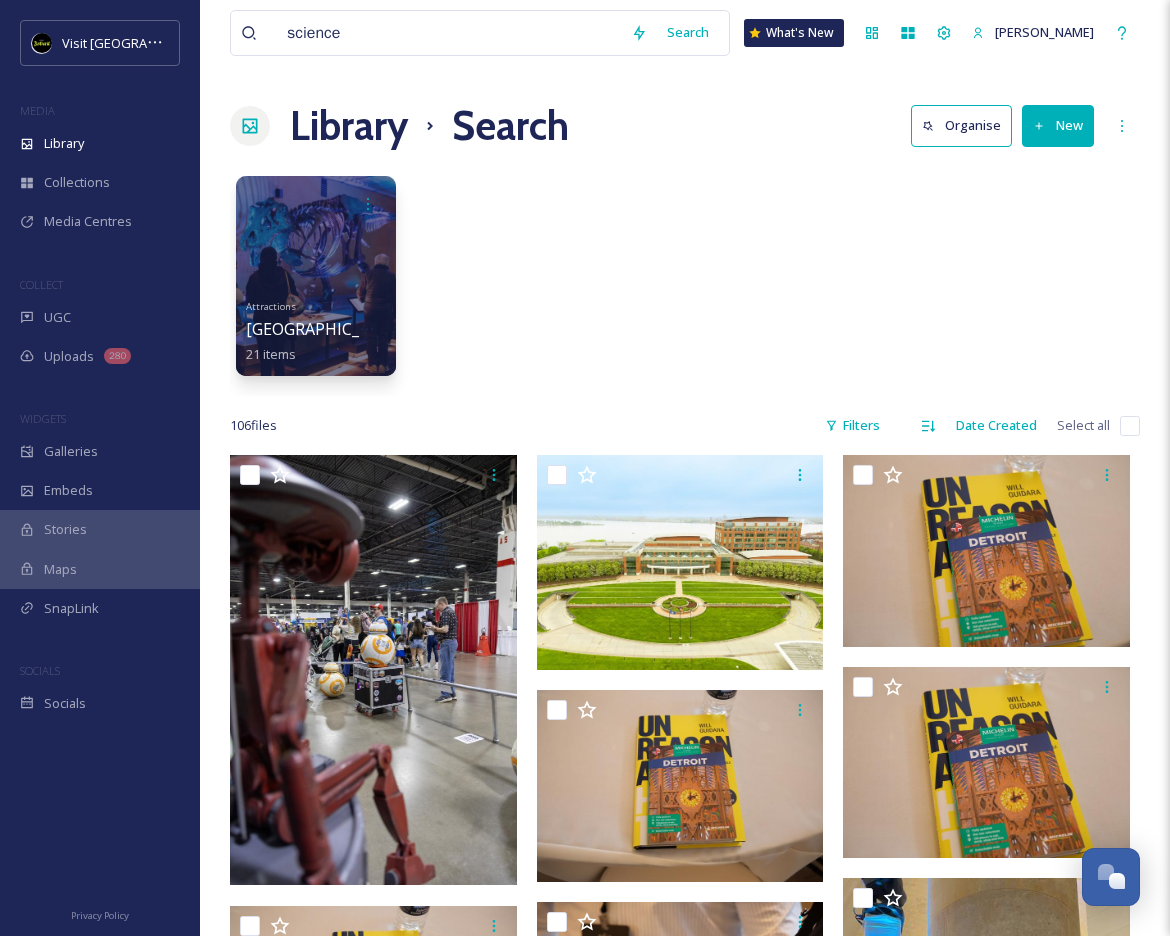drag, startPoint x: 366, startPoint y: 30, endPoint x: 257, endPoint y: 30, distance: 109 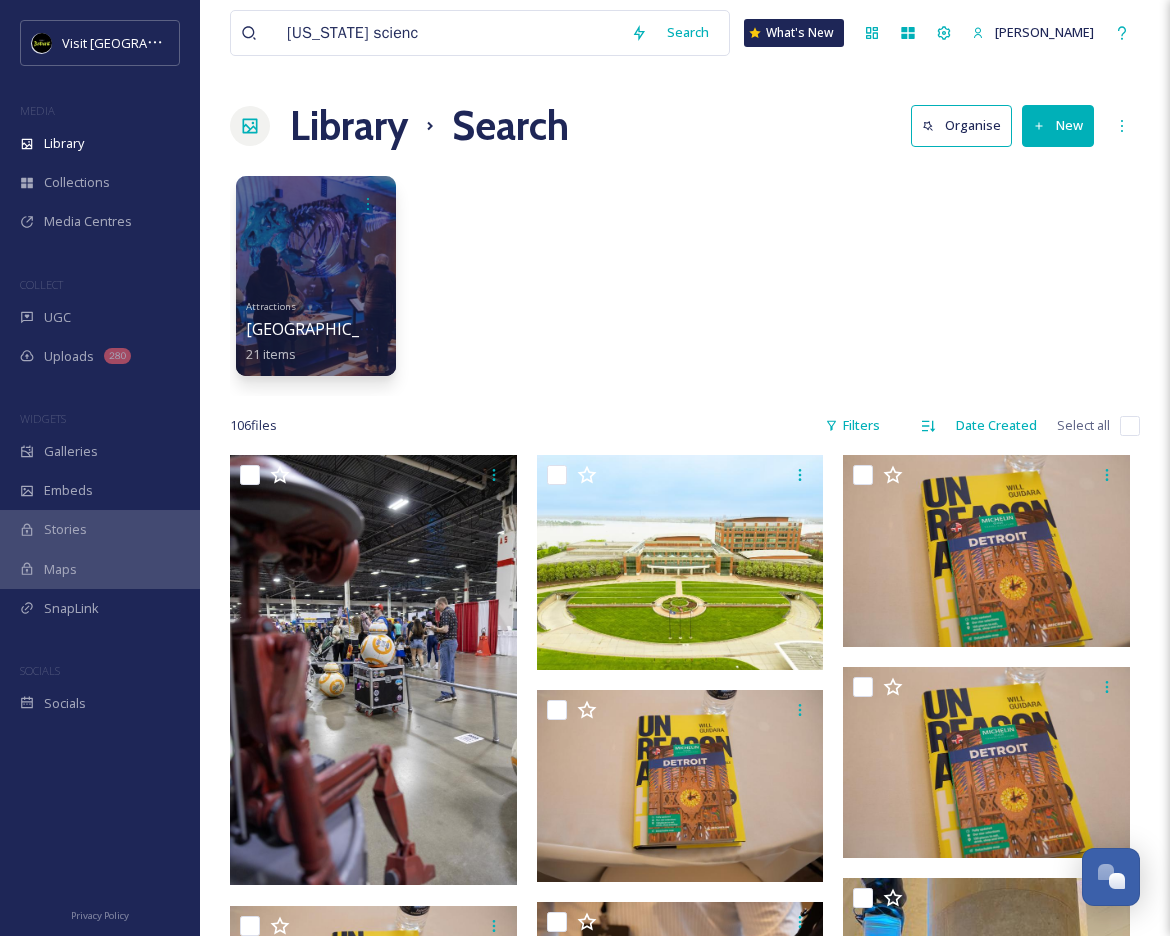 type on "[US_STATE] science" 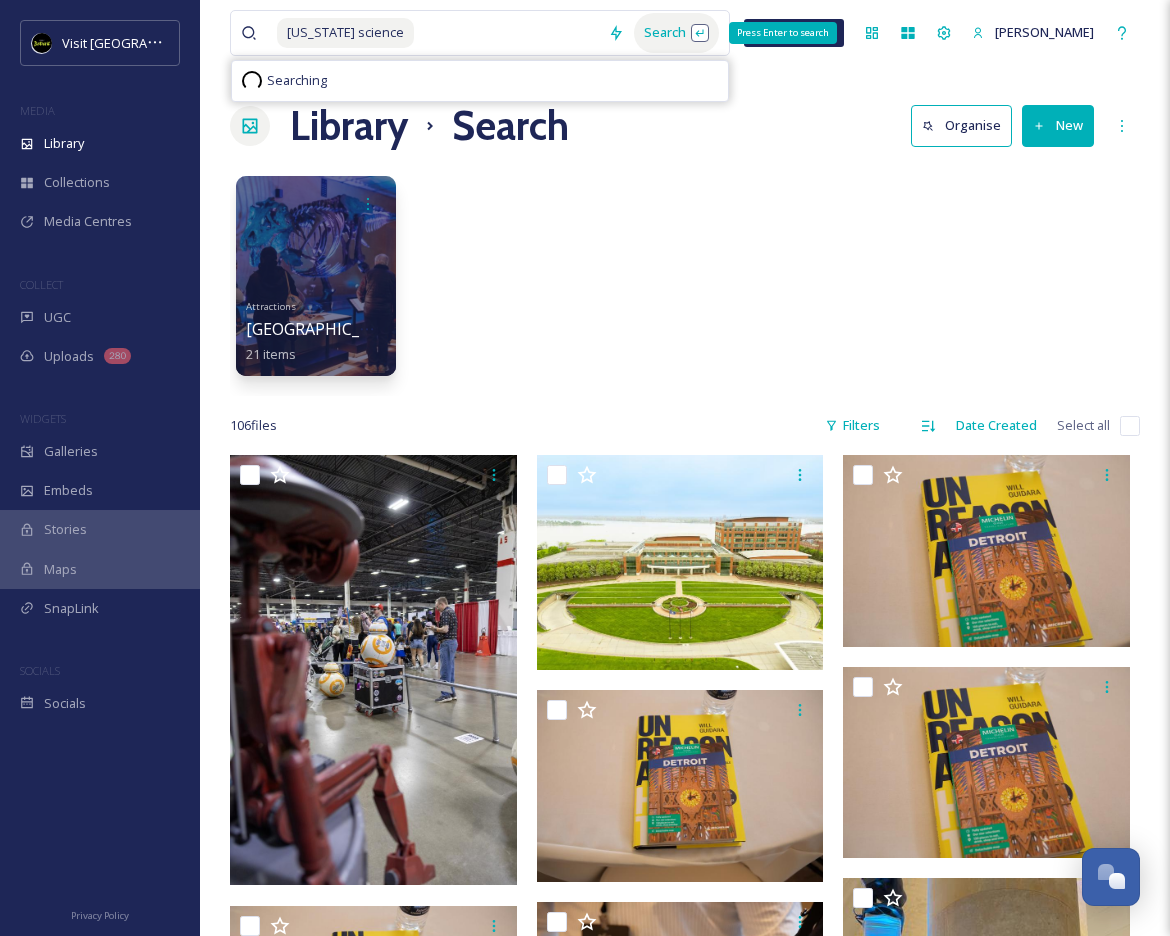 click on "Search Press Enter to search" at bounding box center (676, 32) 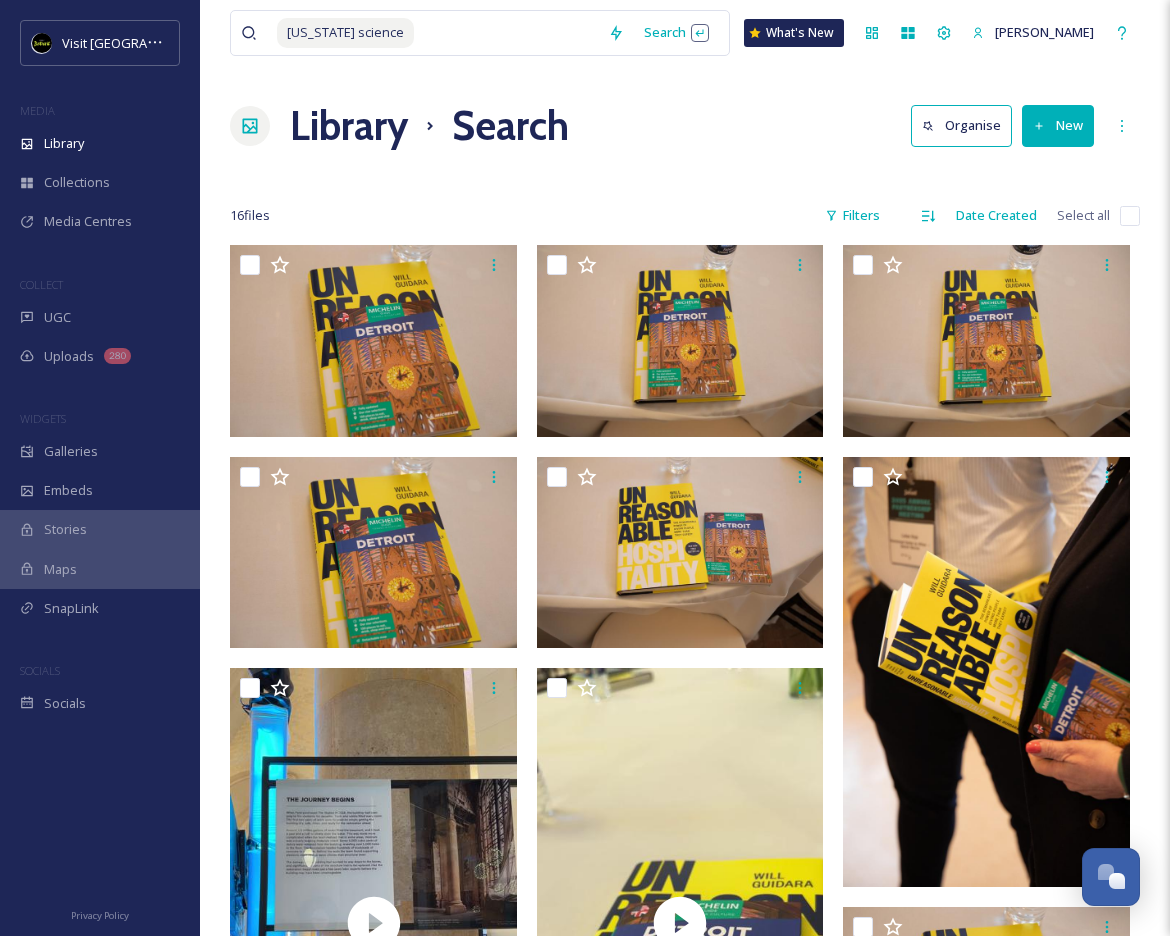 scroll, scrollTop: 0, scrollLeft: 0, axis: both 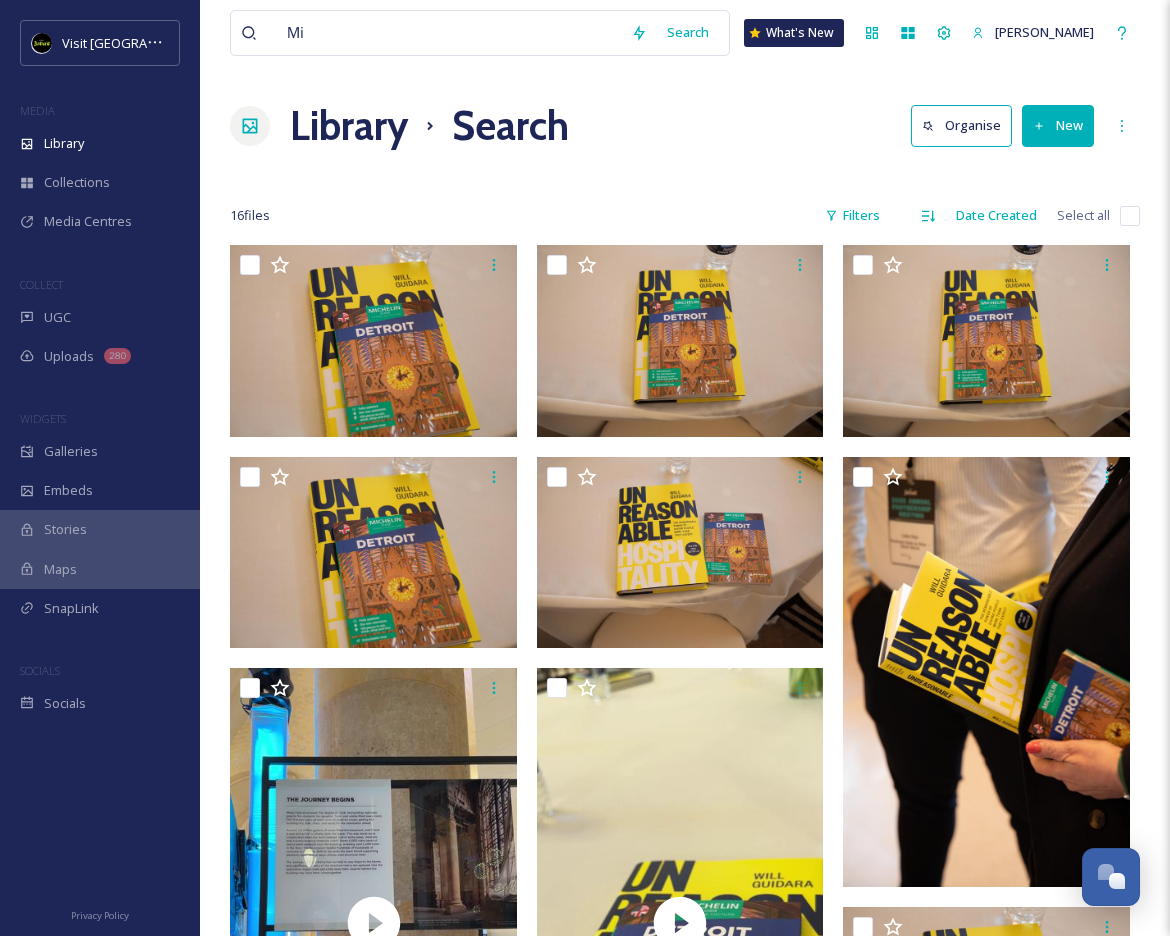 type on "M" 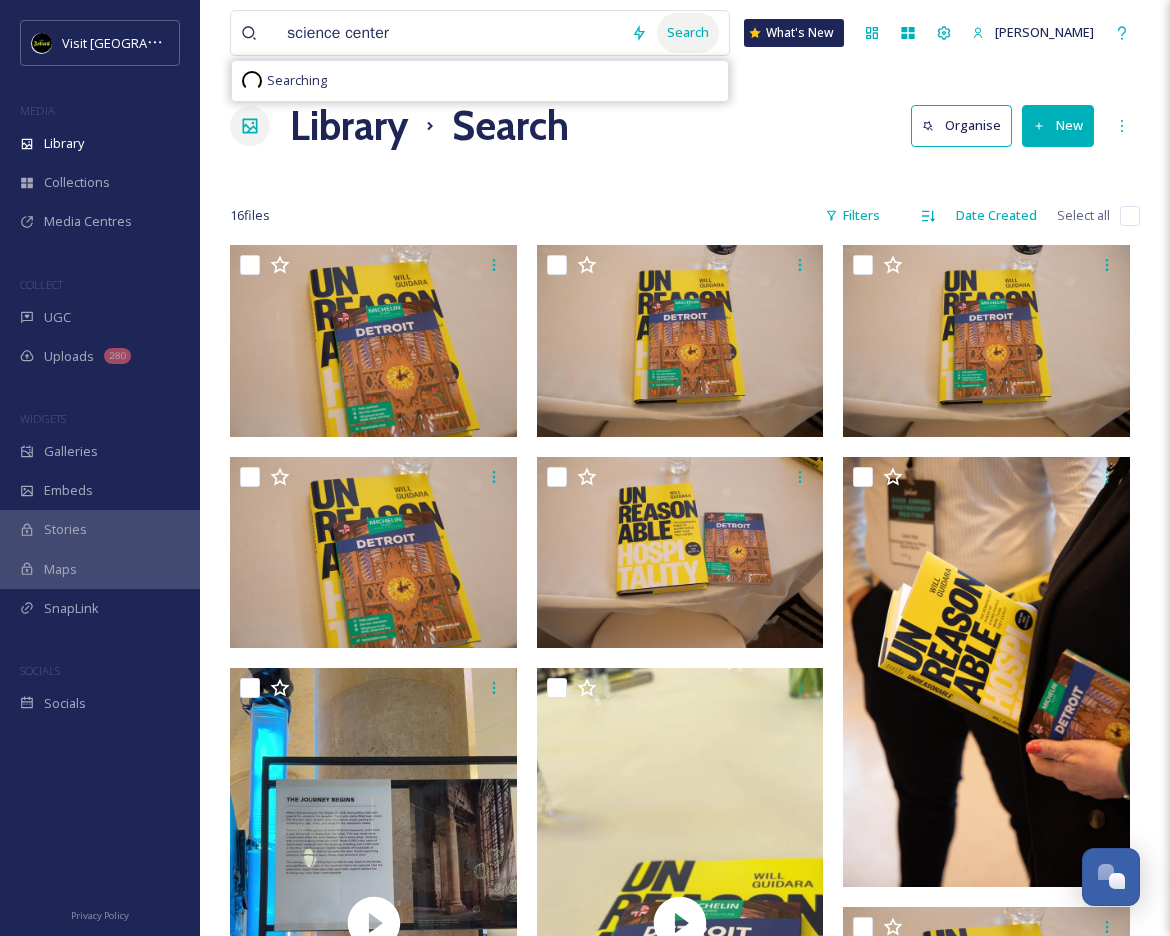 type on "science center" 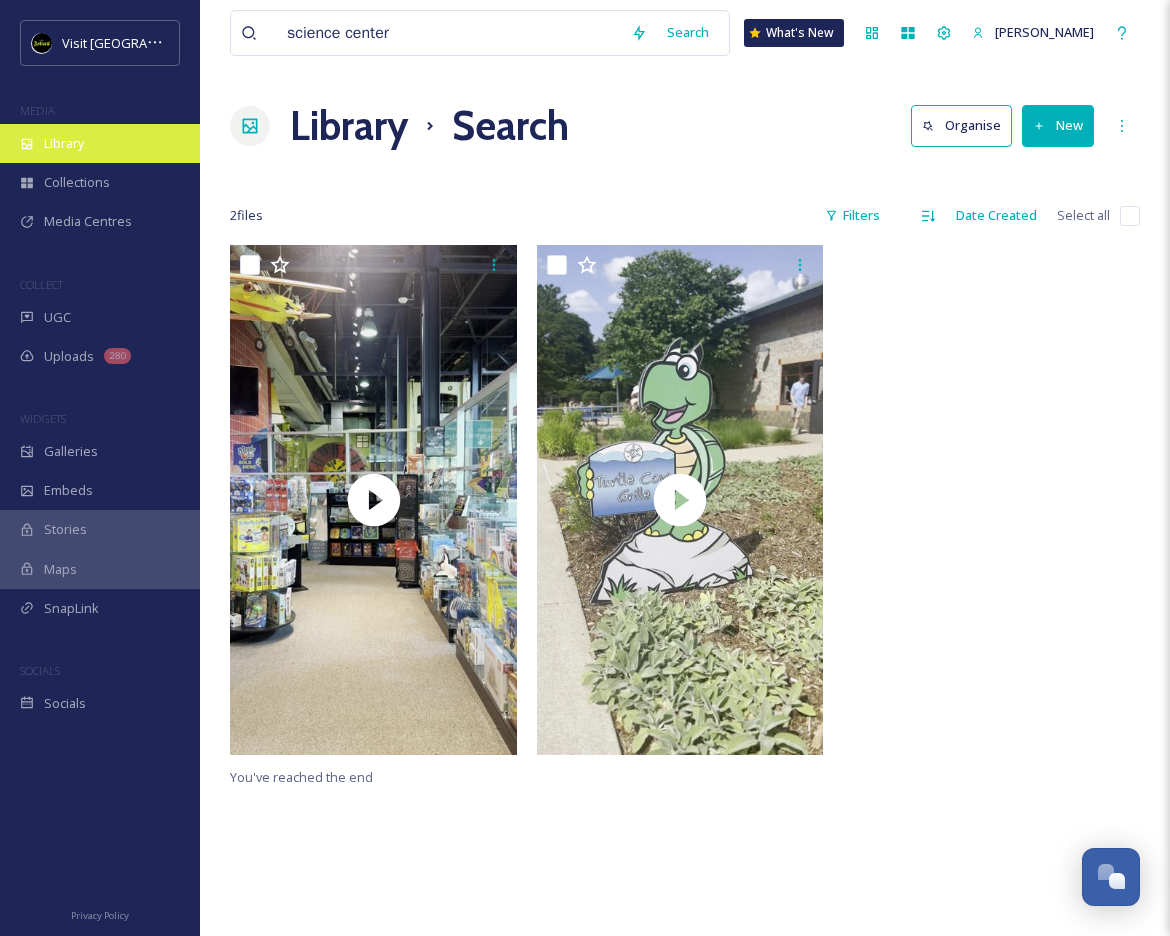 click on "Library" at bounding box center [100, 143] 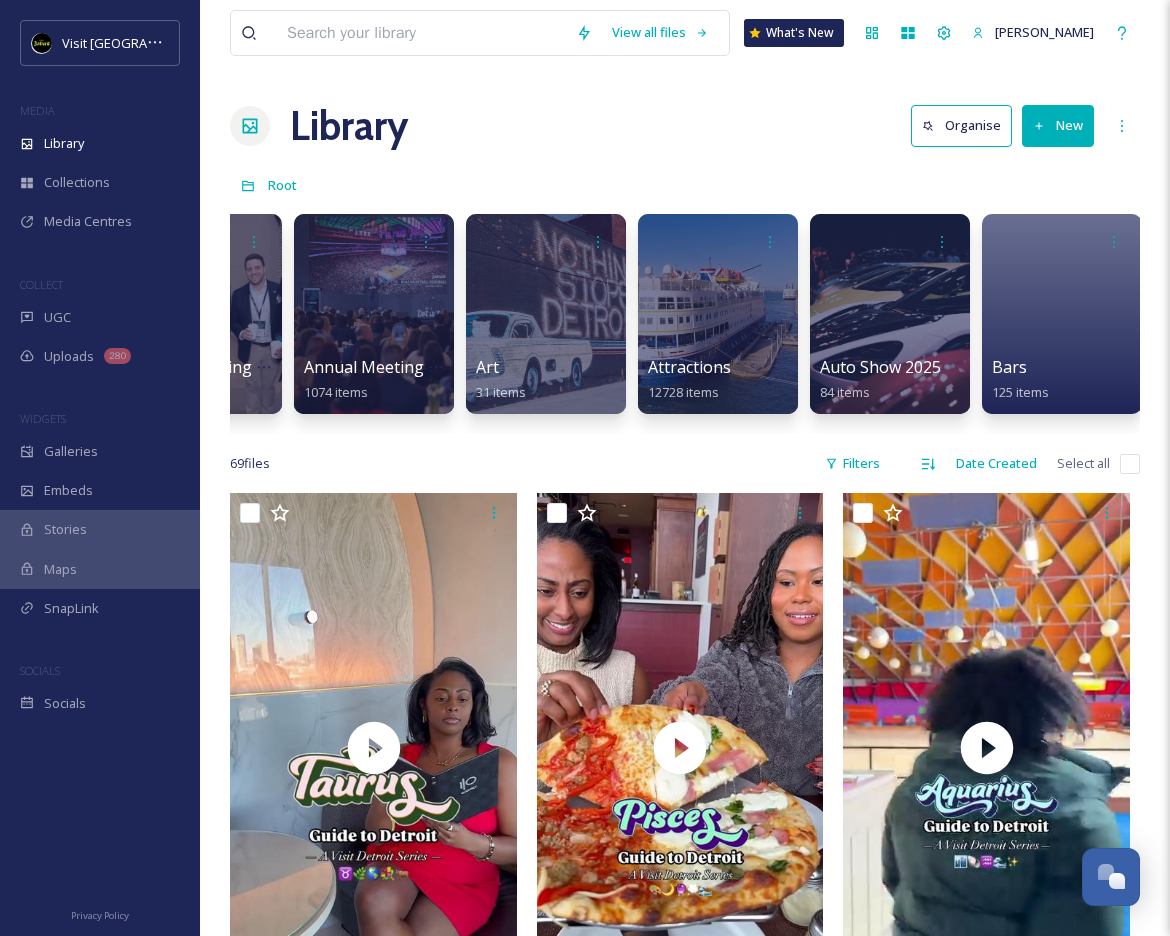 scroll, scrollTop: 0, scrollLeft: 813, axis: horizontal 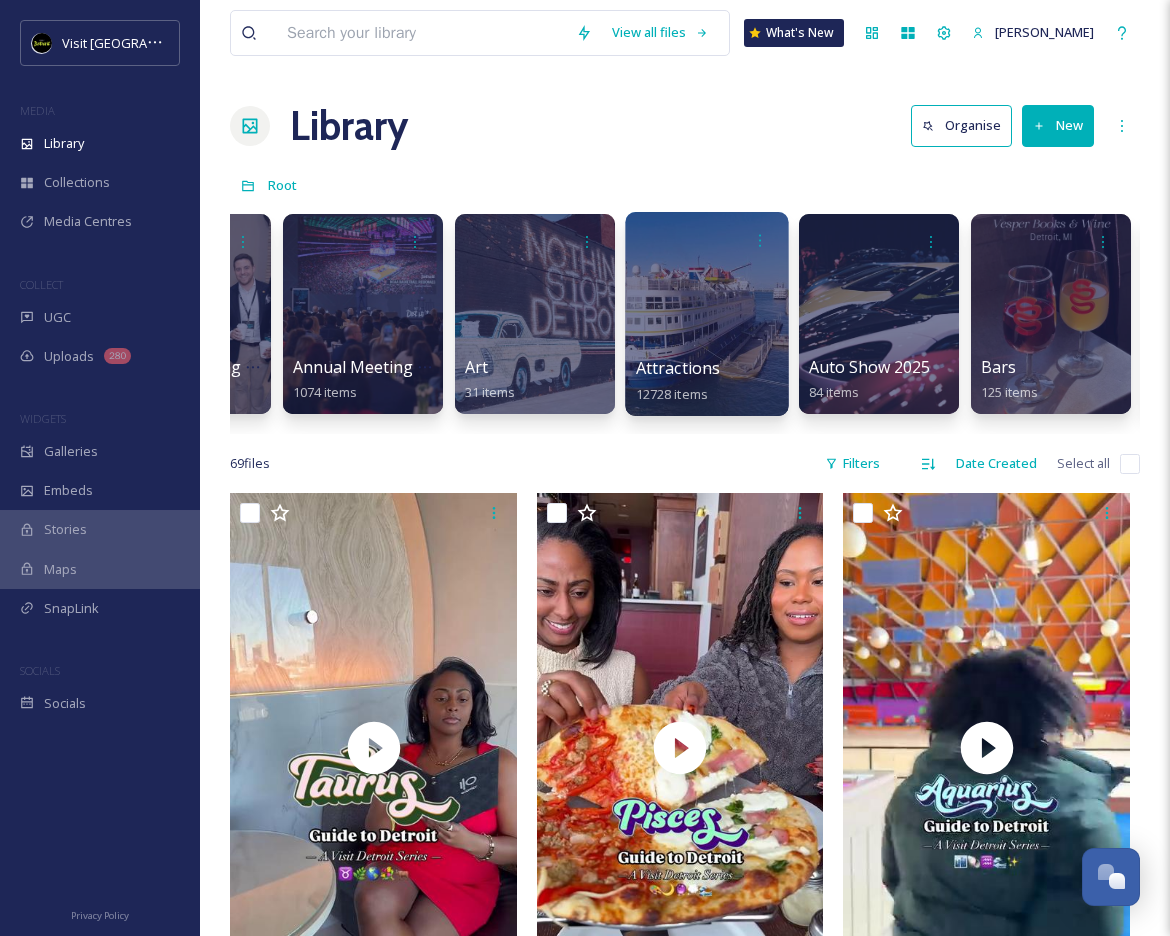click at bounding box center [706, 314] 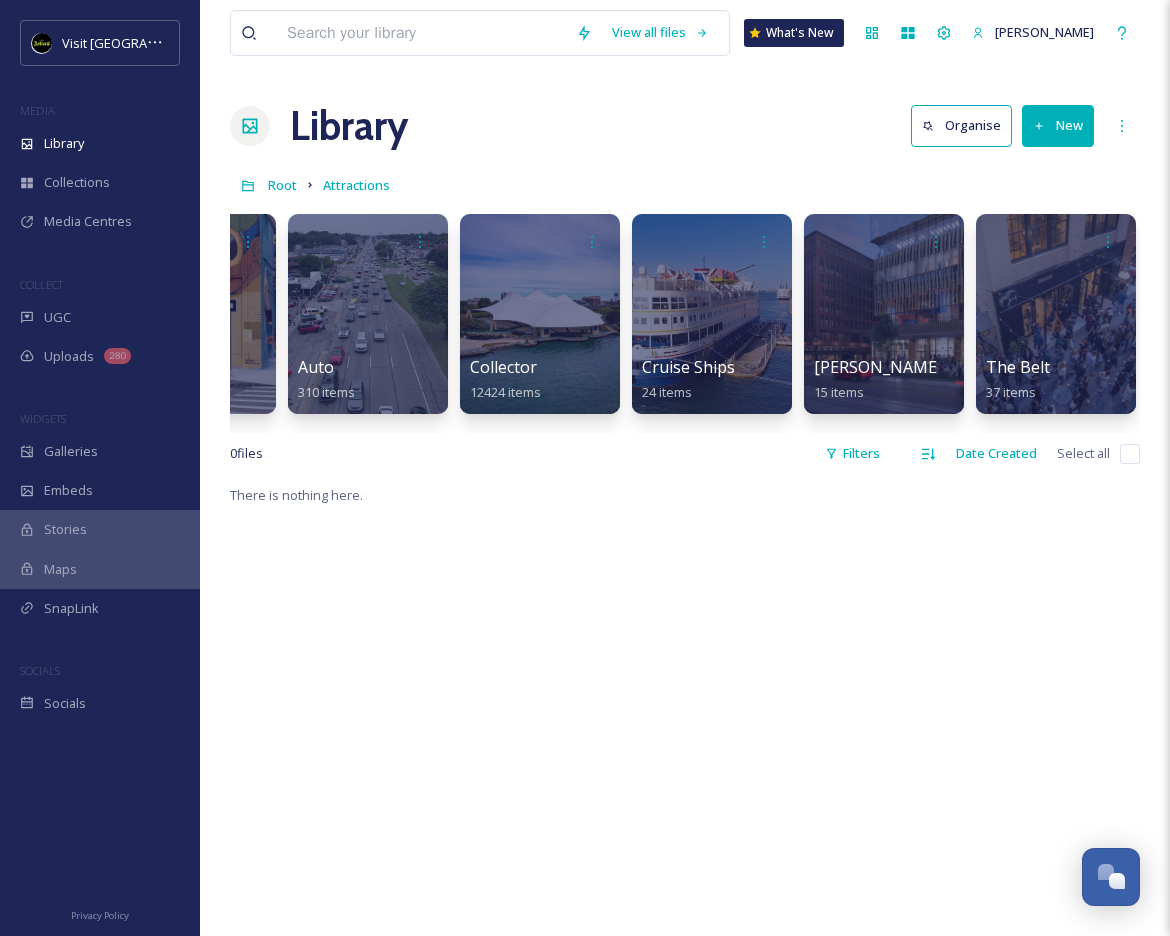 scroll, scrollTop: 0, scrollLeft: 116, axis: horizontal 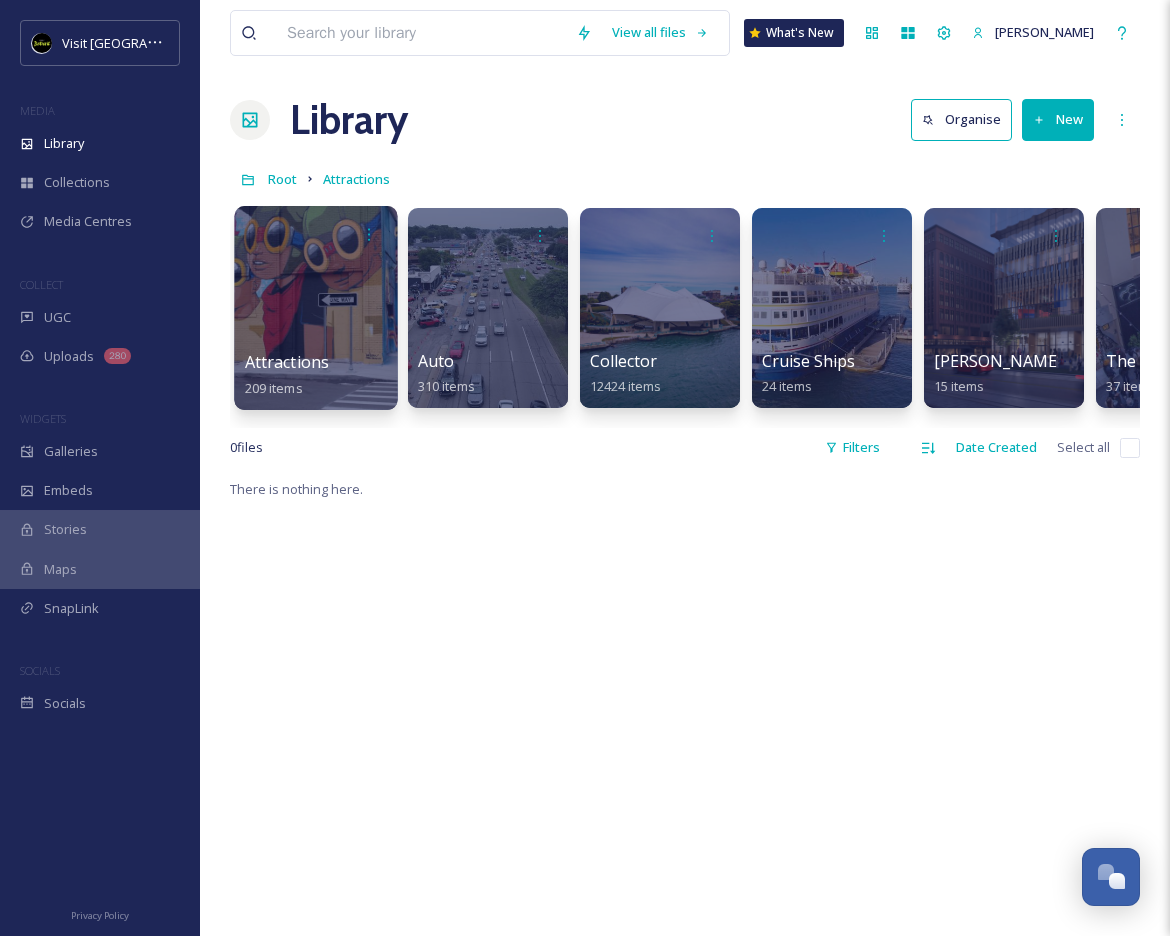 click at bounding box center (315, 308) 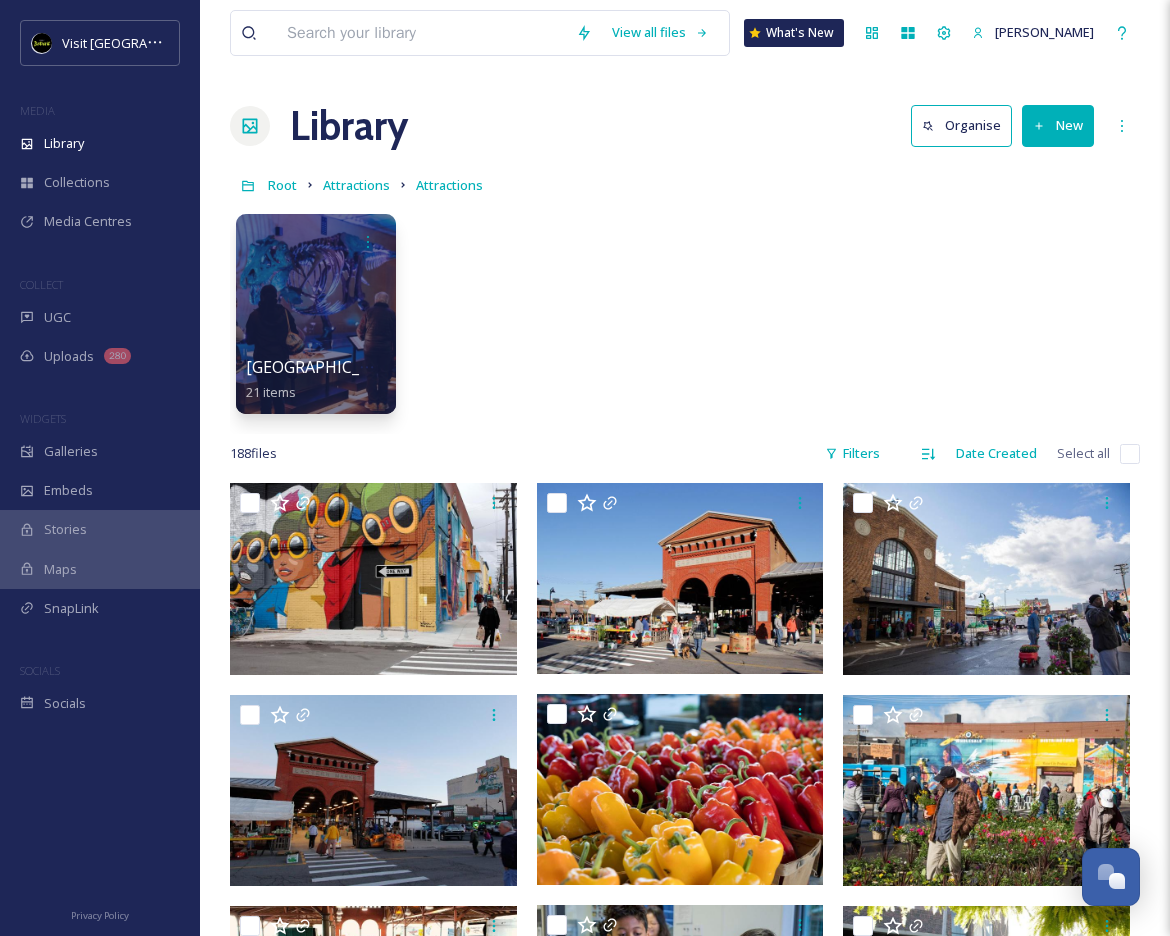 scroll, scrollTop: 0, scrollLeft: 0, axis: both 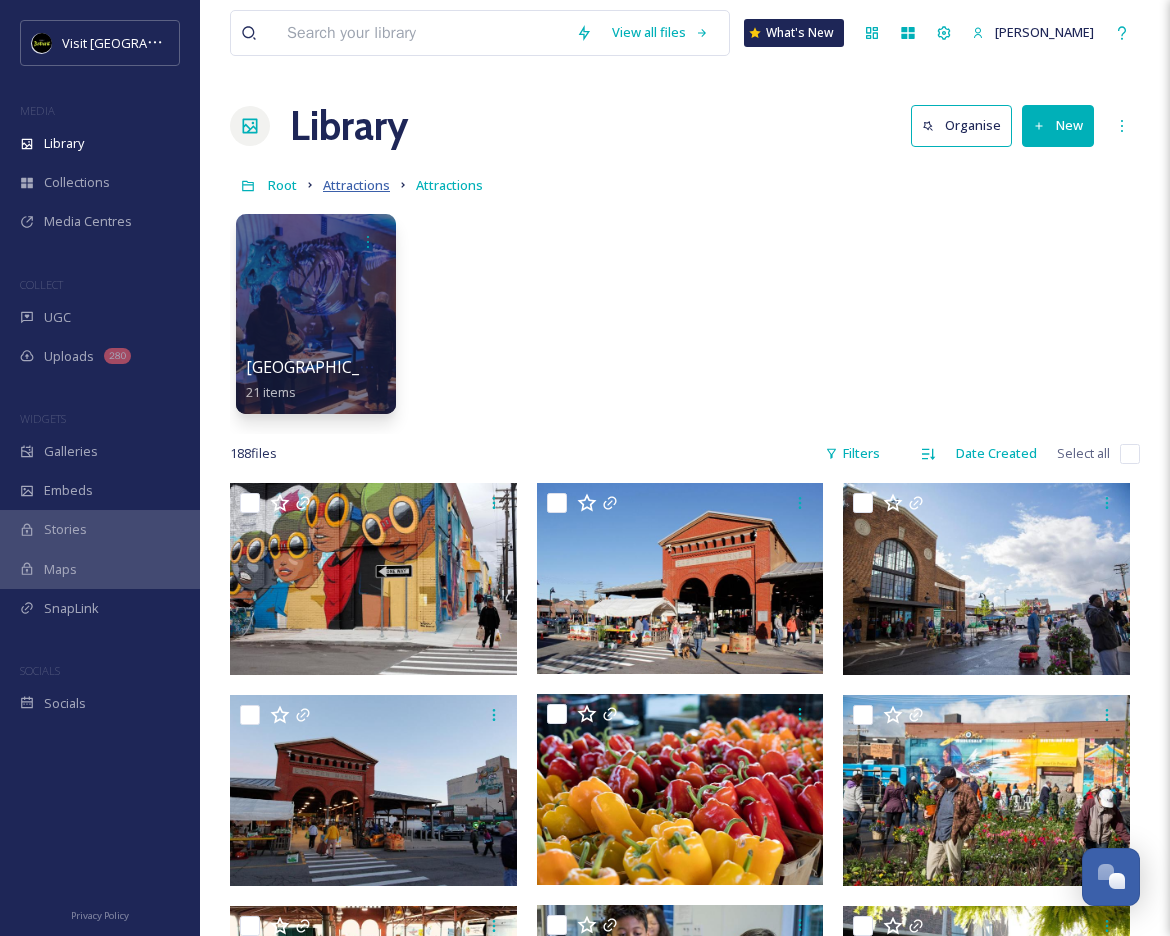 click on "Attractions" at bounding box center [356, 185] 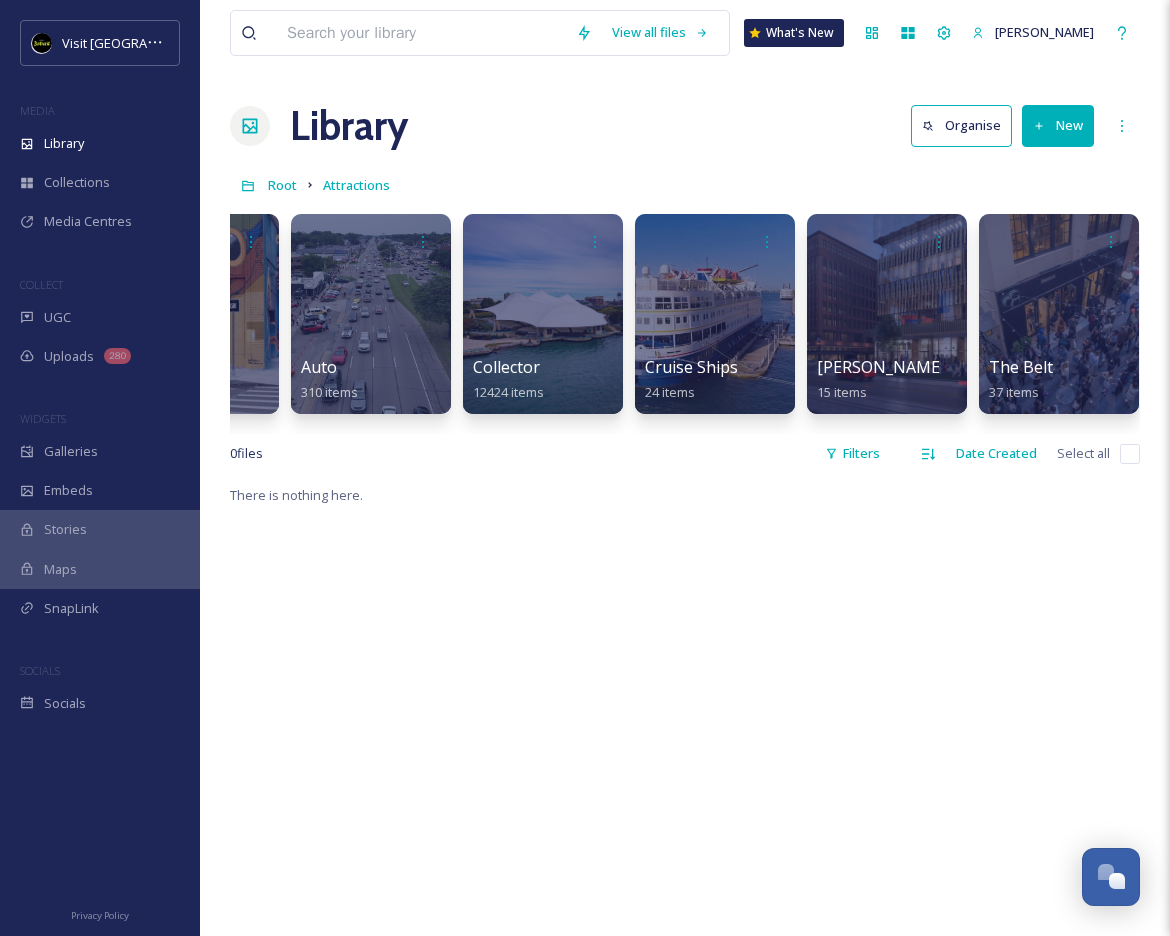 scroll, scrollTop: 0, scrollLeft: 116, axis: horizontal 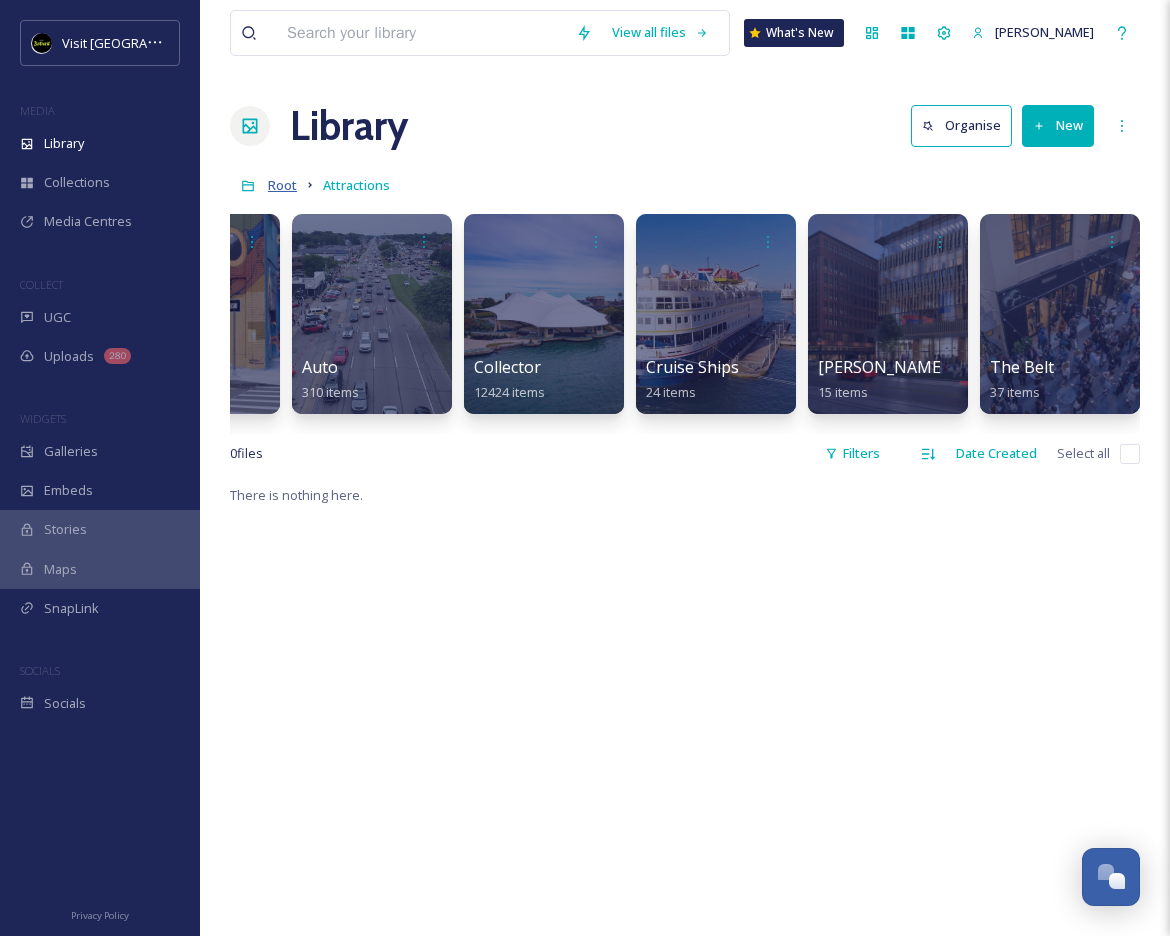 click on "Root" at bounding box center (282, 185) 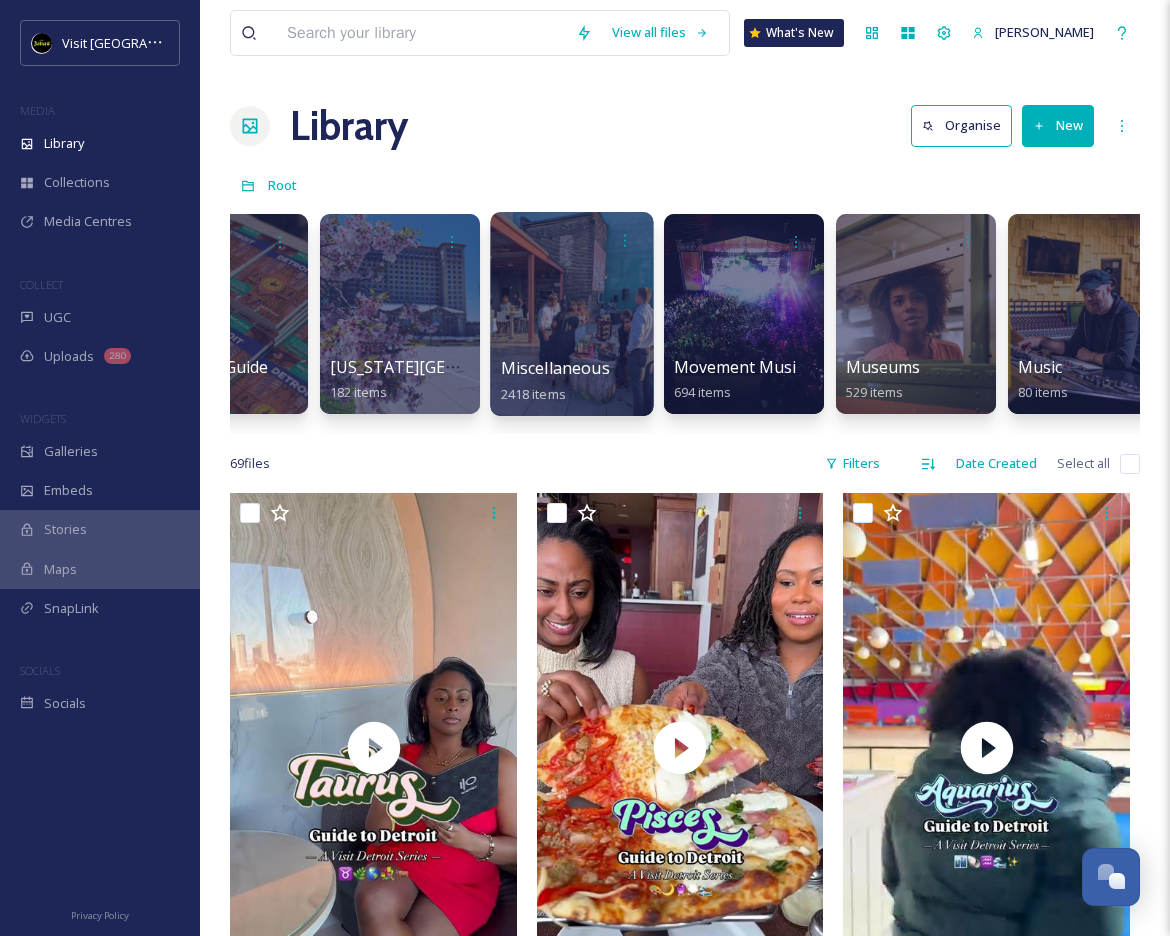scroll, scrollTop: 0, scrollLeft: 5939, axis: horizontal 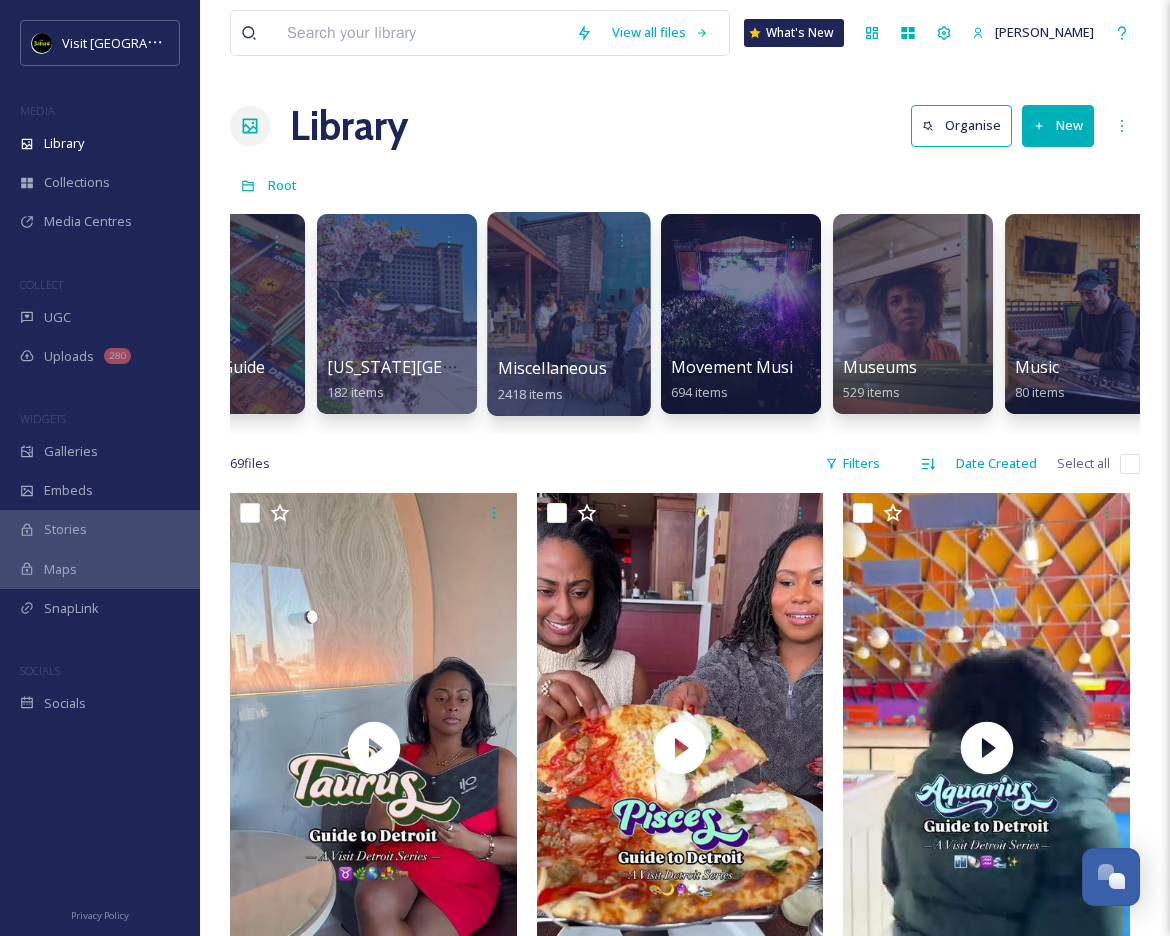 click at bounding box center (568, 314) 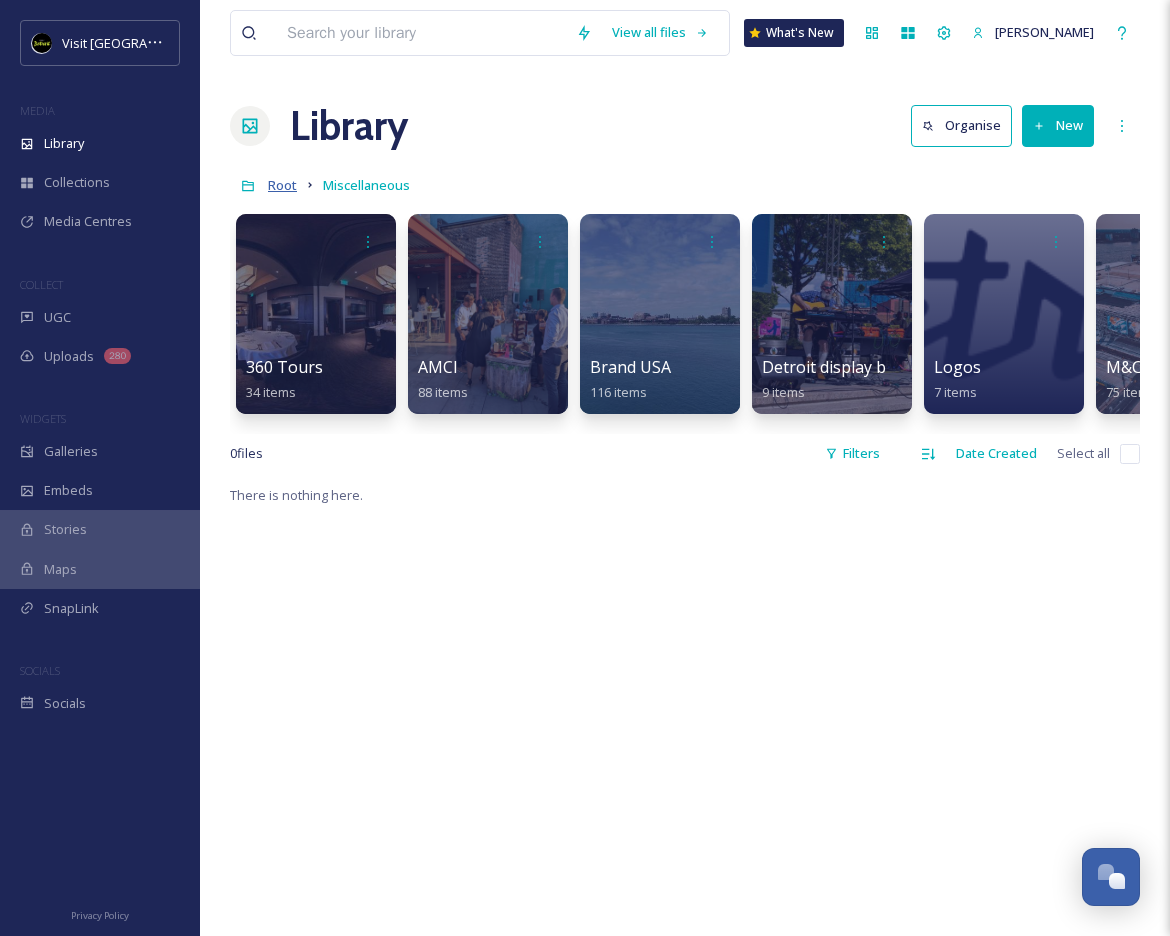 scroll, scrollTop: 0, scrollLeft: 0, axis: both 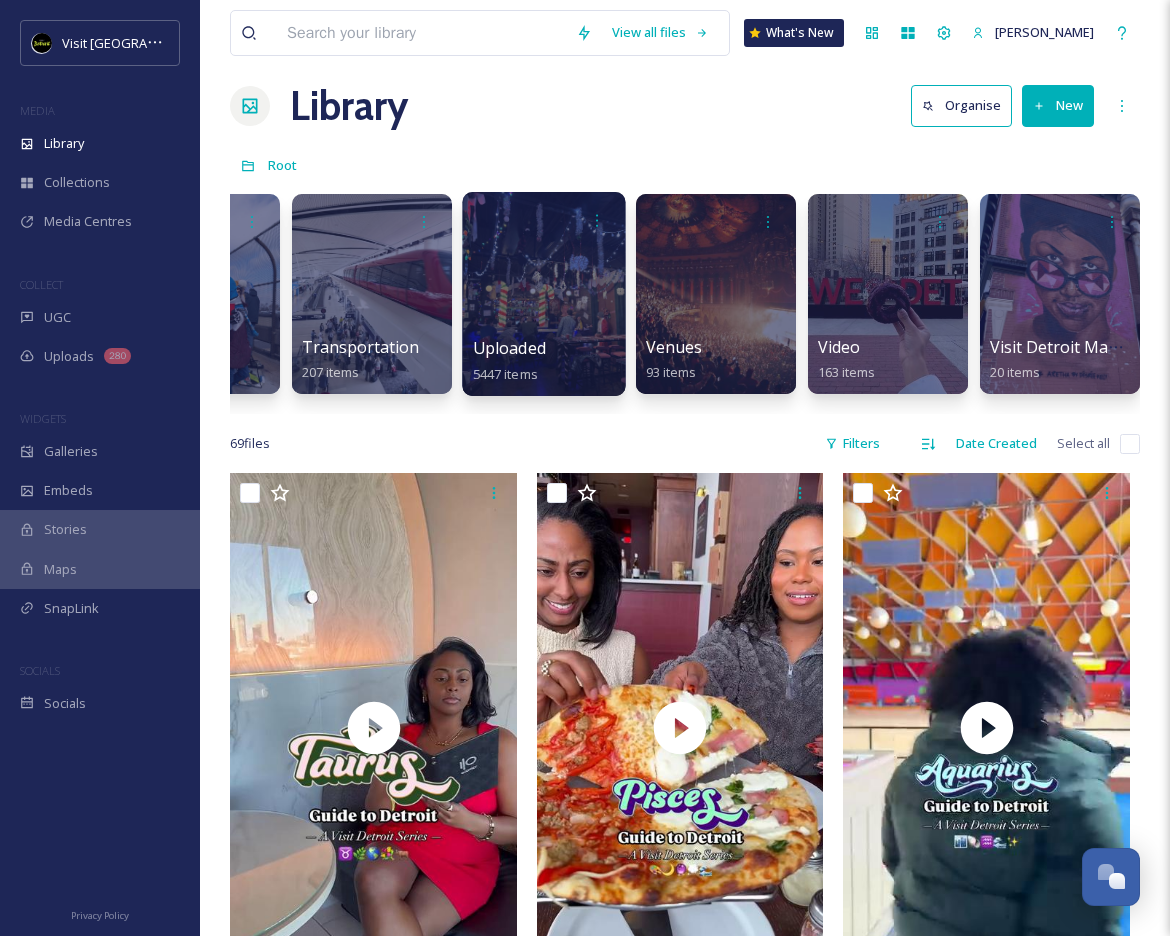 click at bounding box center (543, 294) 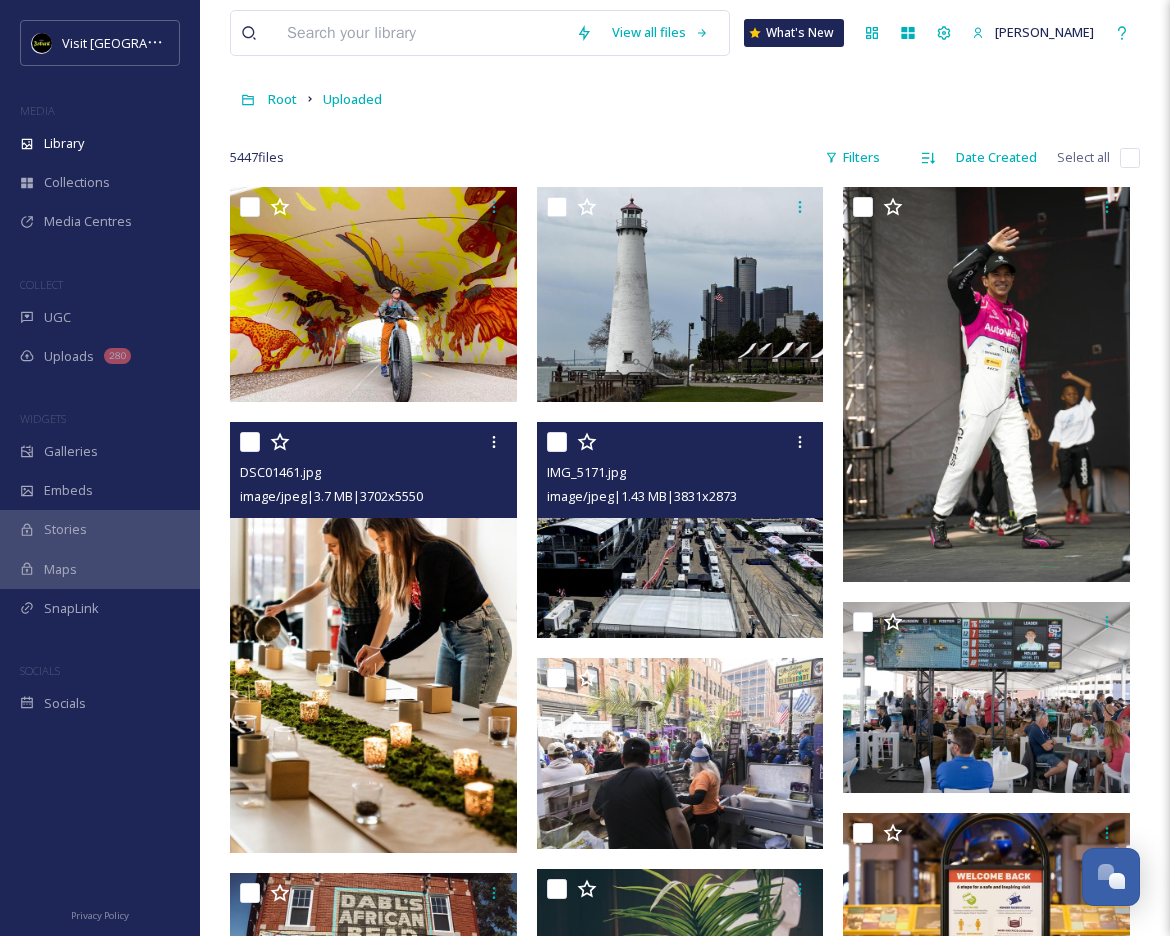 scroll, scrollTop: 40, scrollLeft: 0, axis: vertical 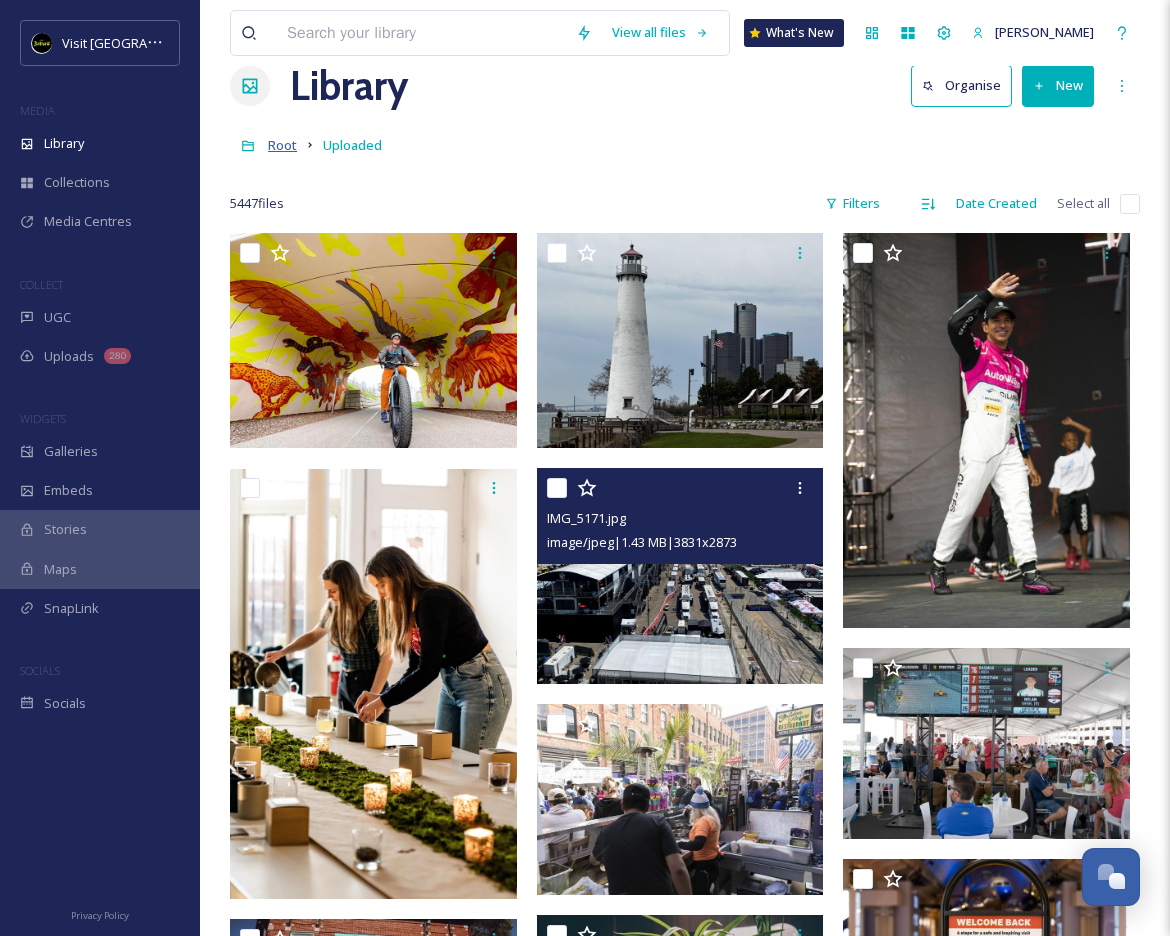 click on "Root" at bounding box center [282, 145] 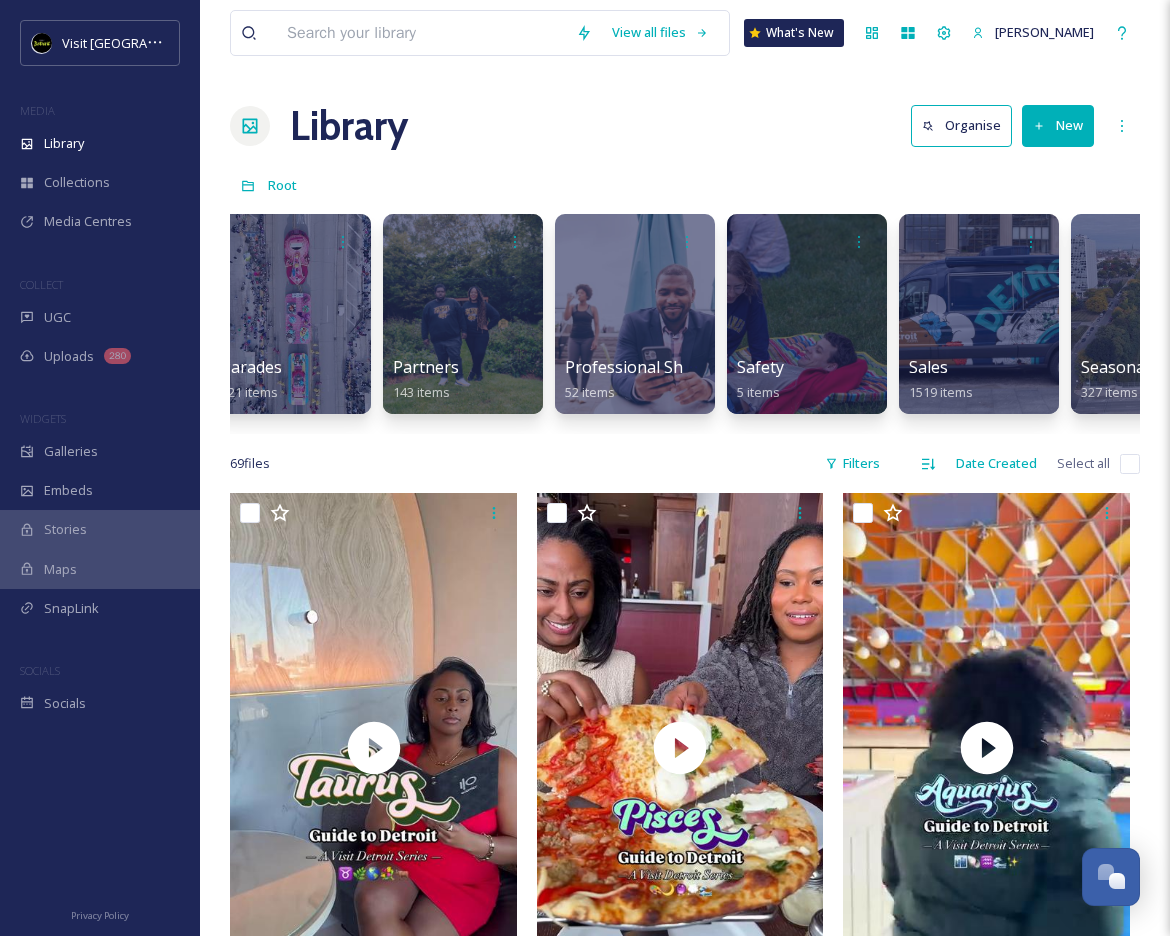 scroll, scrollTop: 0, scrollLeft: 7595, axis: horizontal 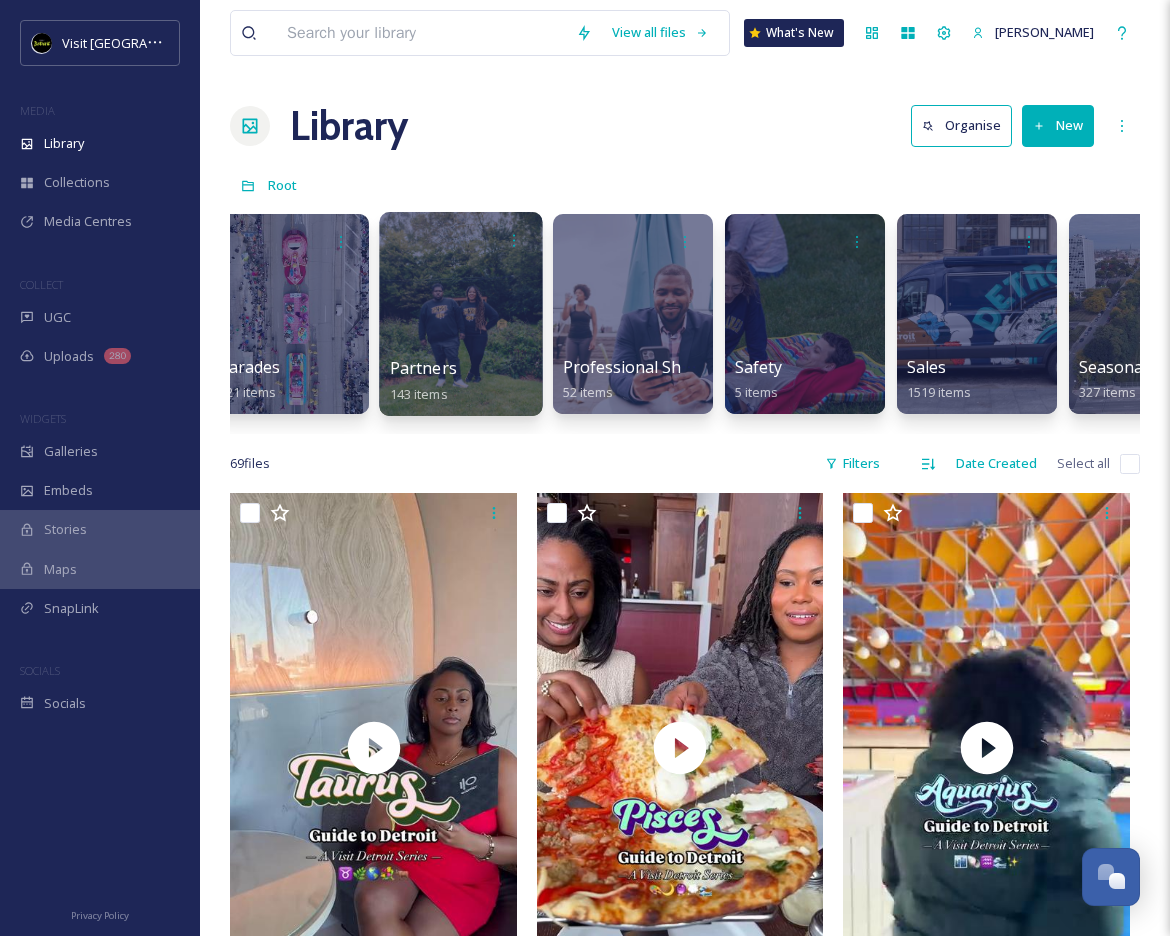 click at bounding box center (460, 314) 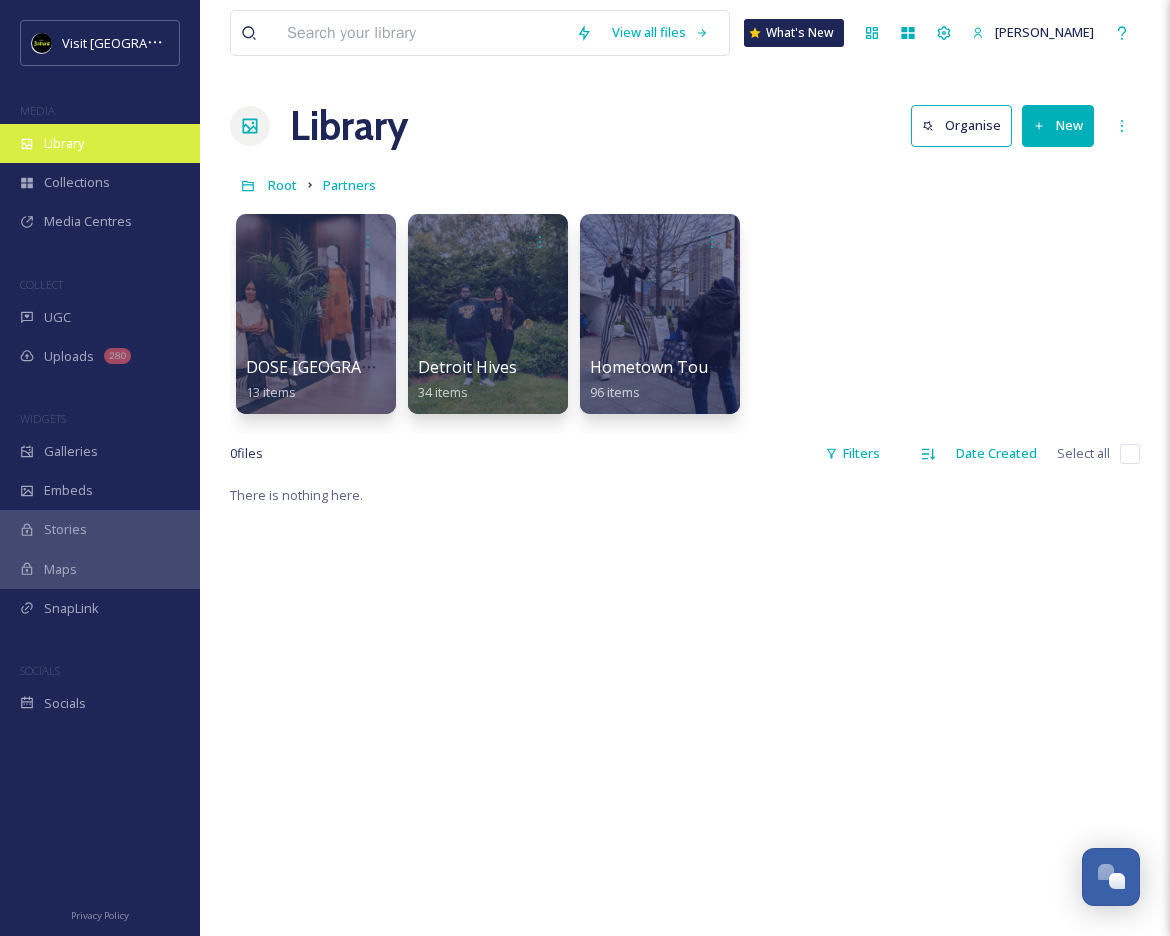 click on "Library" at bounding box center [100, 143] 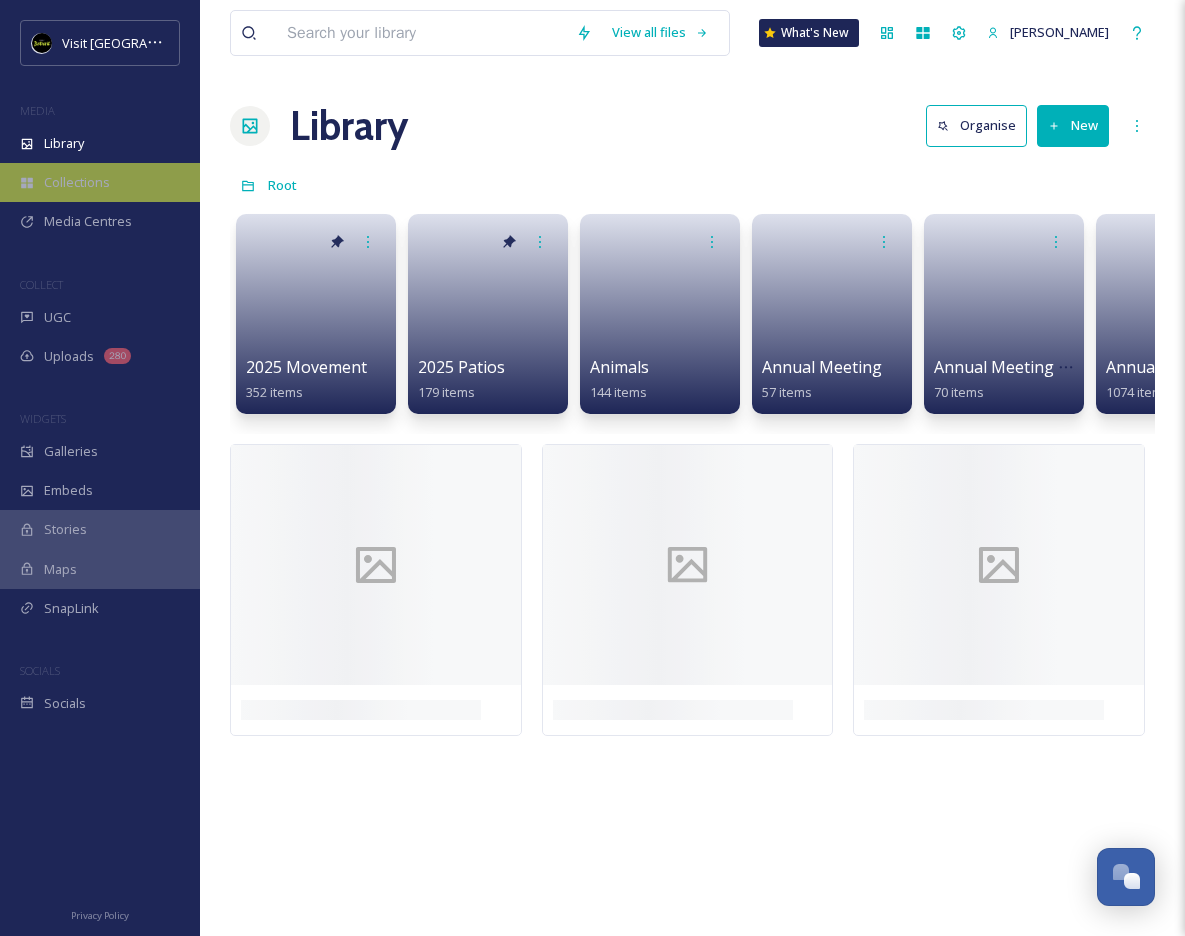 click on "Collections" at bounding box center (100, 182) 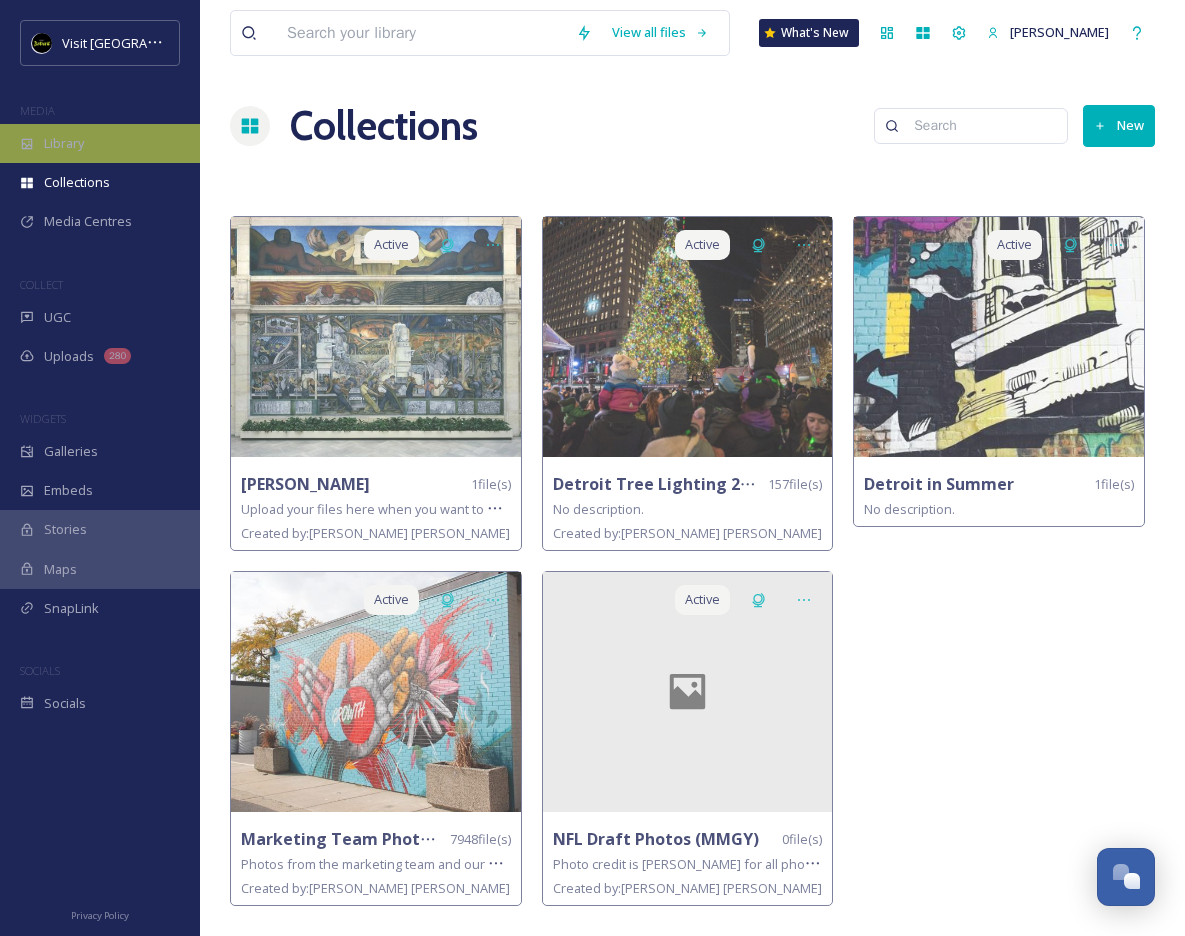 click on "Library" at bounding box center (100, 143) 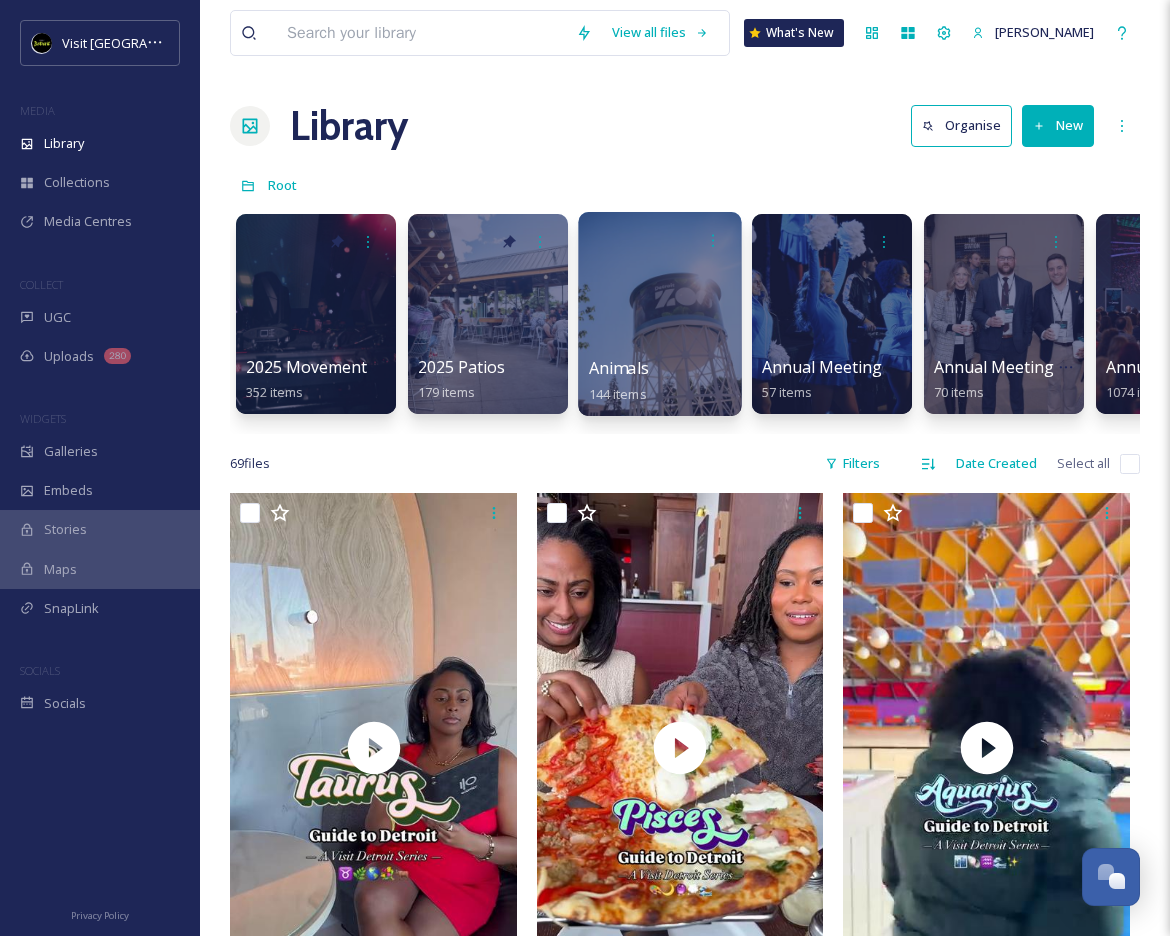 click at bounding box center (659, 314) 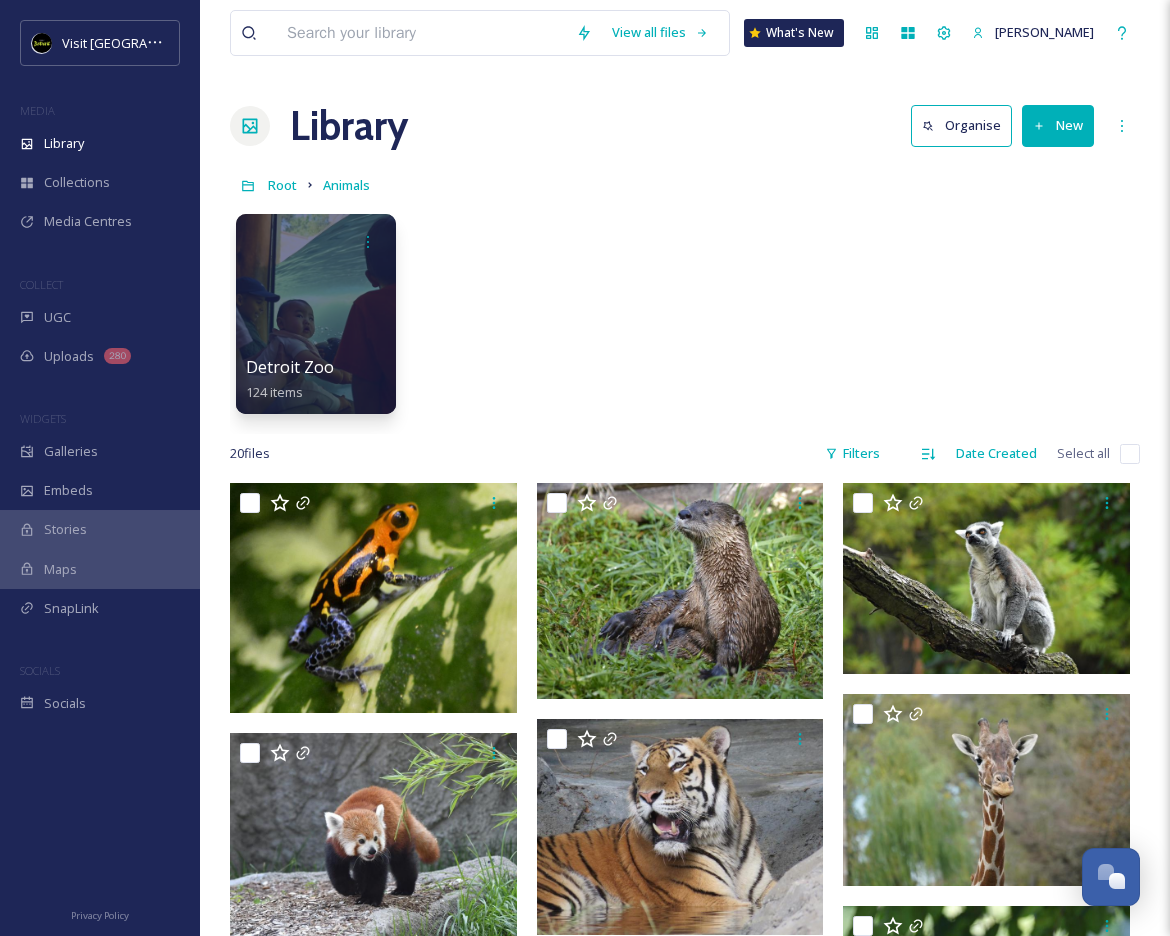 scroll, scrollTop: 0, scrollLeft: 0, axis: both 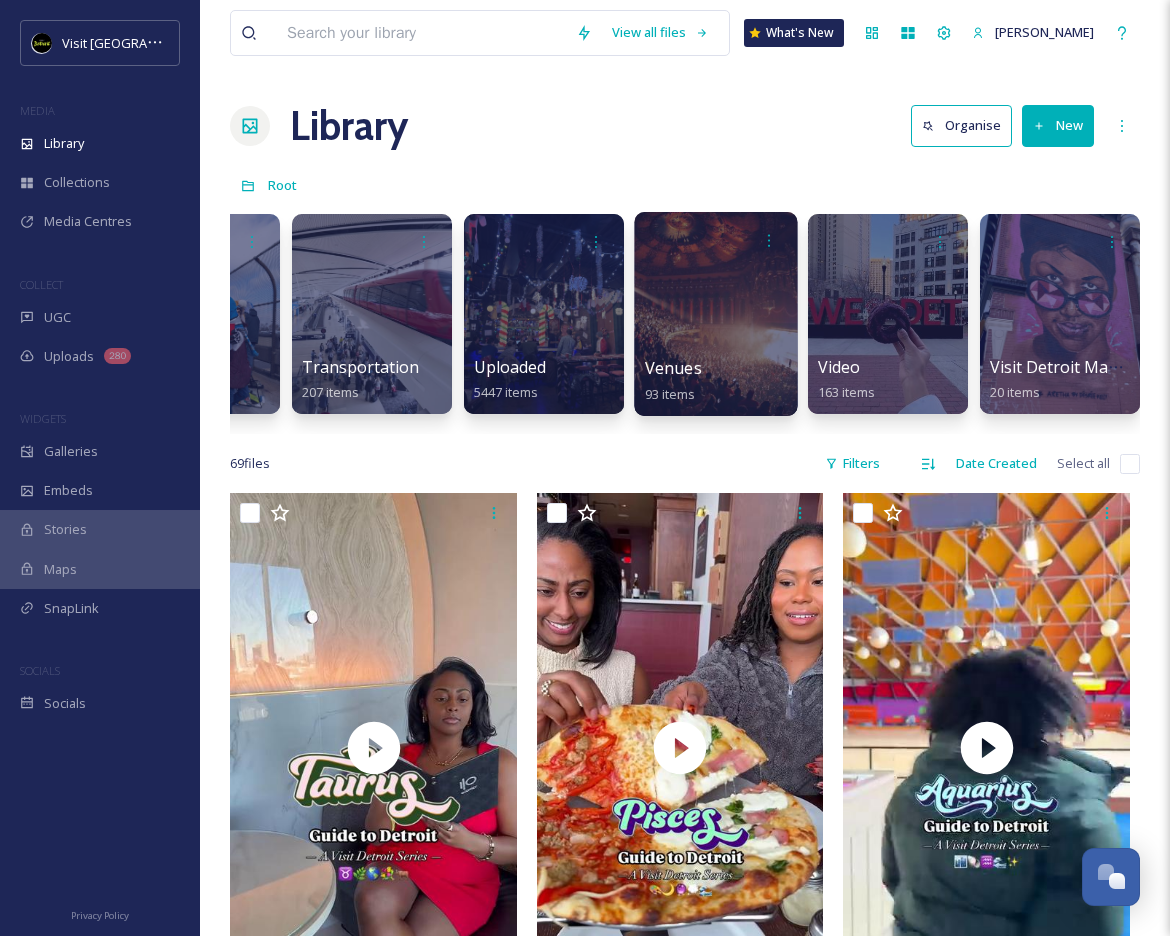 click at bounding box center (715, 314) 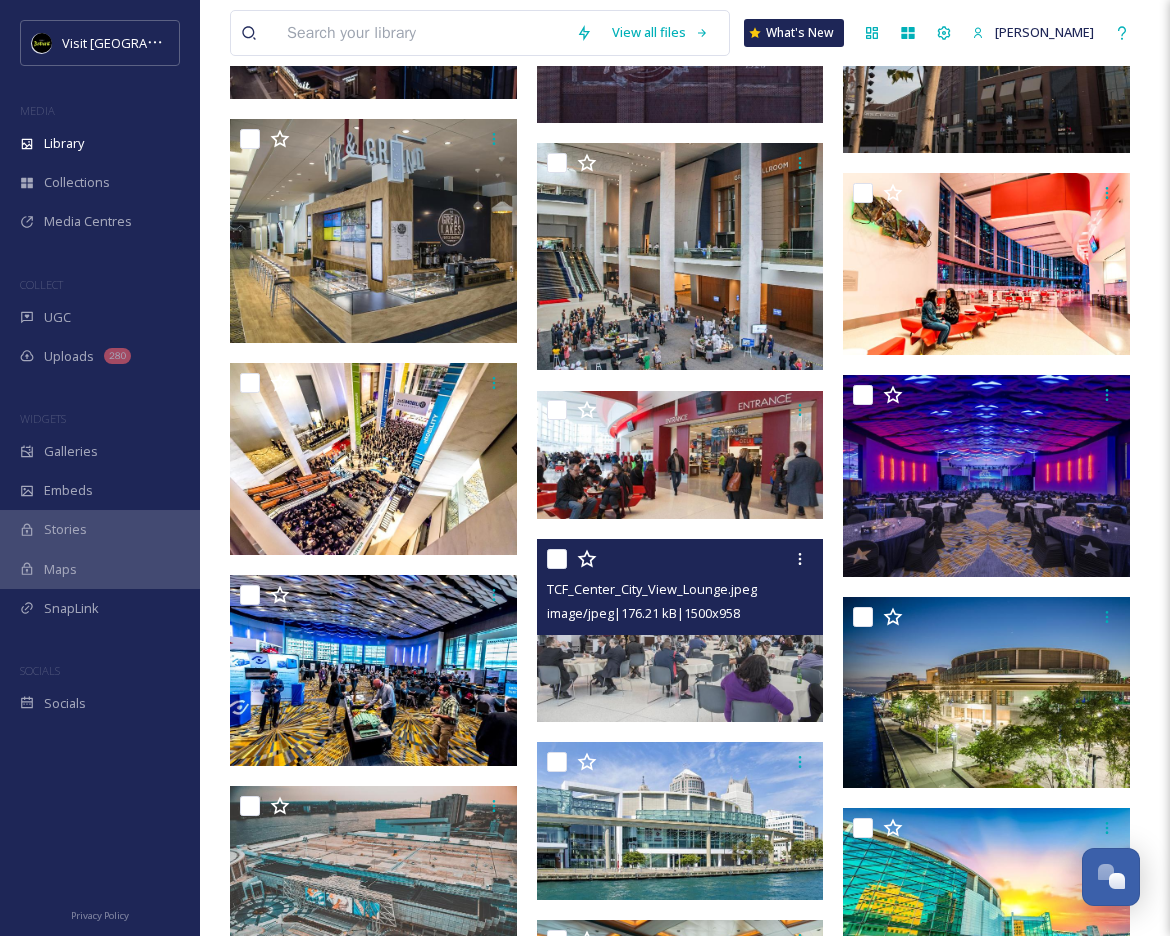 scroll, scrollTop: 974, scrollLeft: 0, axis: vertical 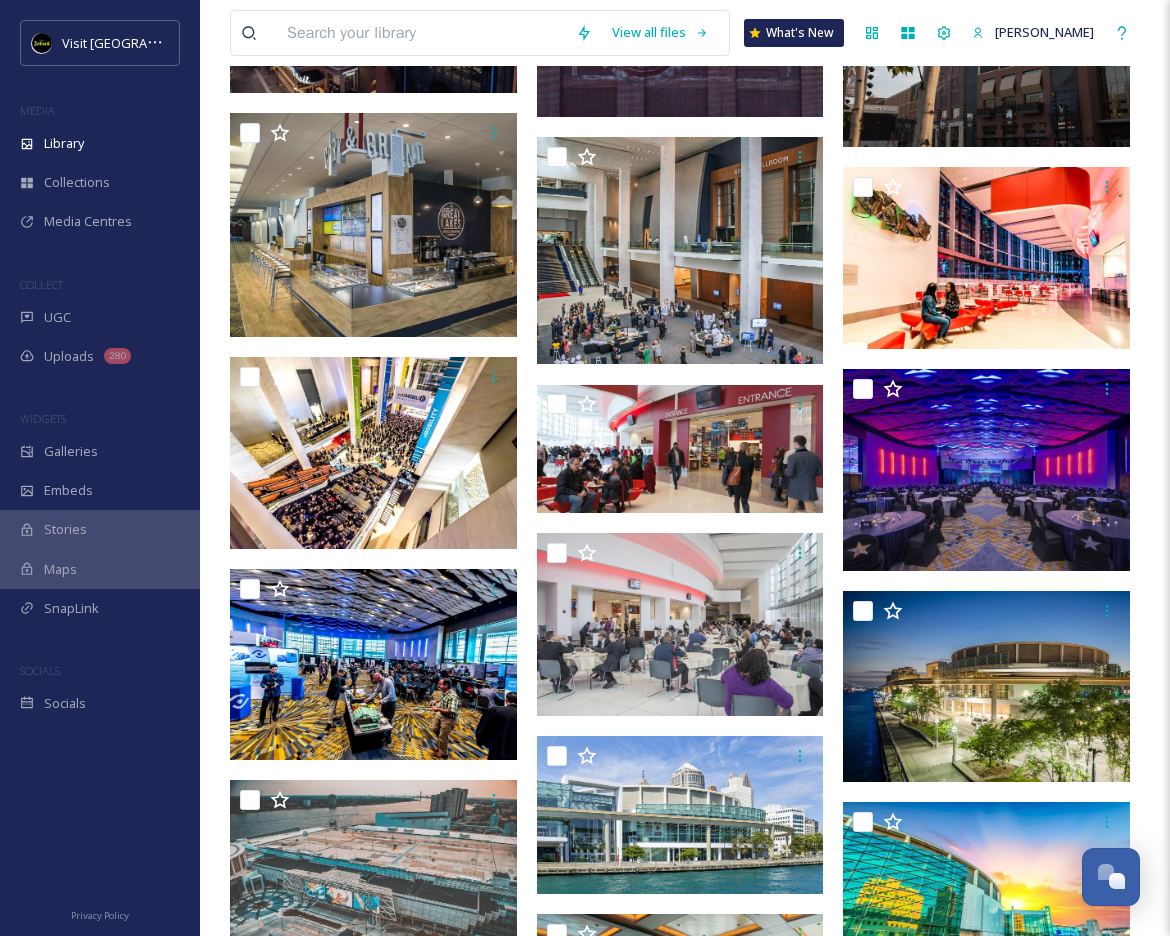 click at bounding box center (421, 33) 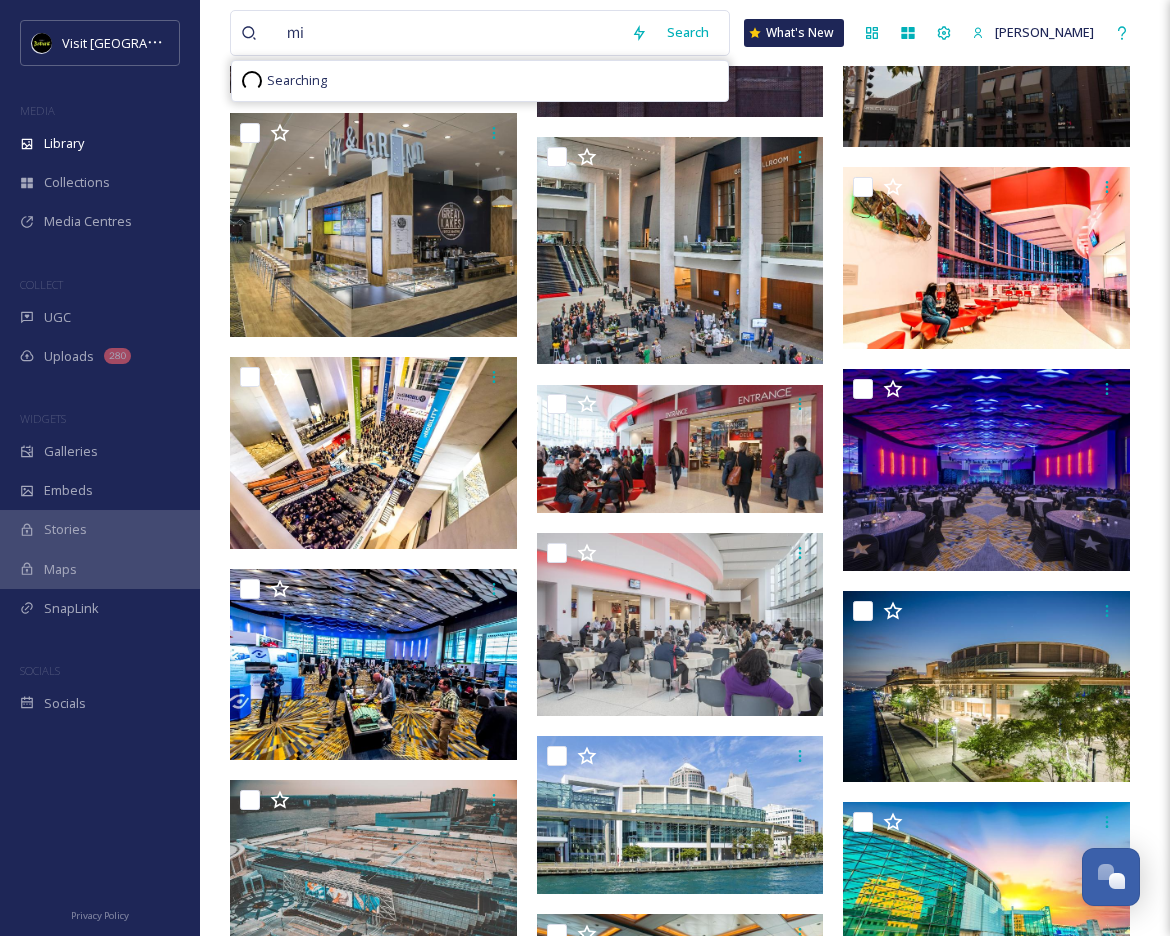 type on "m" 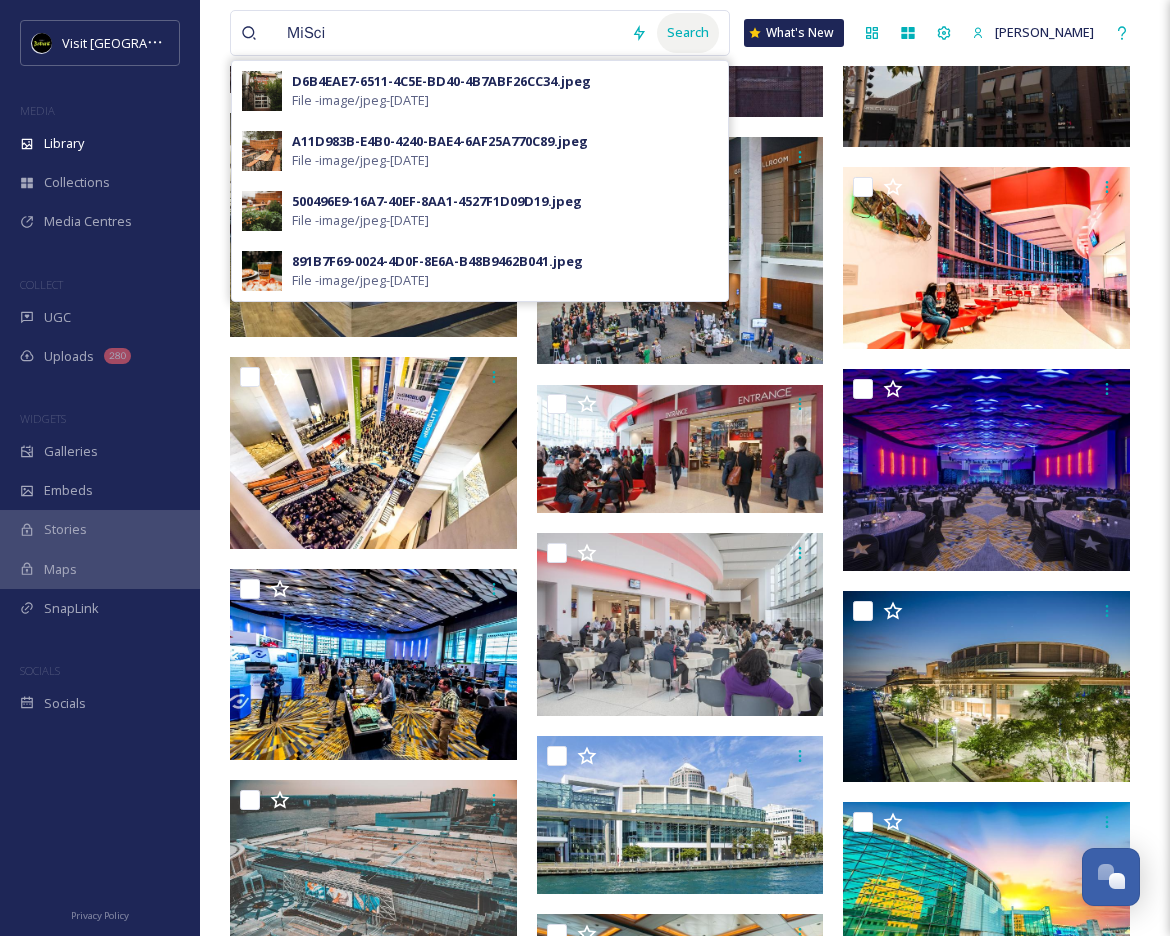 type on "MiSci" 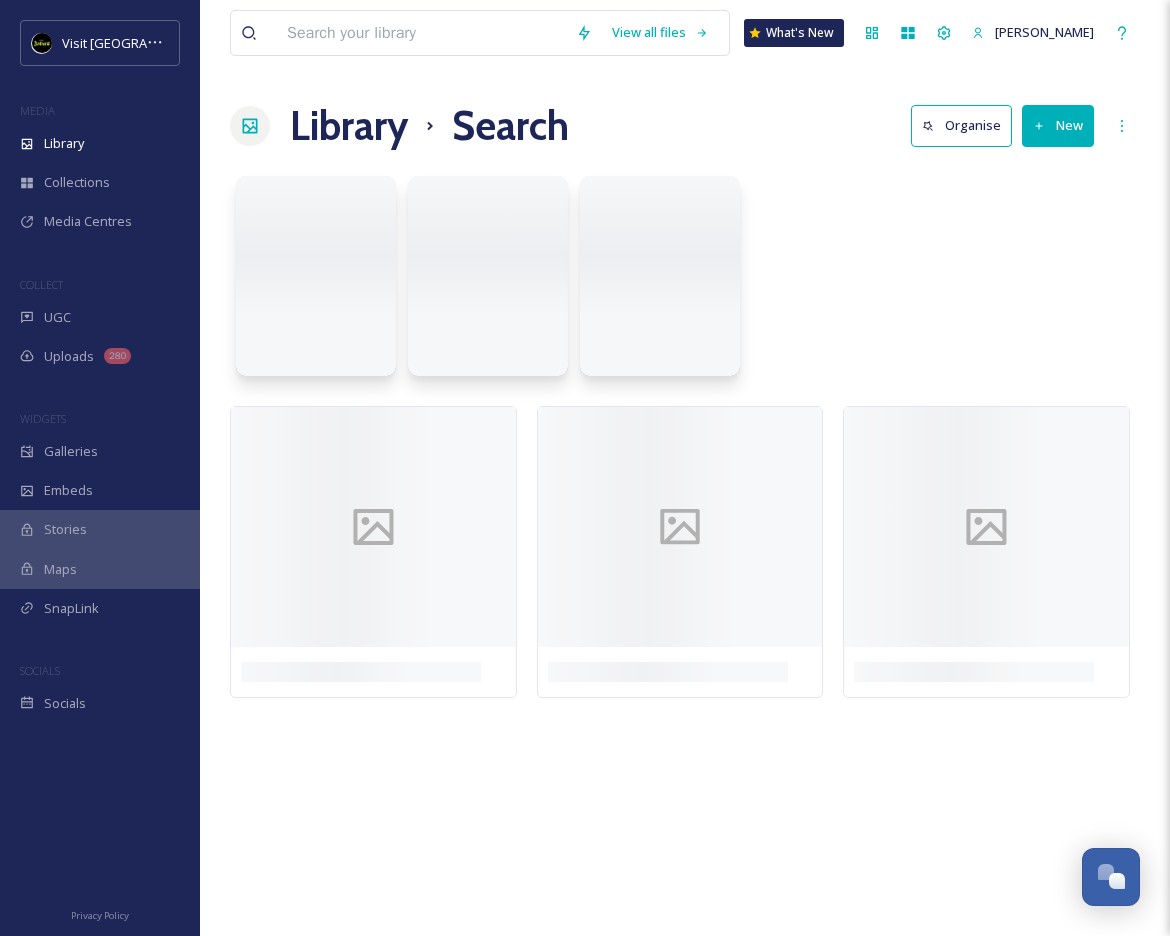 scroll, scrollTop: 0, scrollLeft: 0, axis: both 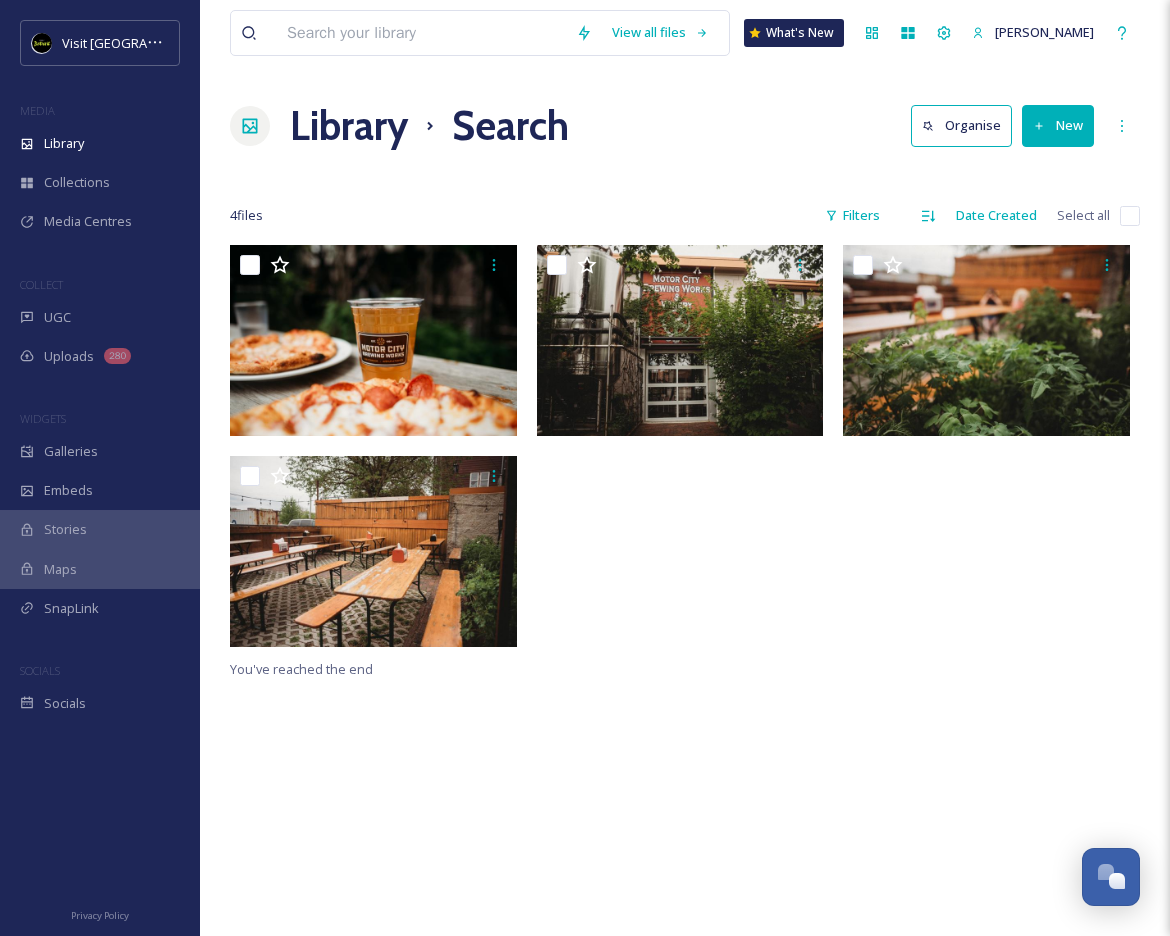 click on "Visit Detroit MEDIA Library Collections Media Centres COLLECT UGC Uploads 280 WIDGETS Galleries Embeds Stories Maps SnapLink SOCIALS Socials" at bounding box center (100, 371) 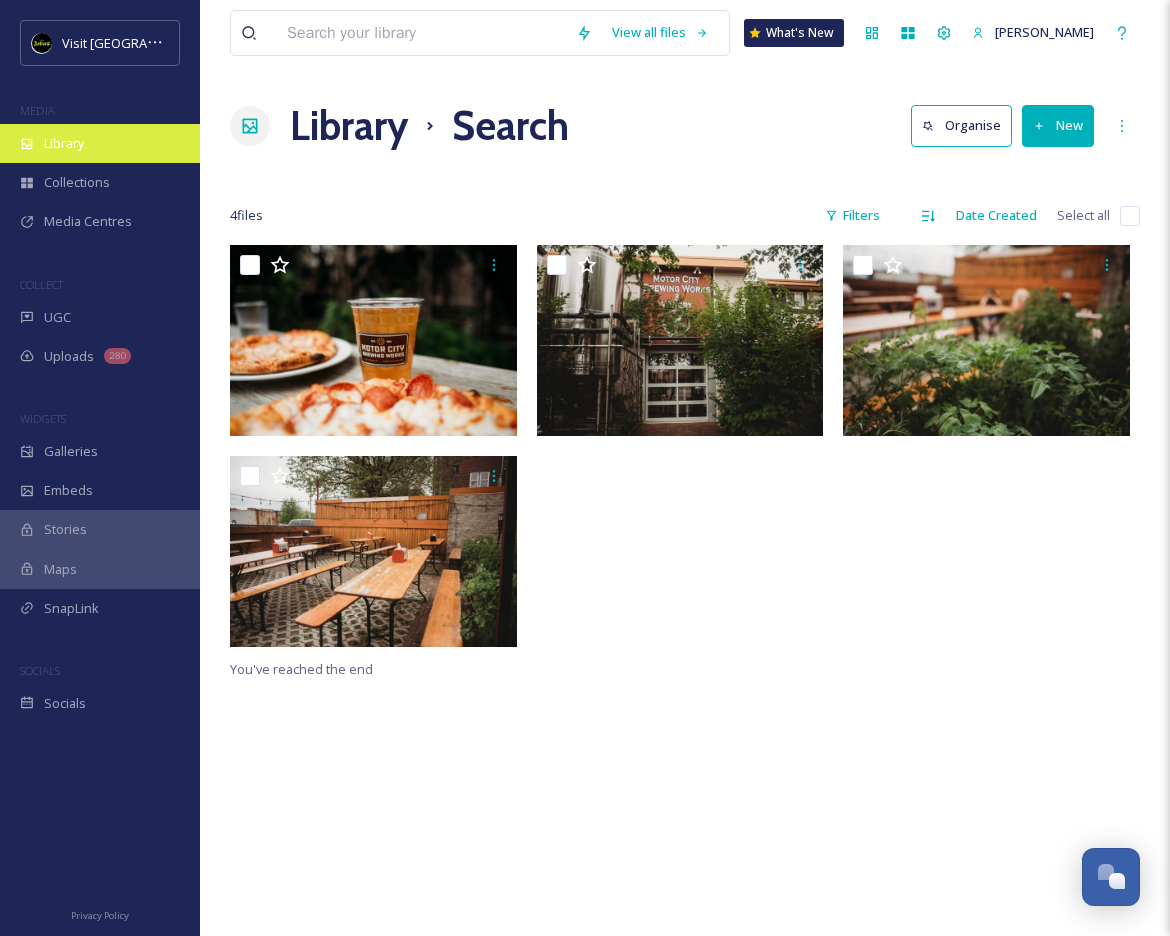 click on "Library" at bounding box center [64, 143] 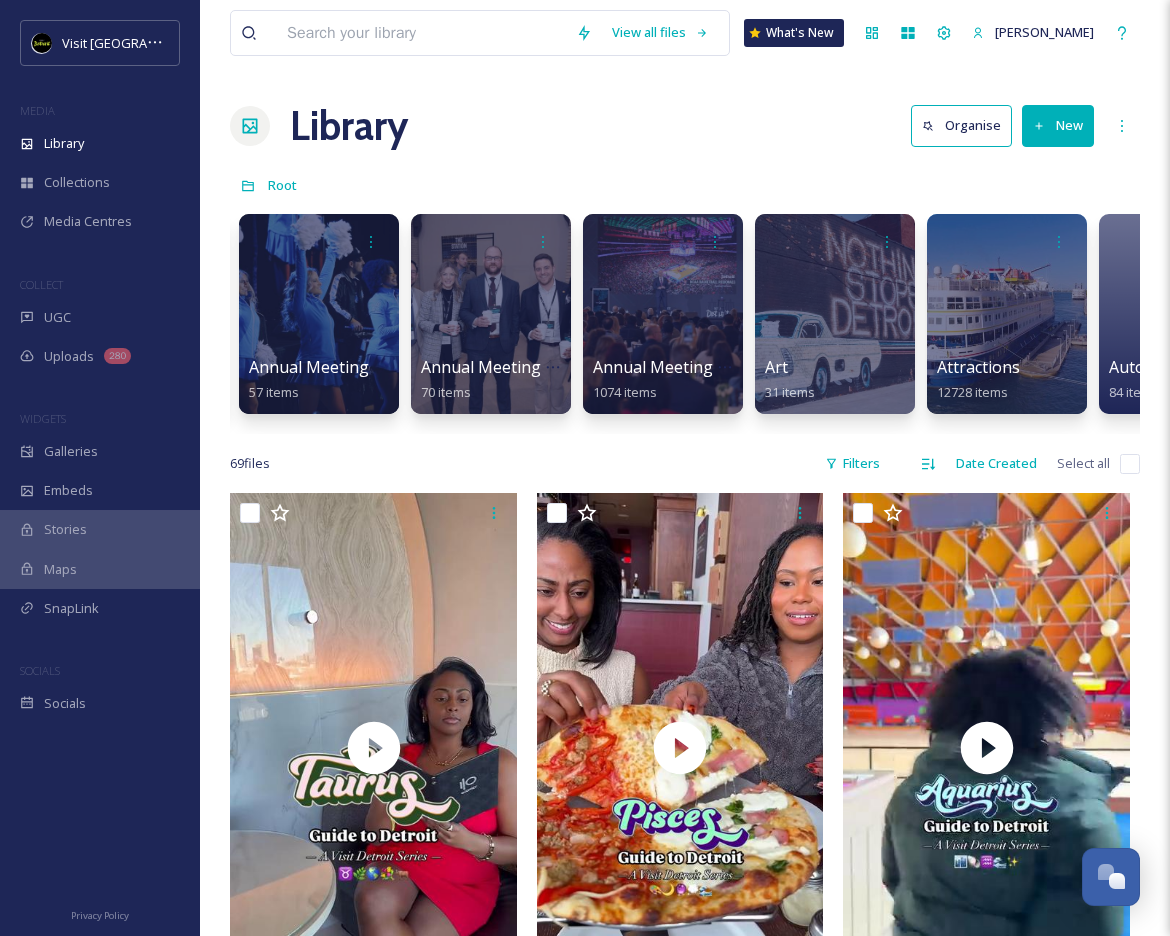 scroll, scrollTop: 0, scrollLeft: 939, axis: horizontal 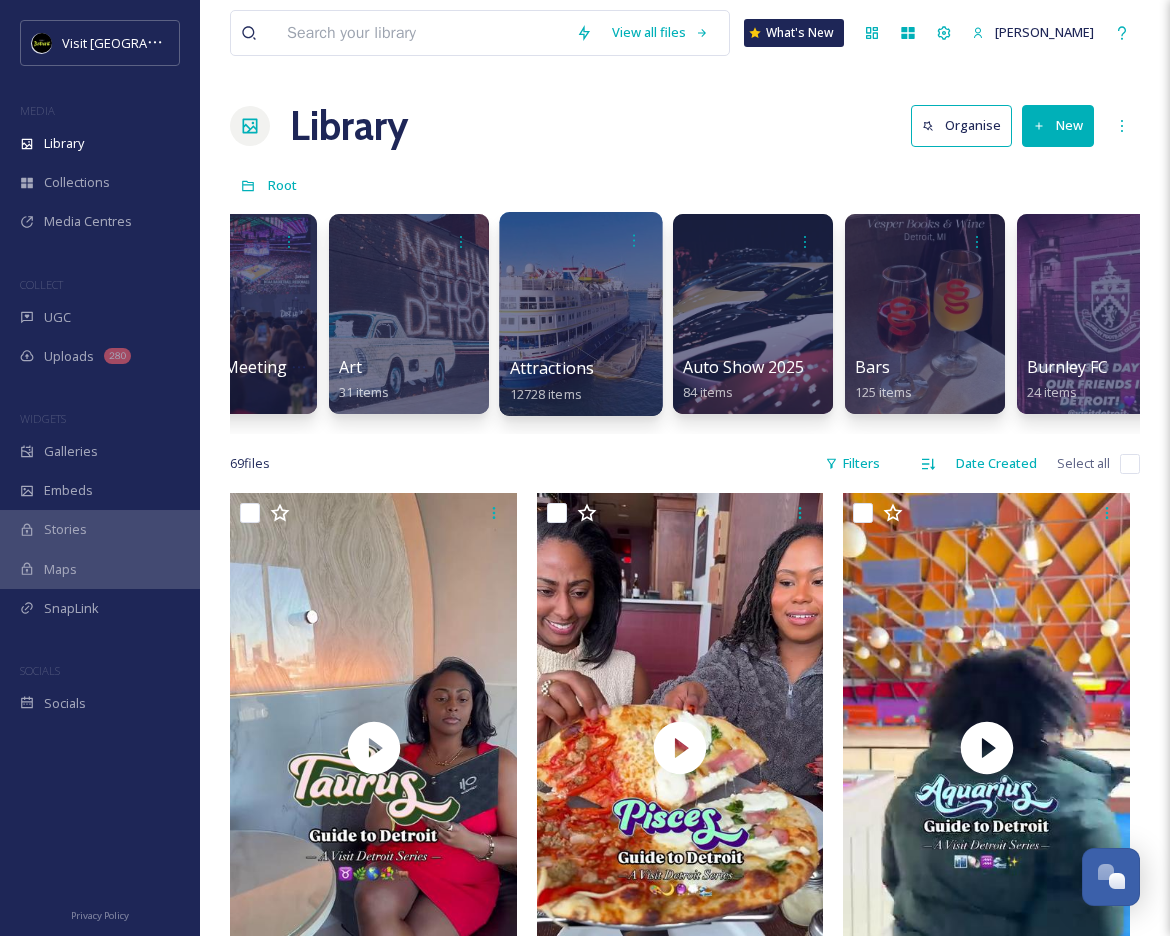 click at bounding box center (580, 314) 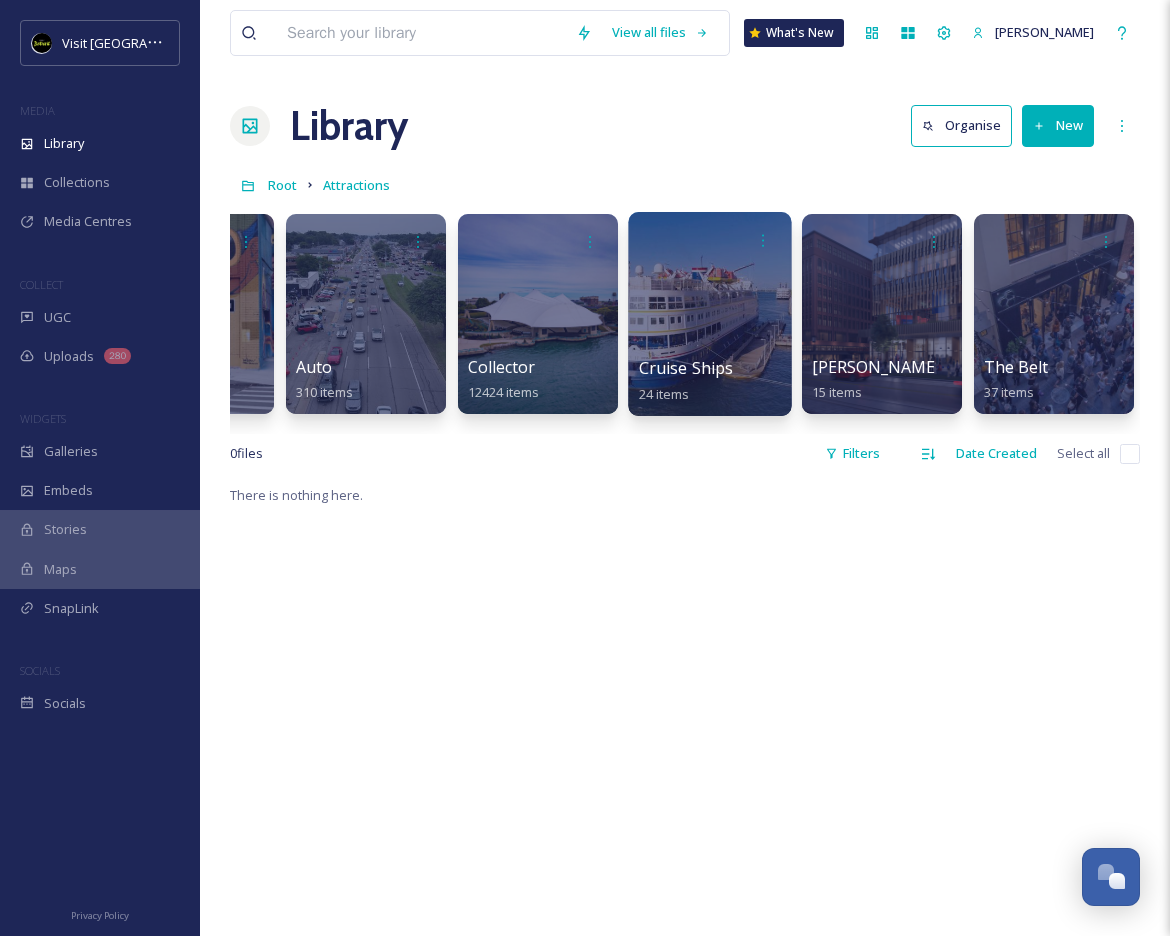 scroll, scrollTop: 0, scrollLeft: 116, axis: horizontal 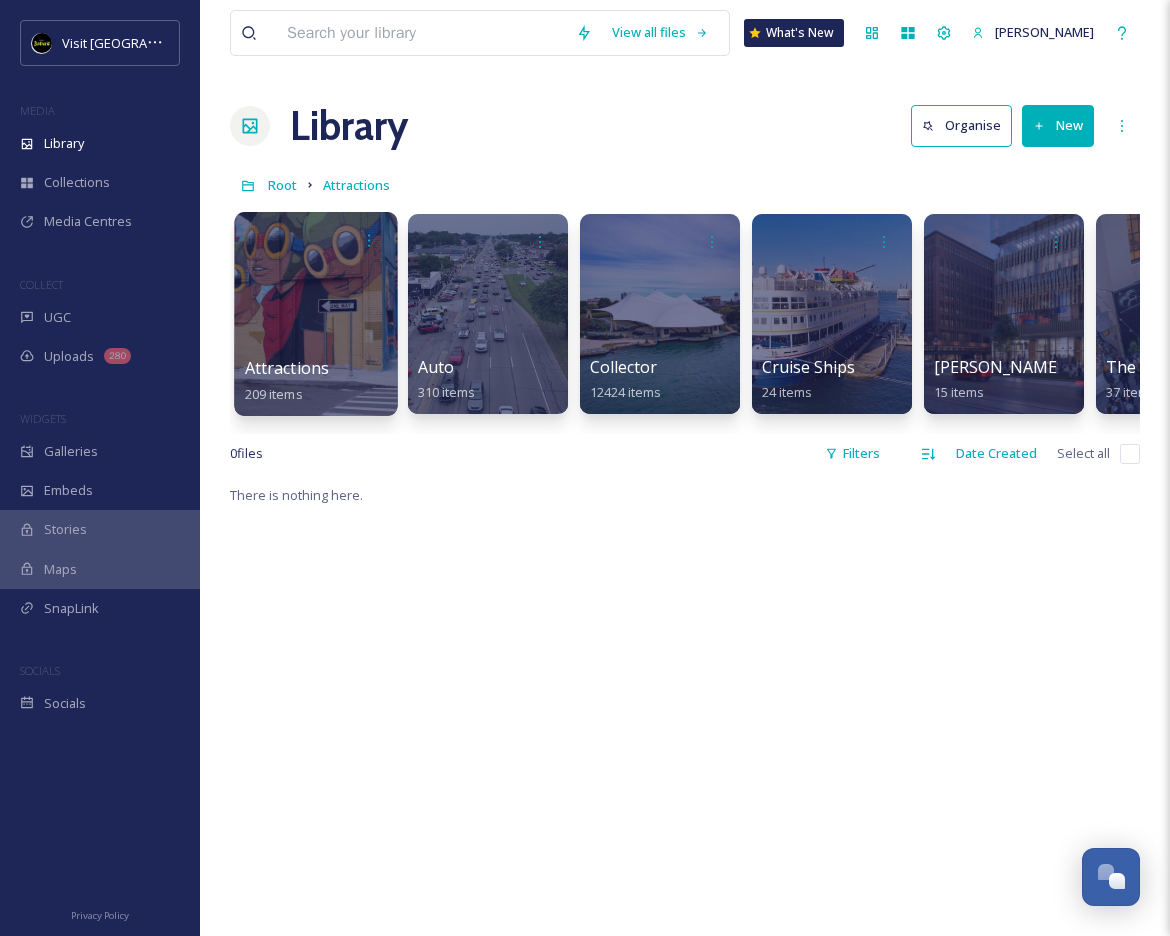 click at bounding box center [315, 314] 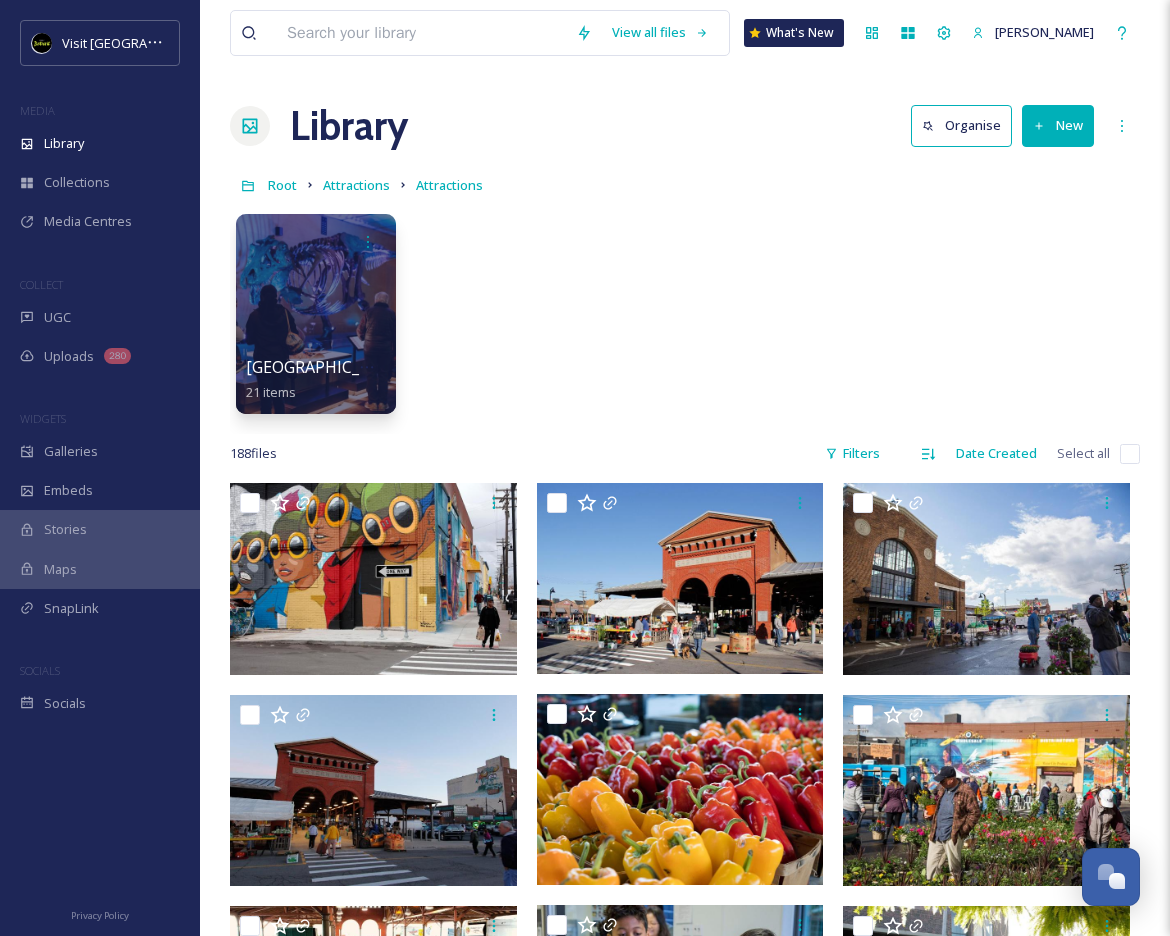 click on "New" at bounding box center [1058, 125] 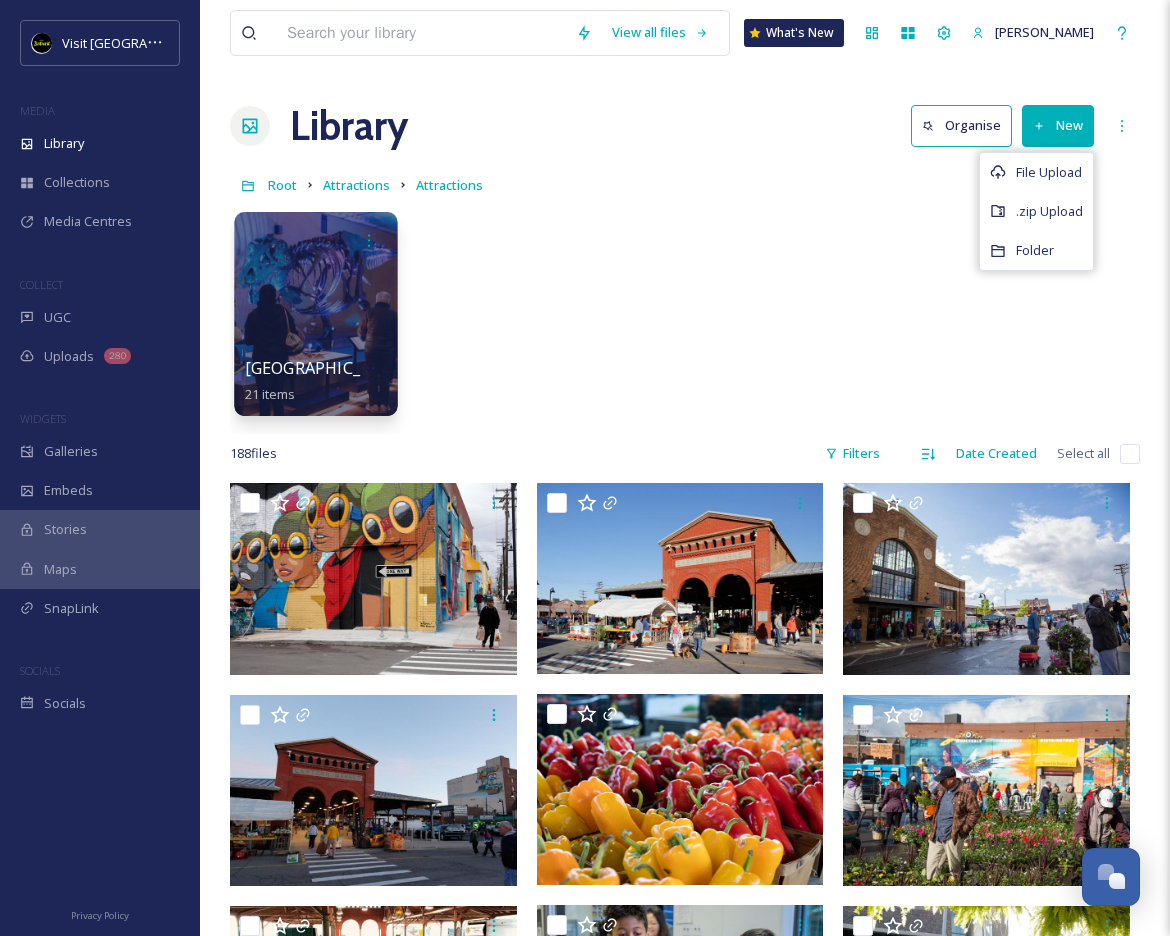 click at bounding box center [315, 314] 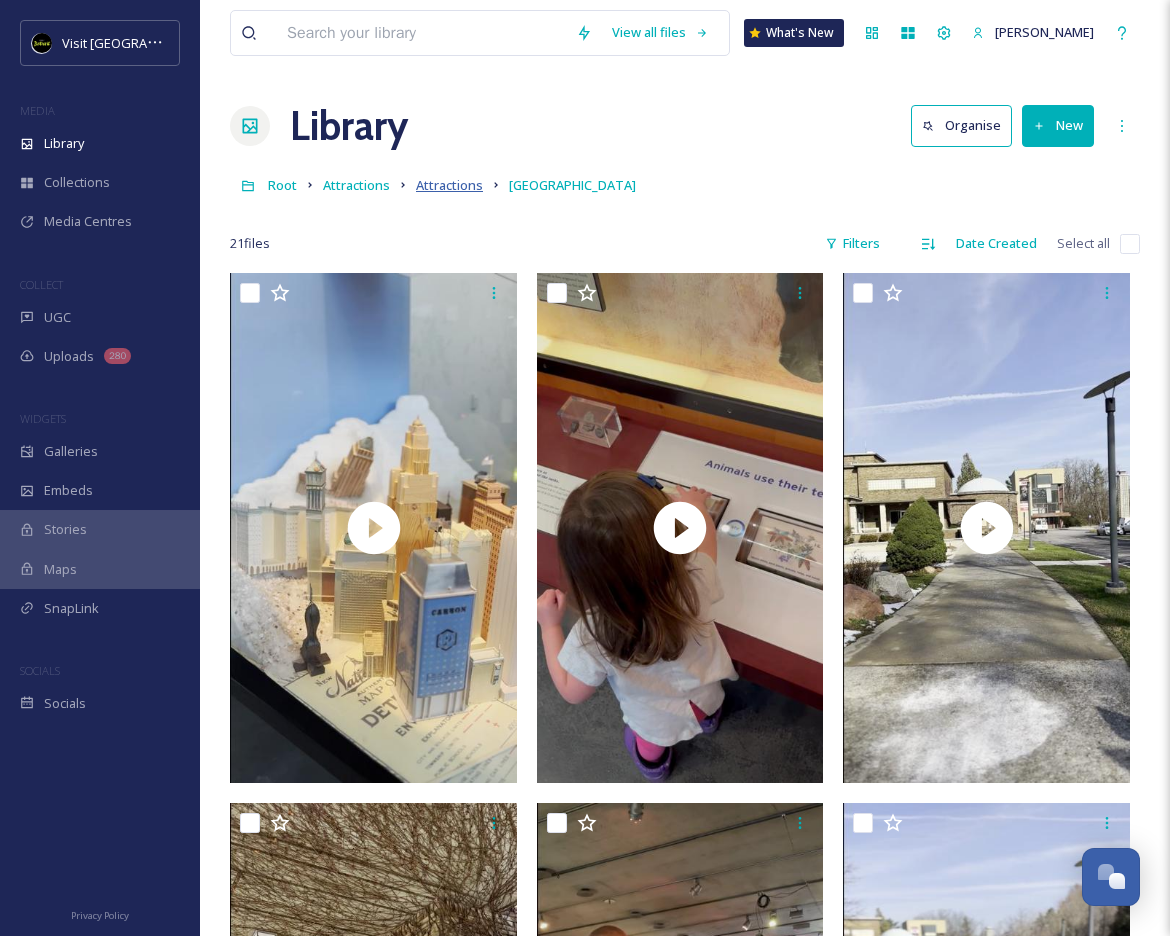scroll, scrollTop: 0, scrollLeft: 0, axis: both 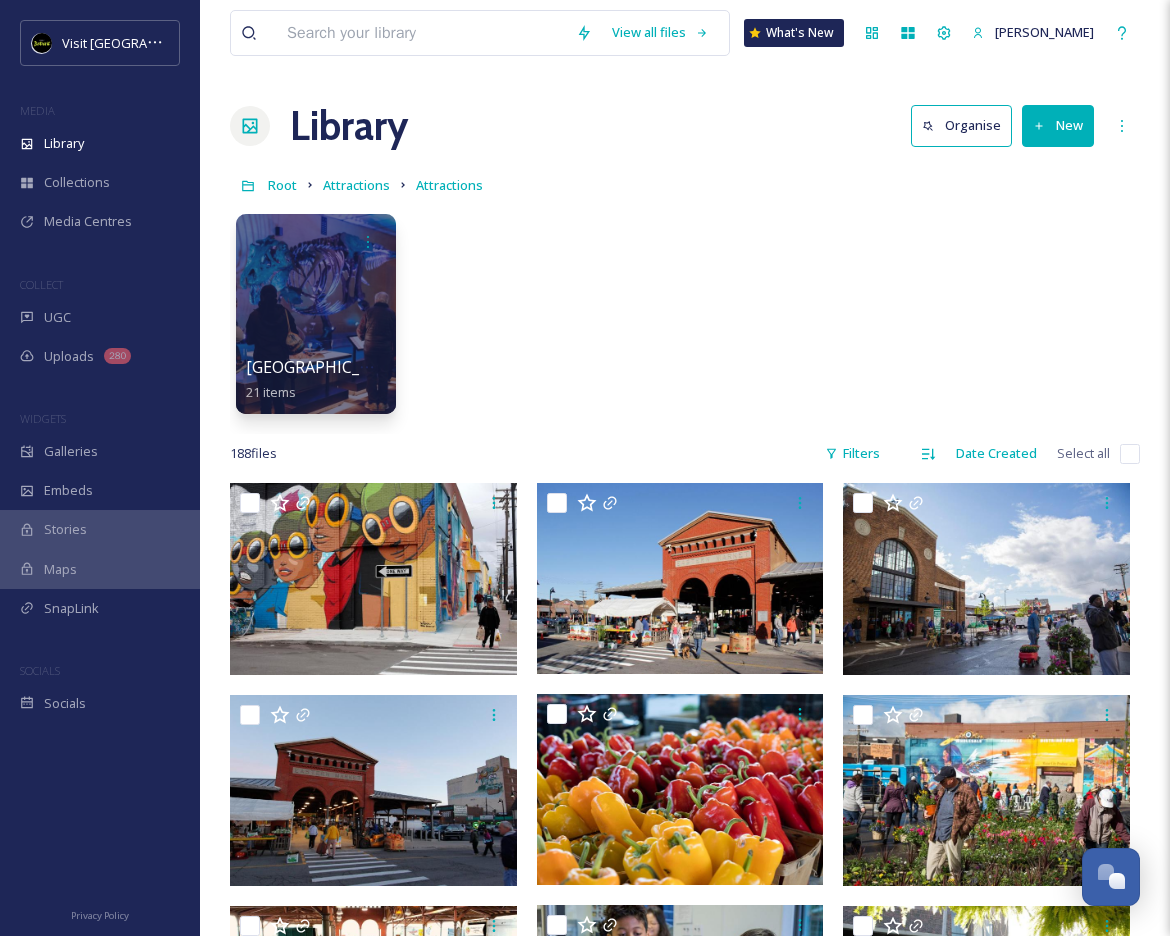 click on "New" at bounding box center (1058, 125) 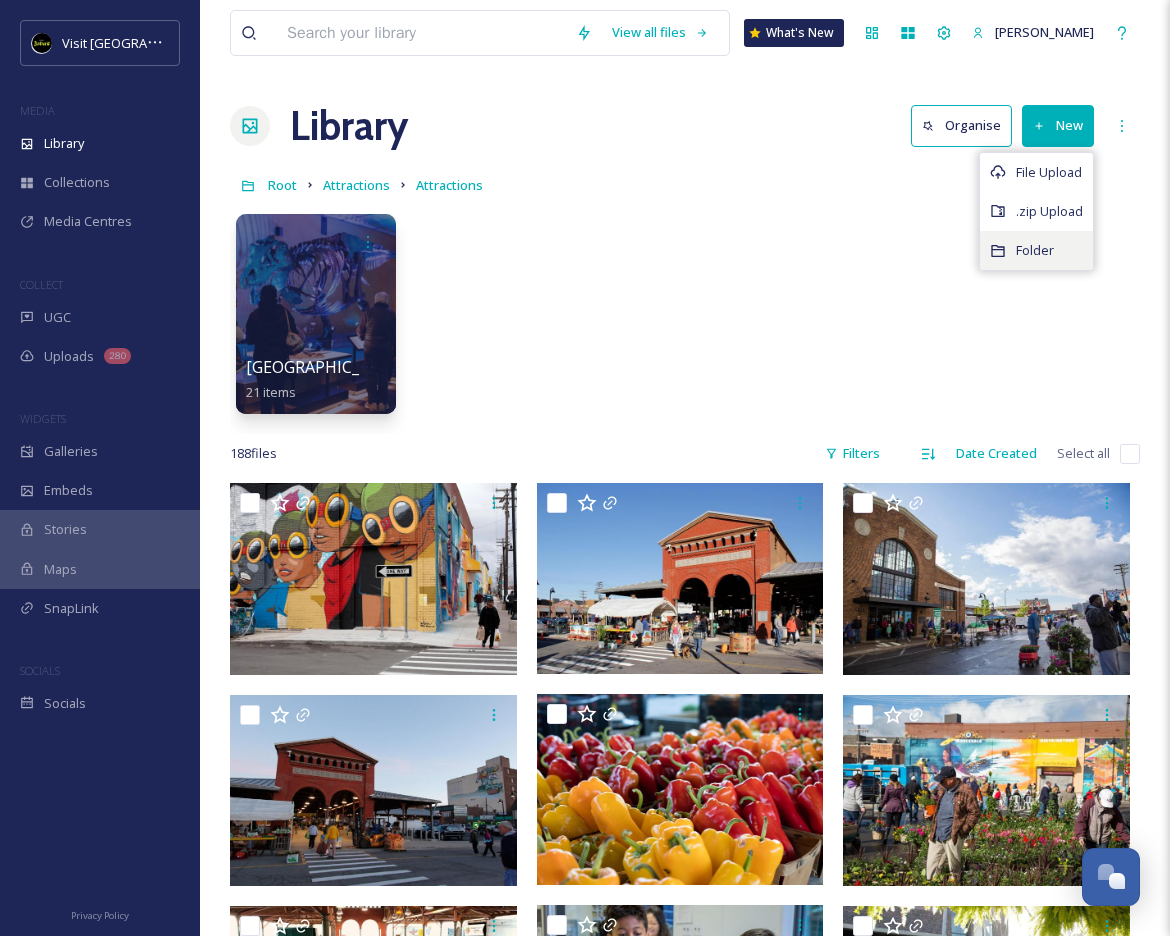 click on "Folder" at bounding box center [1035, 250] 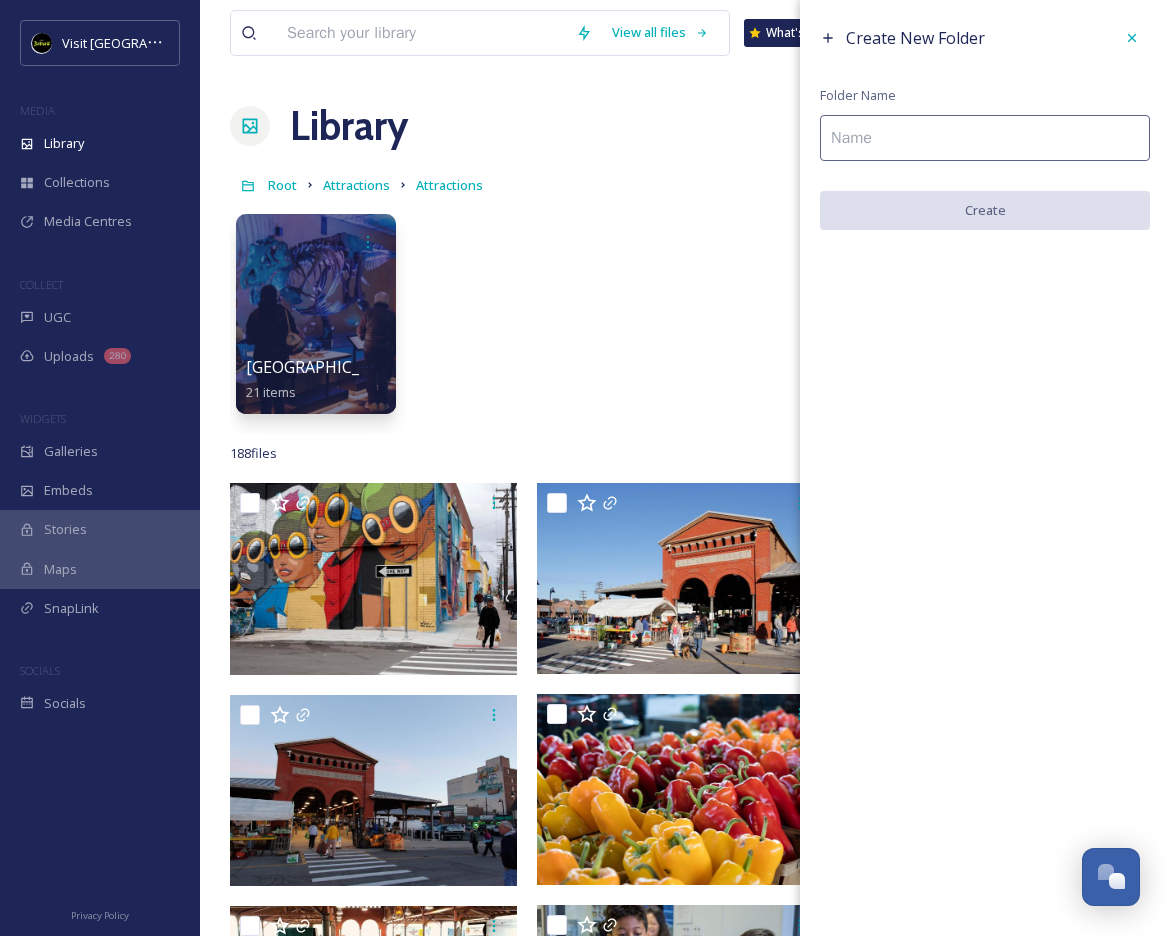 click at bounding box center [985, 138] 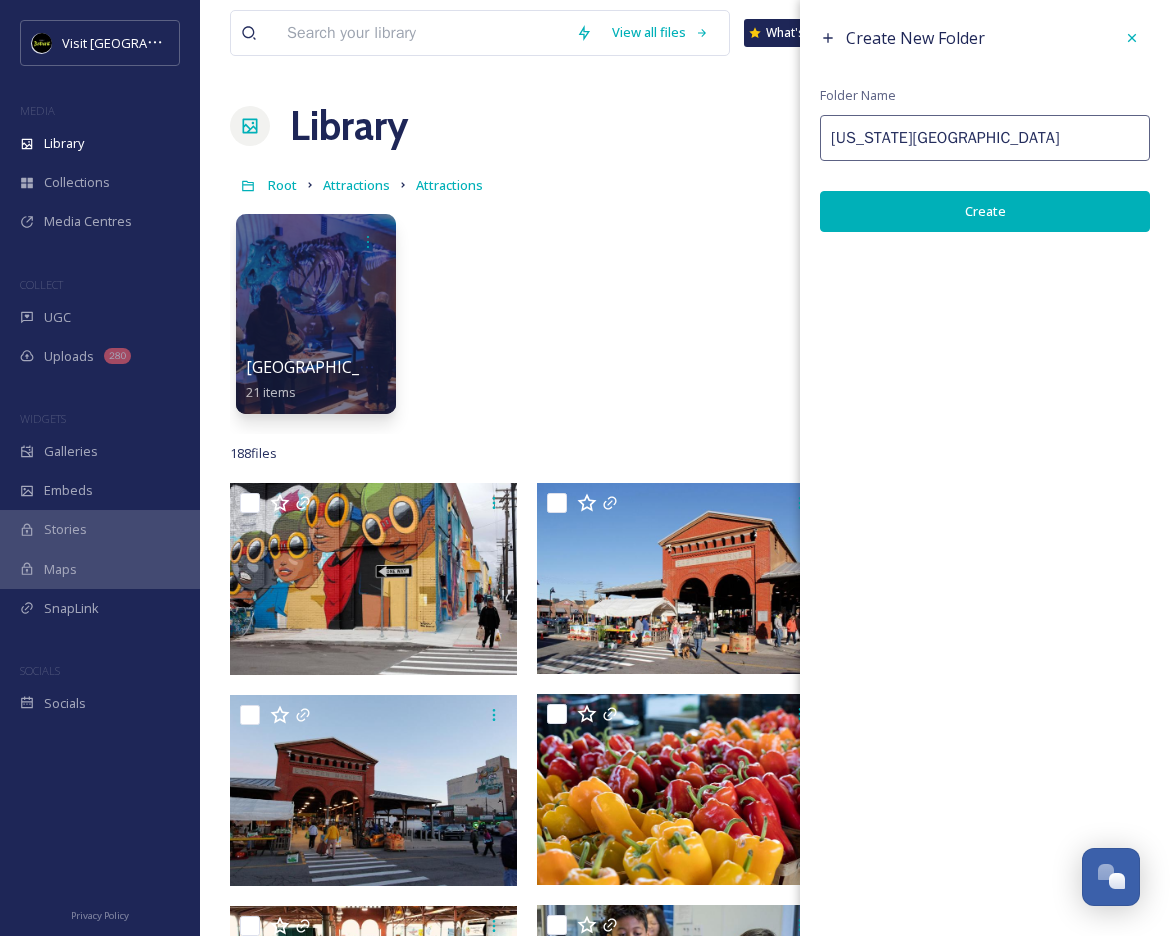 type on "[US_STATE][GEOGRAPHIC_DATA]" 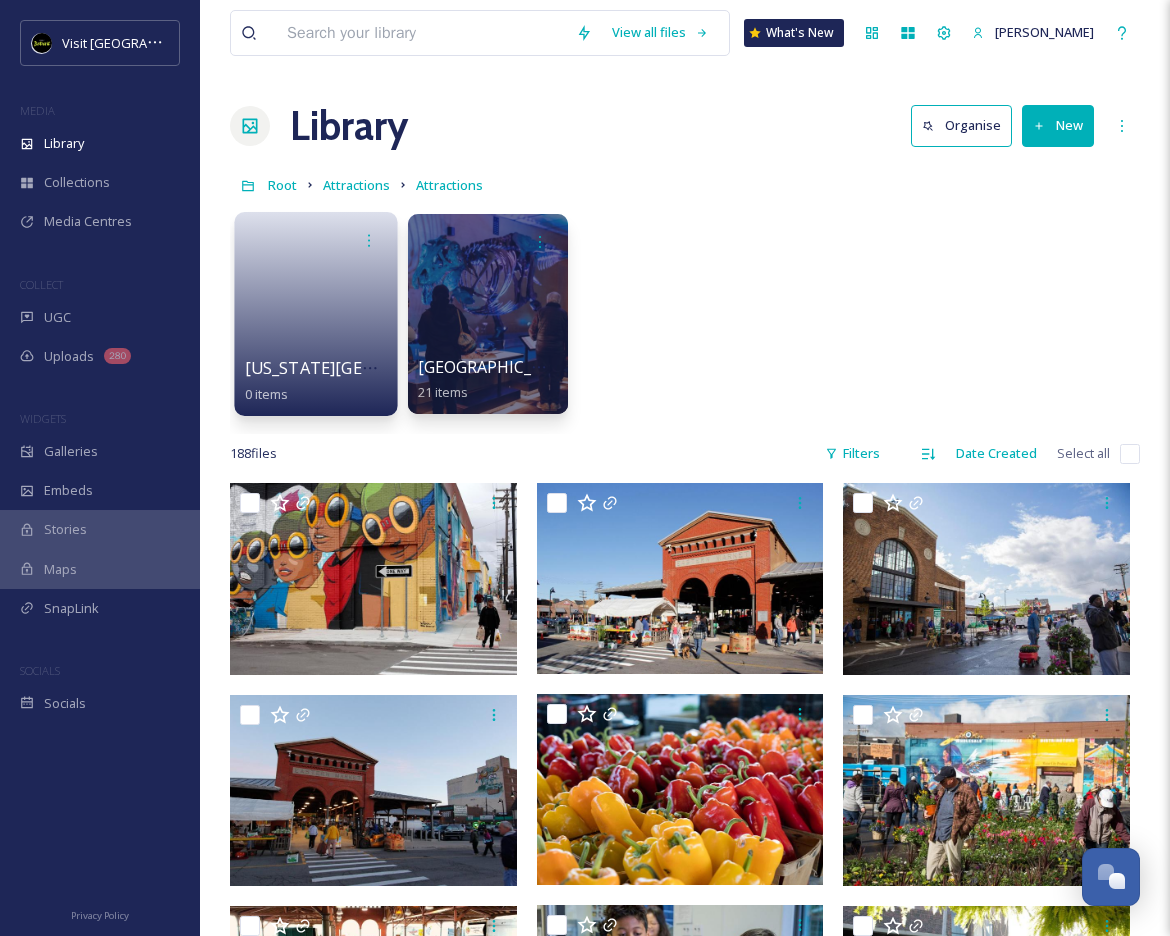click at bounding box center [316, 307] 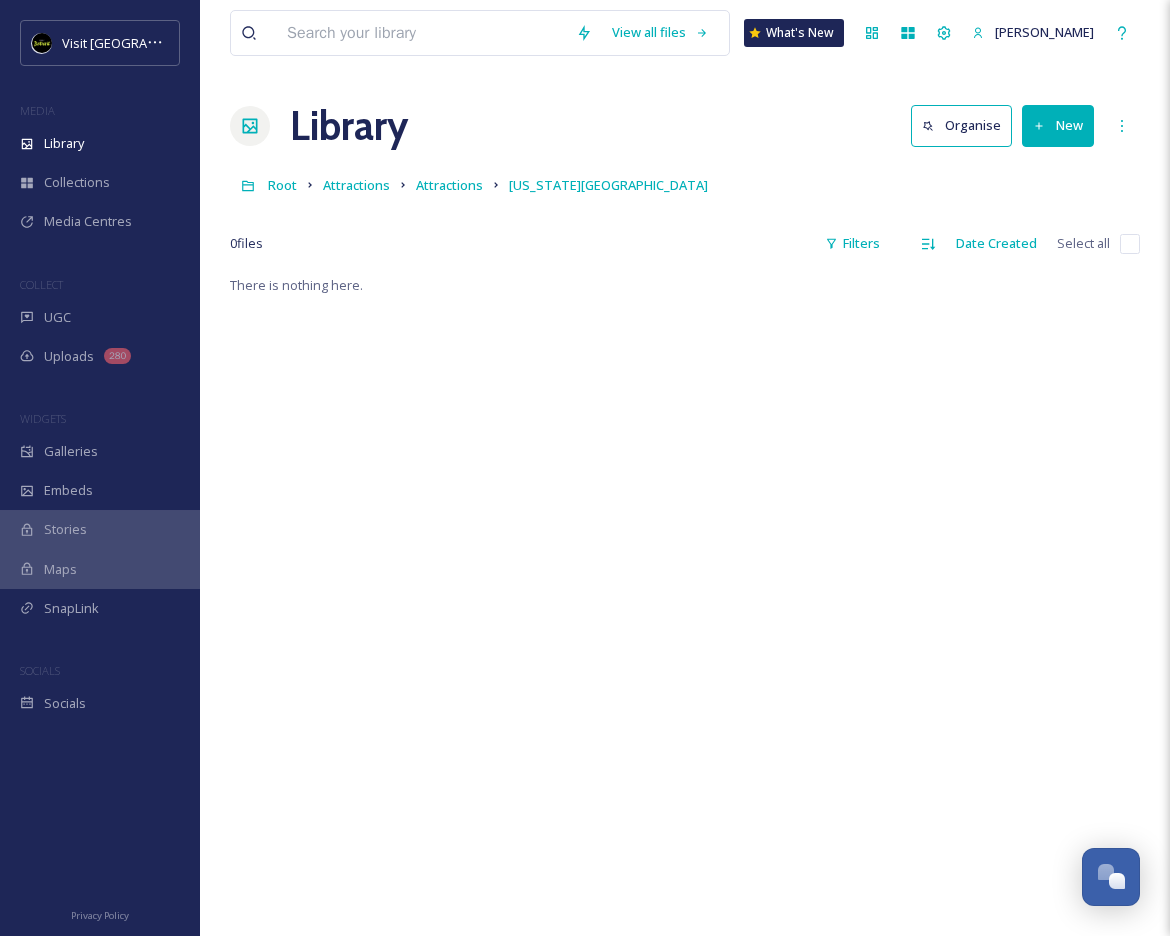 click on "New" at bounding box center (1058, 125) 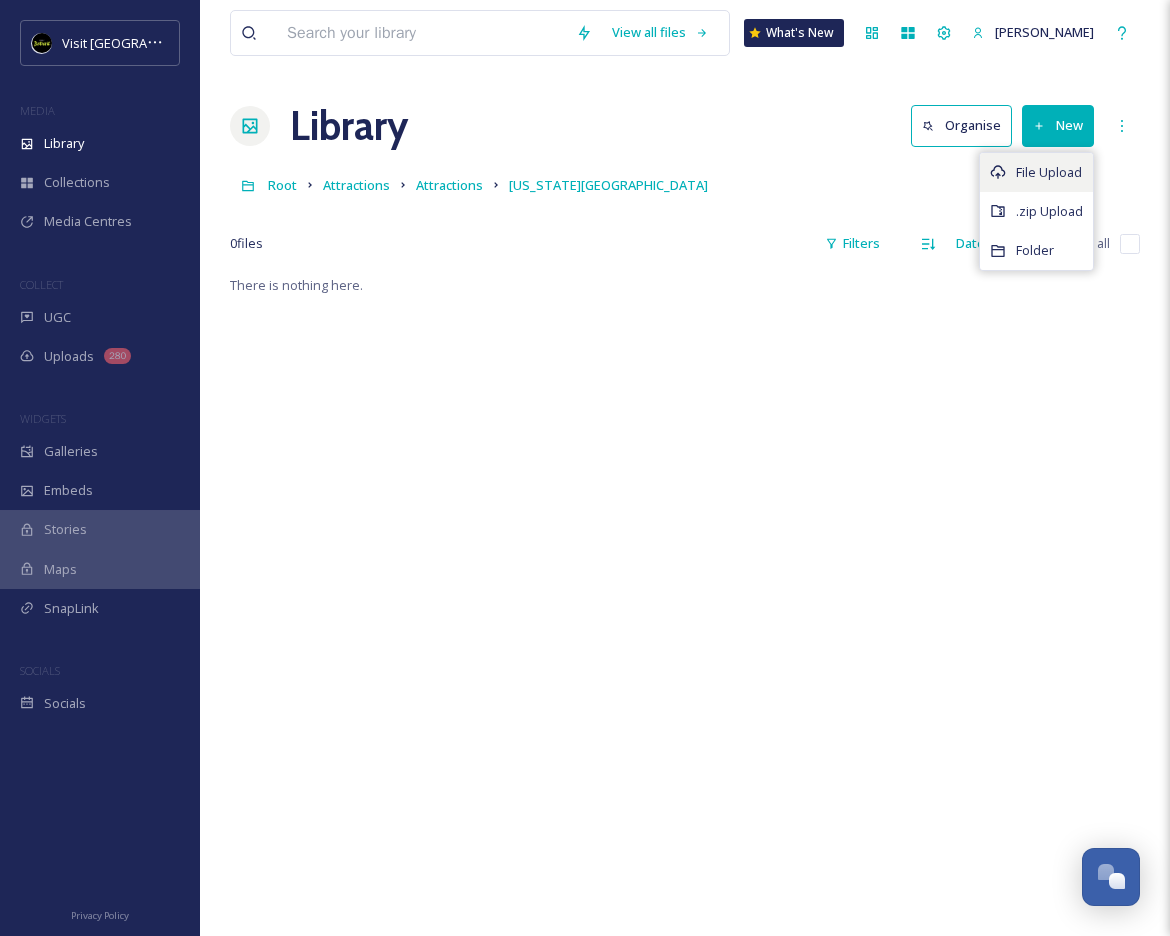 click on "File Upload" at bounding box center [1036, 172] 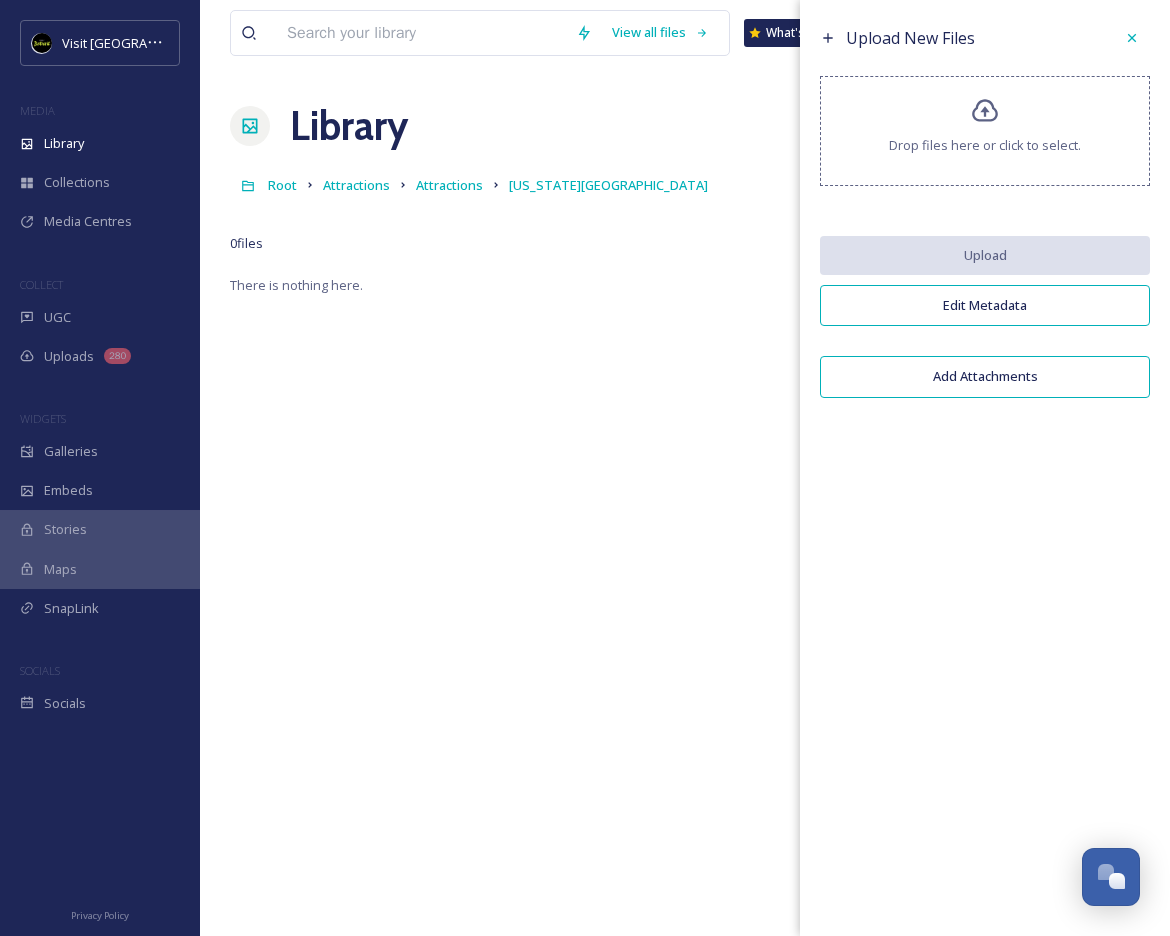 click on "Drop files here or click to select." at bounding box center [985, 131] 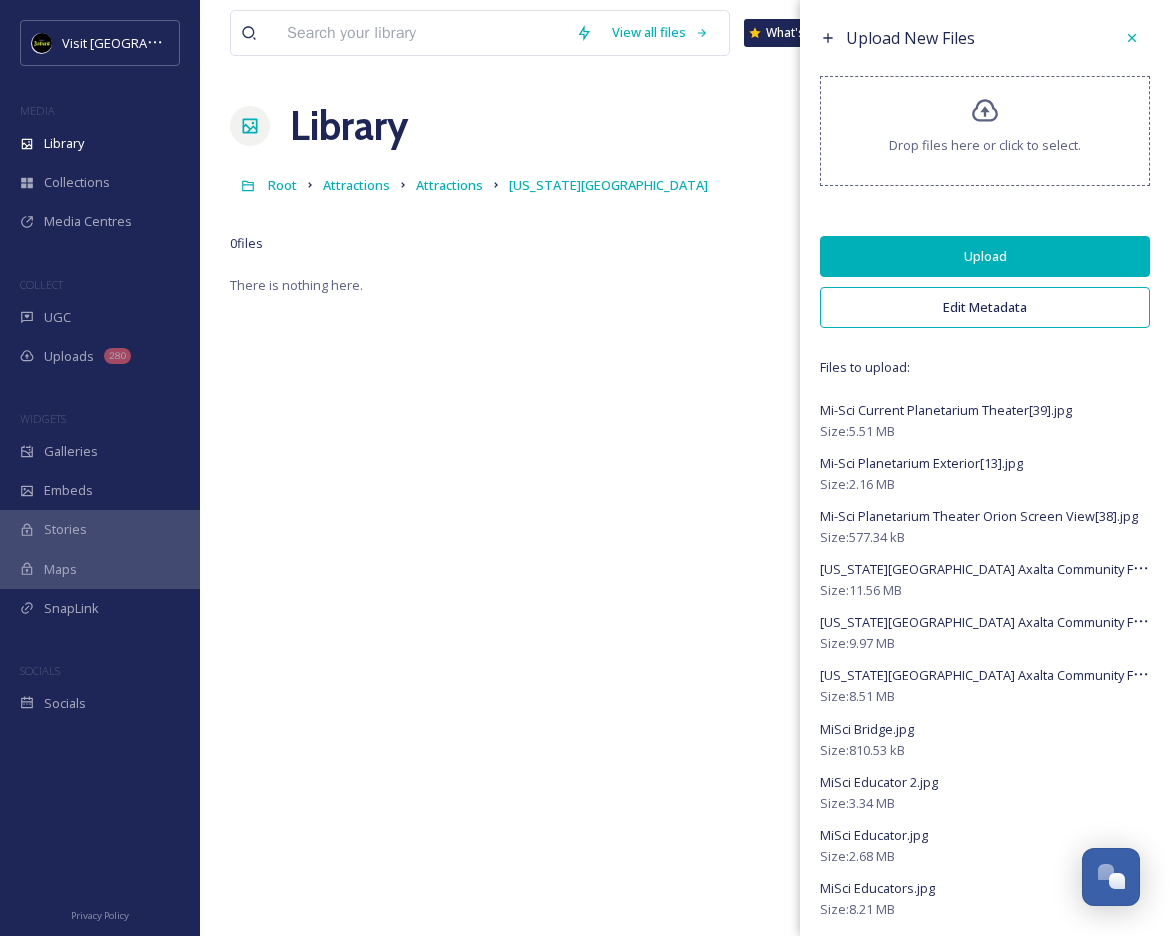 click on "Edit Metadata" at bounding box center [985, 307] 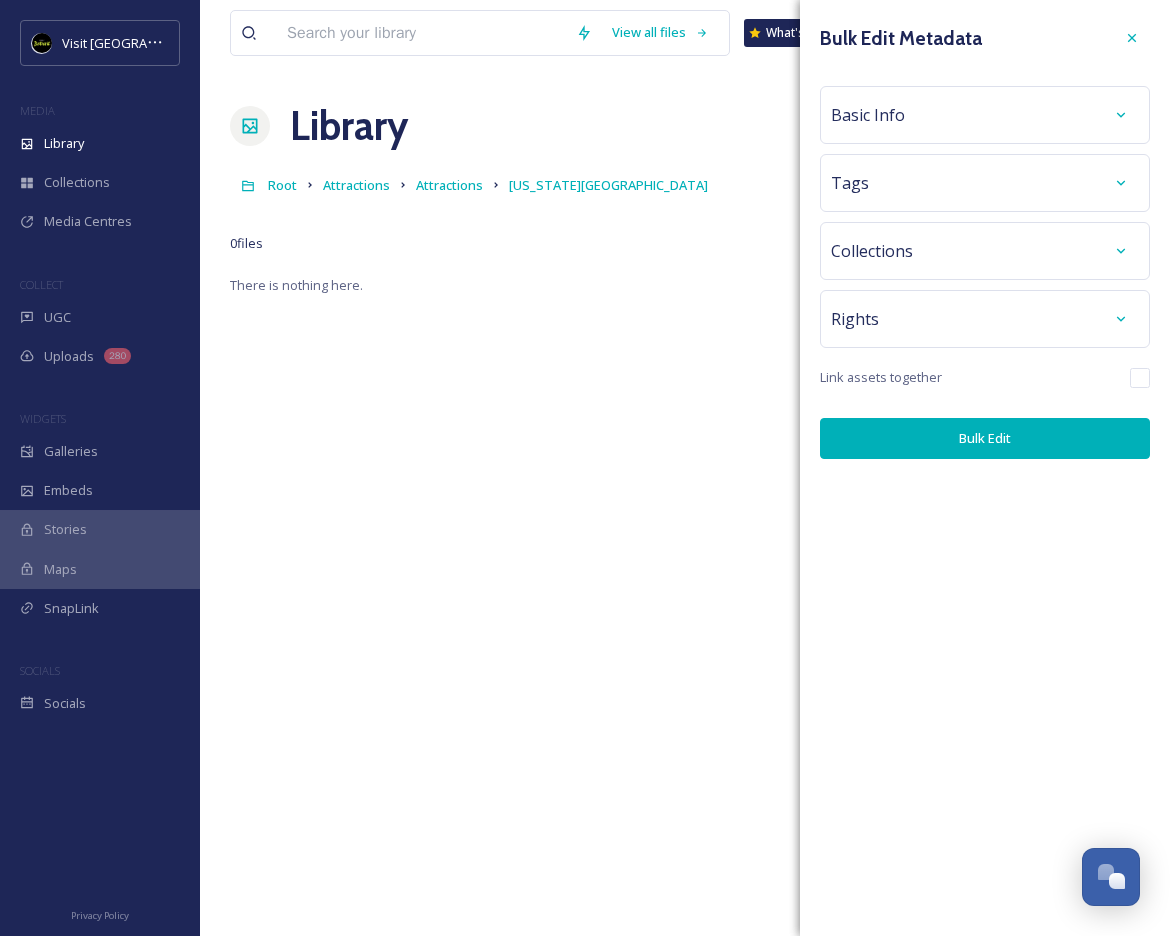 click on "Tags" at bounding box center [985, 183] 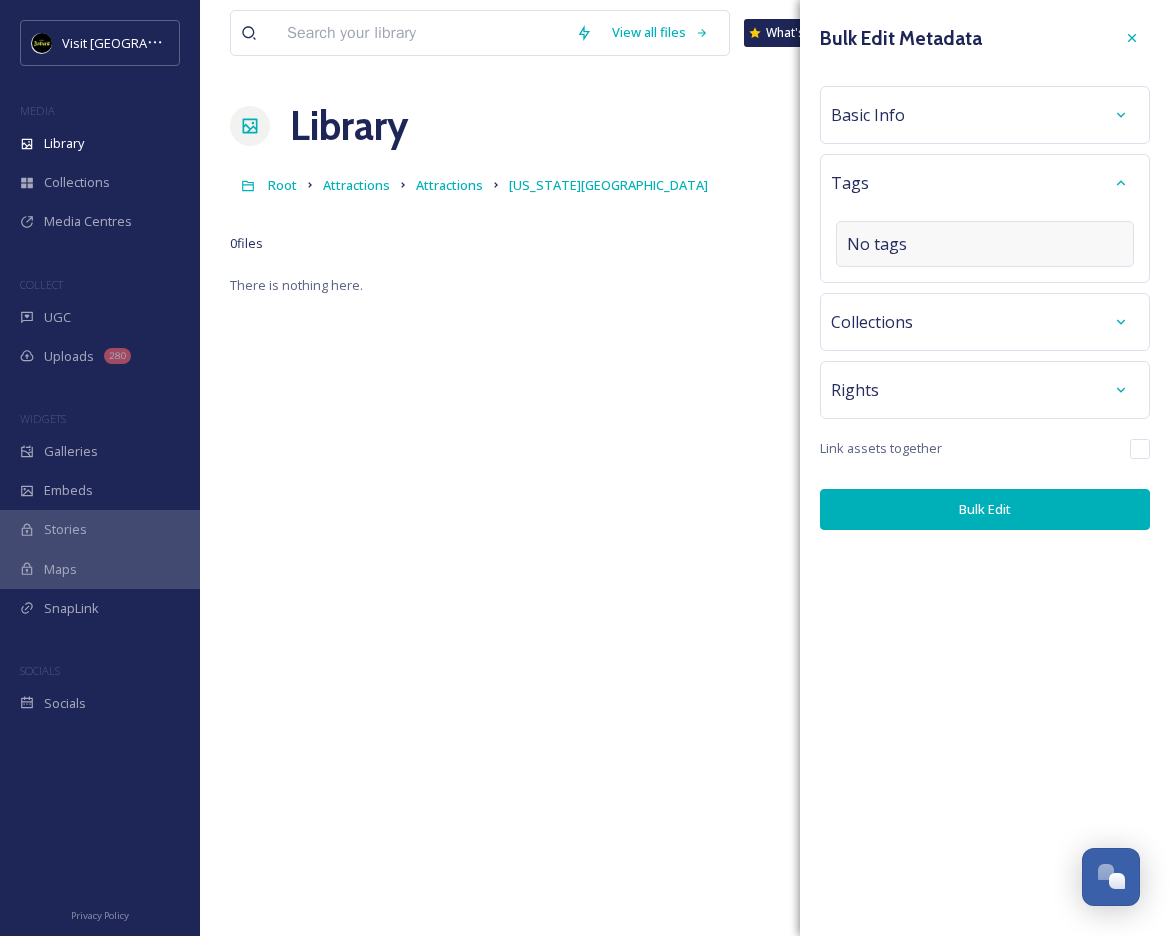 click on "No tags" at bounding box center [985, 244] 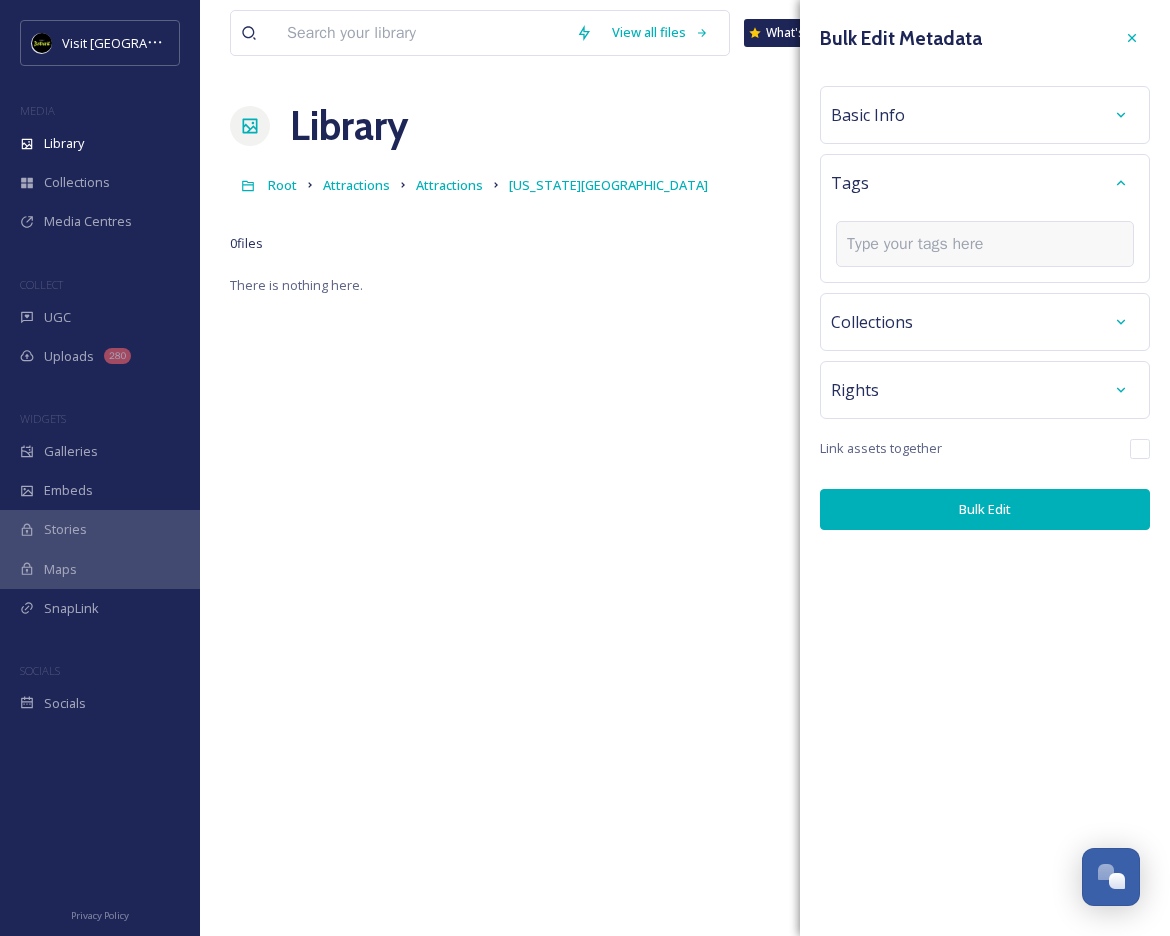 click at bounding box center [985, 244] 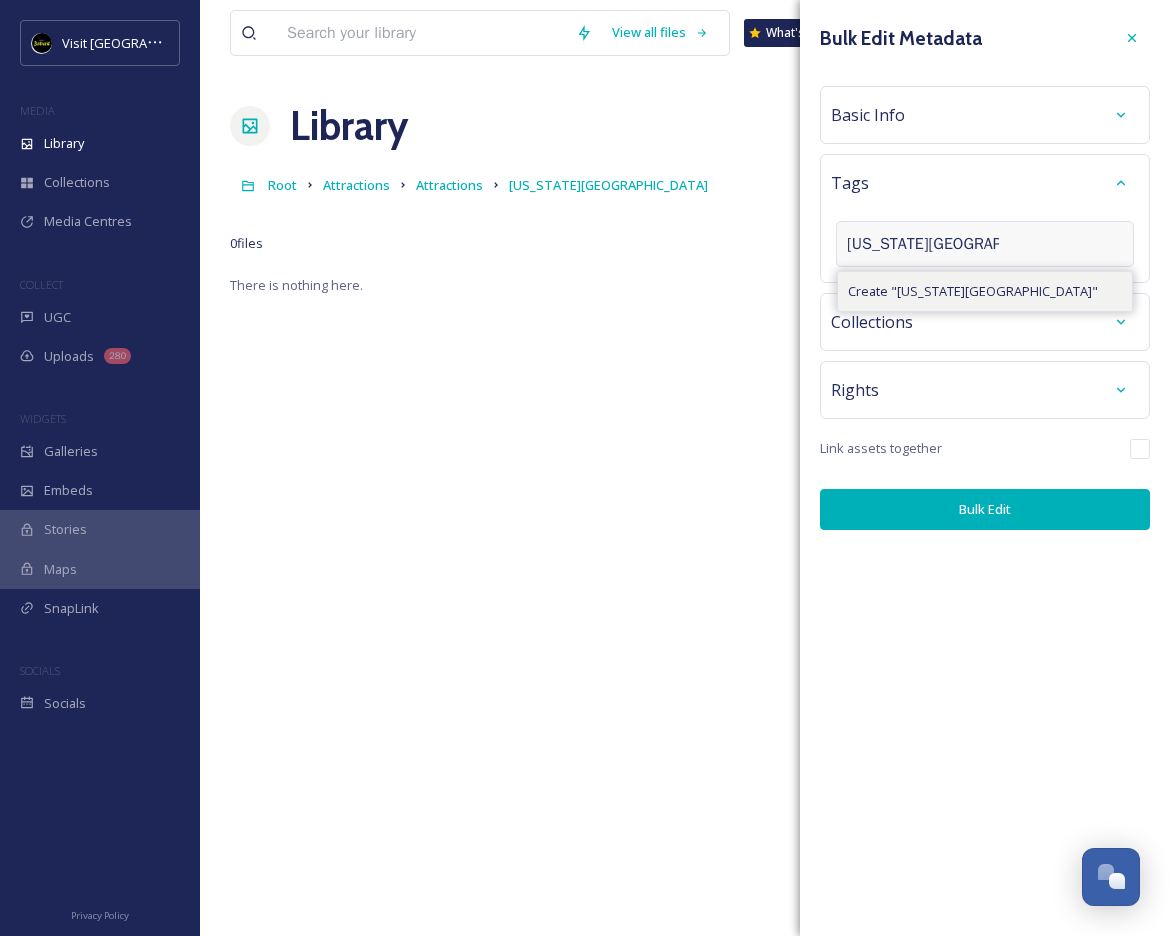 type on "[US_STATE][GEOGRAPHIC_DATA]" 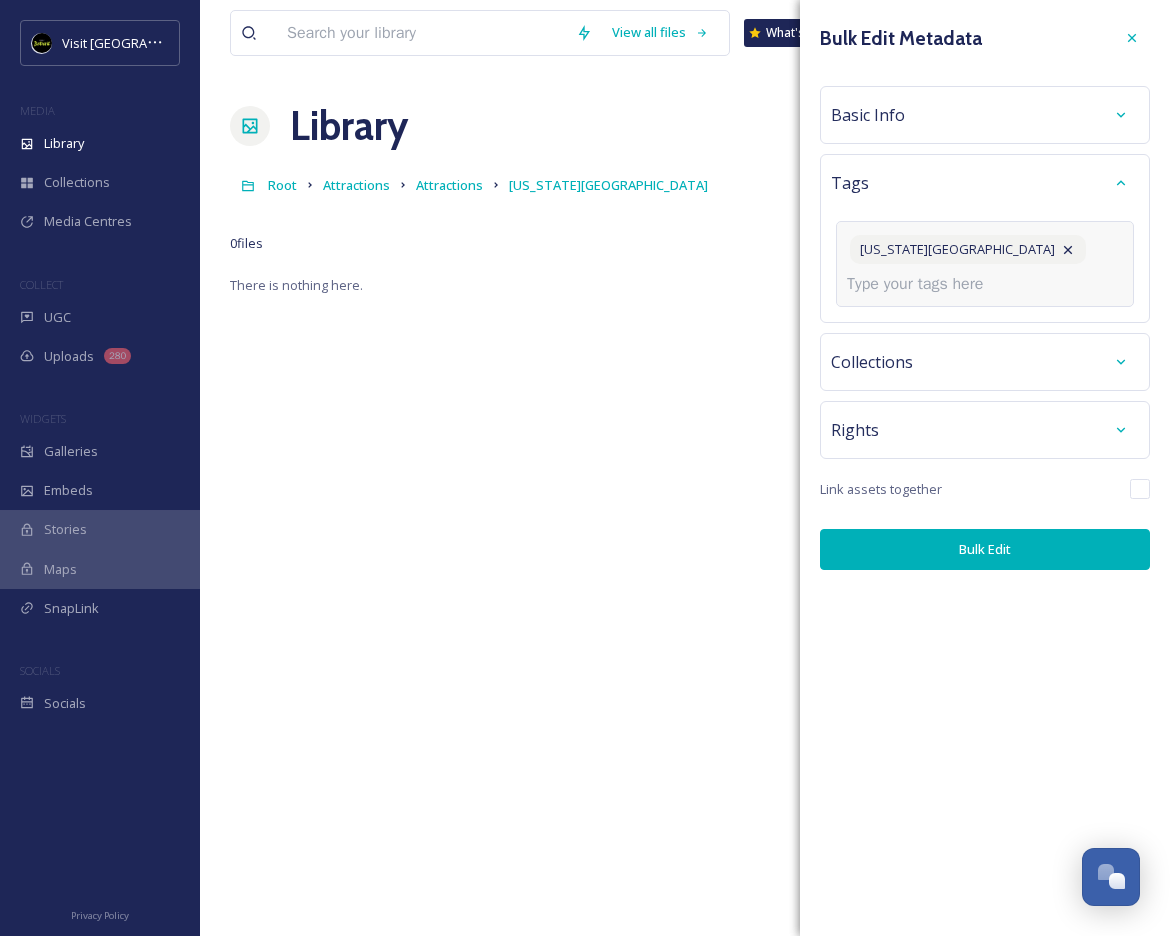 click on "Basic Info" at bounding box center (985, 115) 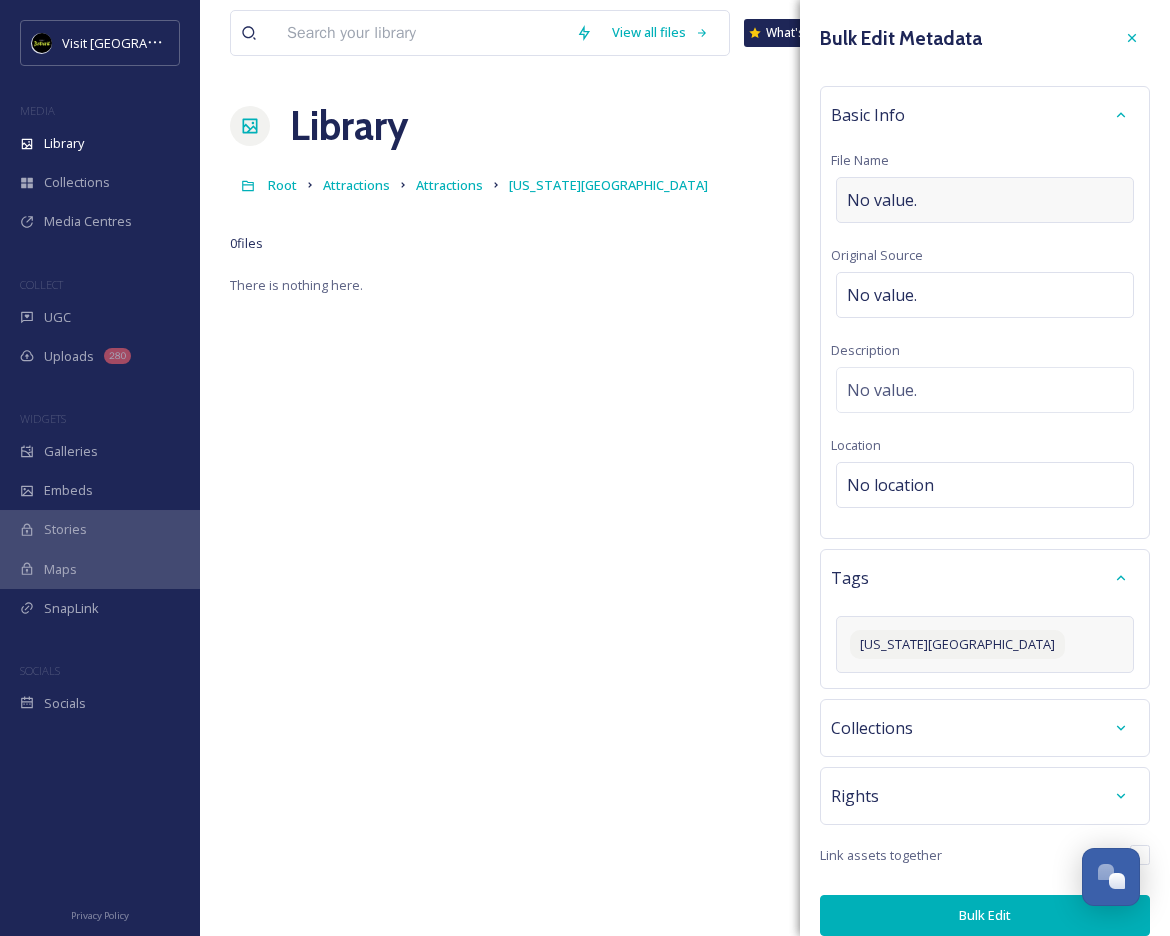 click on "No value." at bounding box center (985, 200) 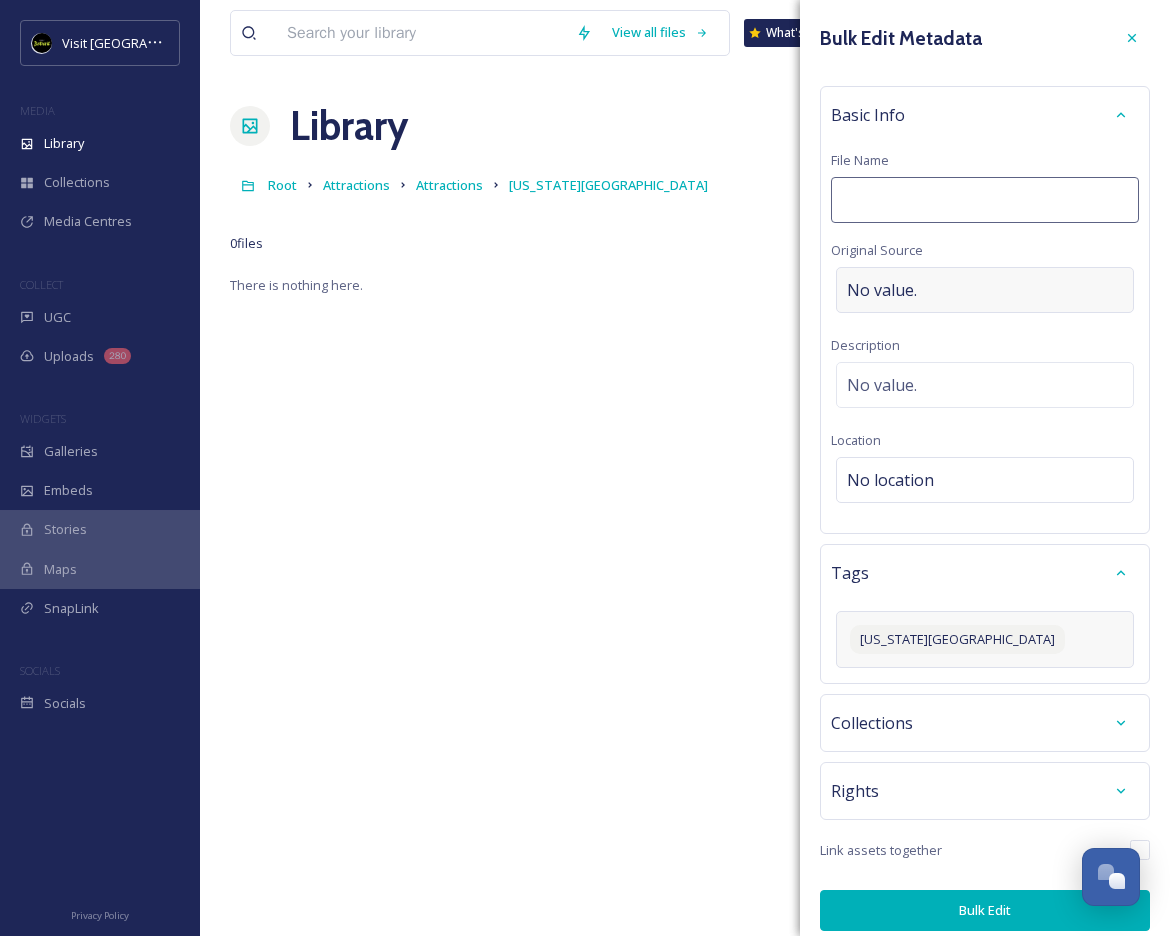 click on "No value." at bounding box center (985, 290) 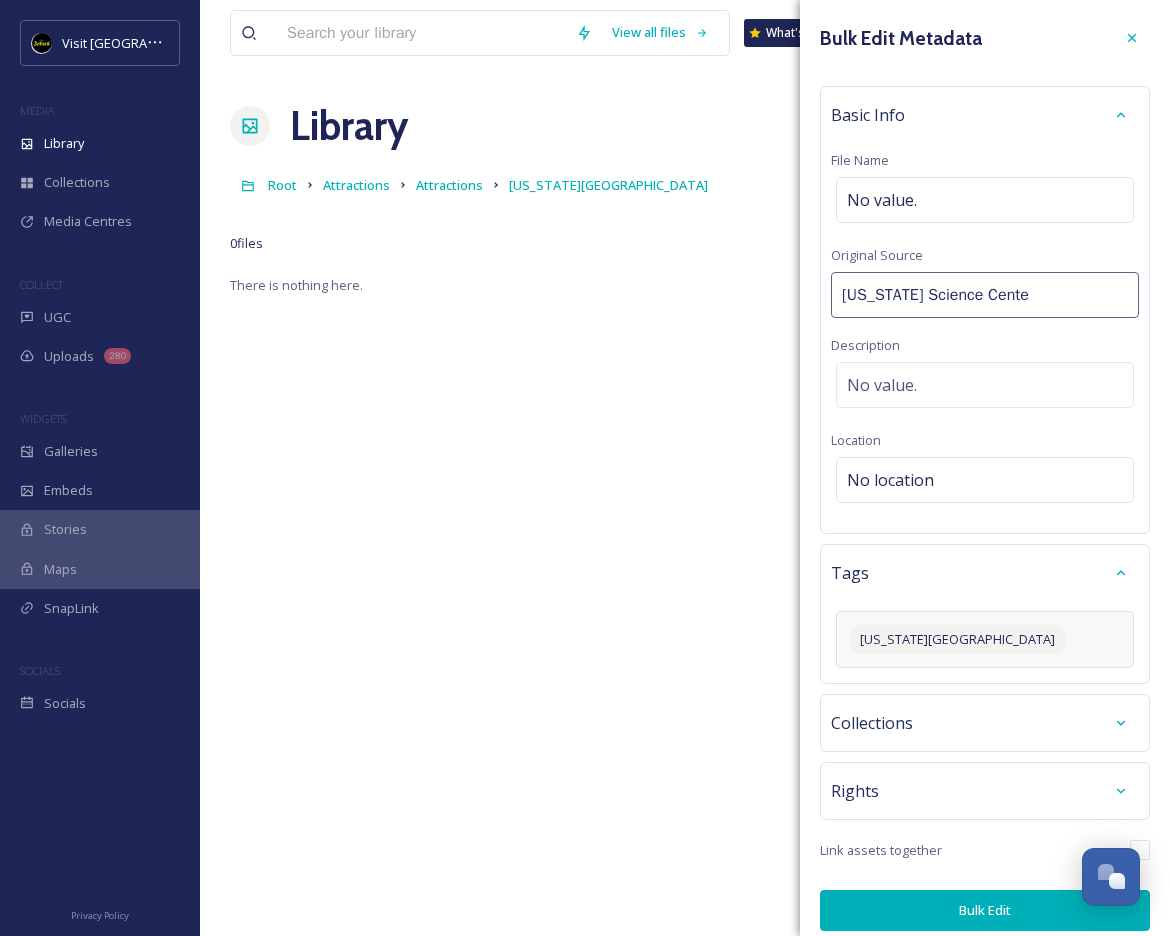 type on "[US_STATE][GEOGRAPHIC_DATA]" 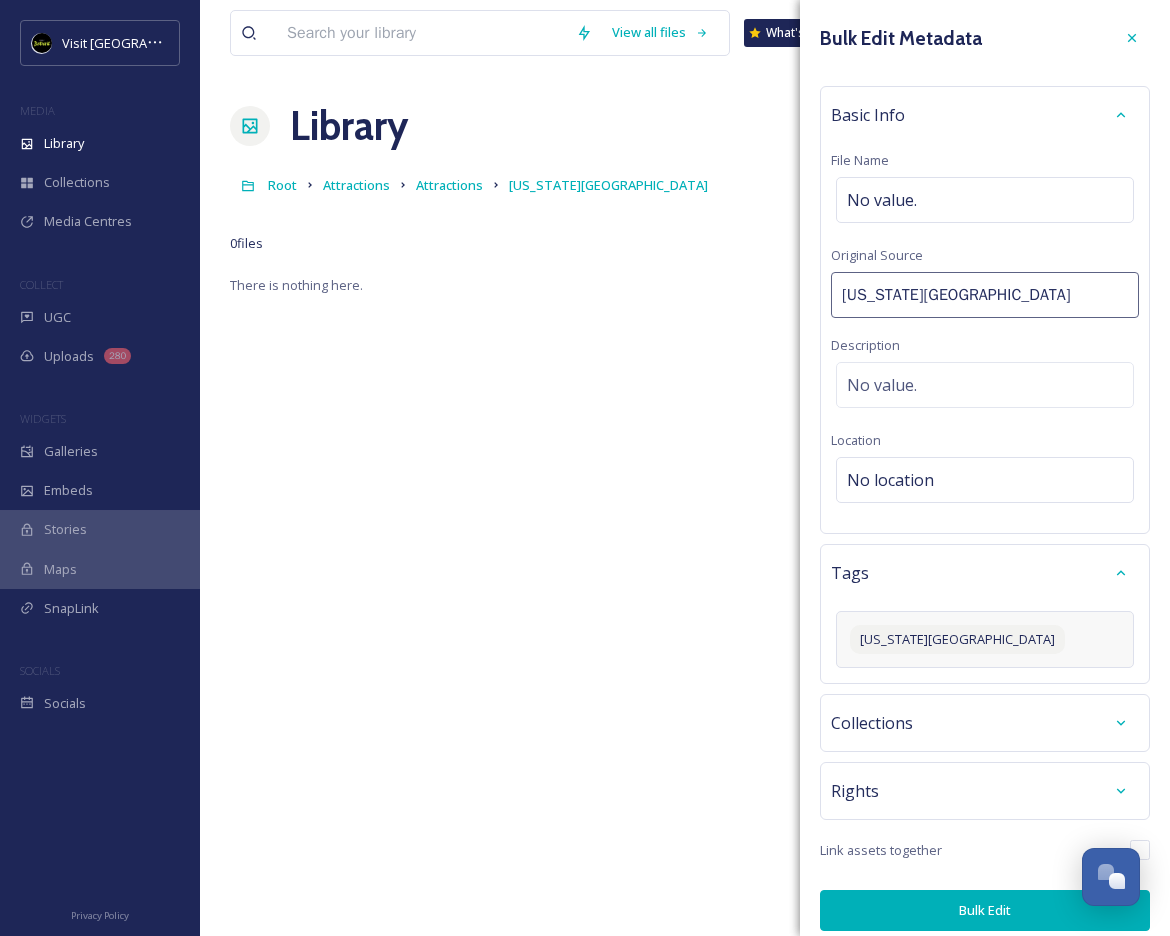 click on "Bulk Edit" at bounding box center [985, 910] 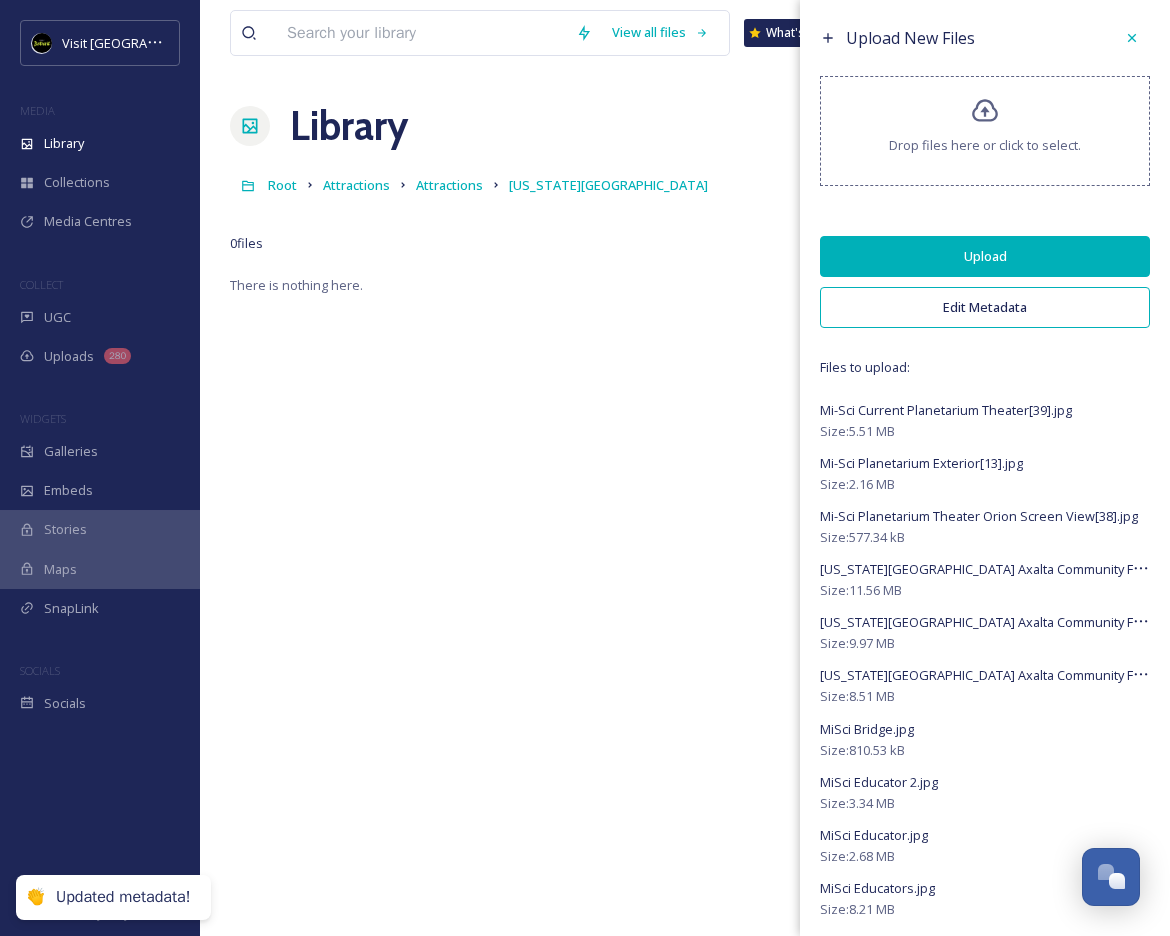click on "Upload" at bounding box center (985, 256) 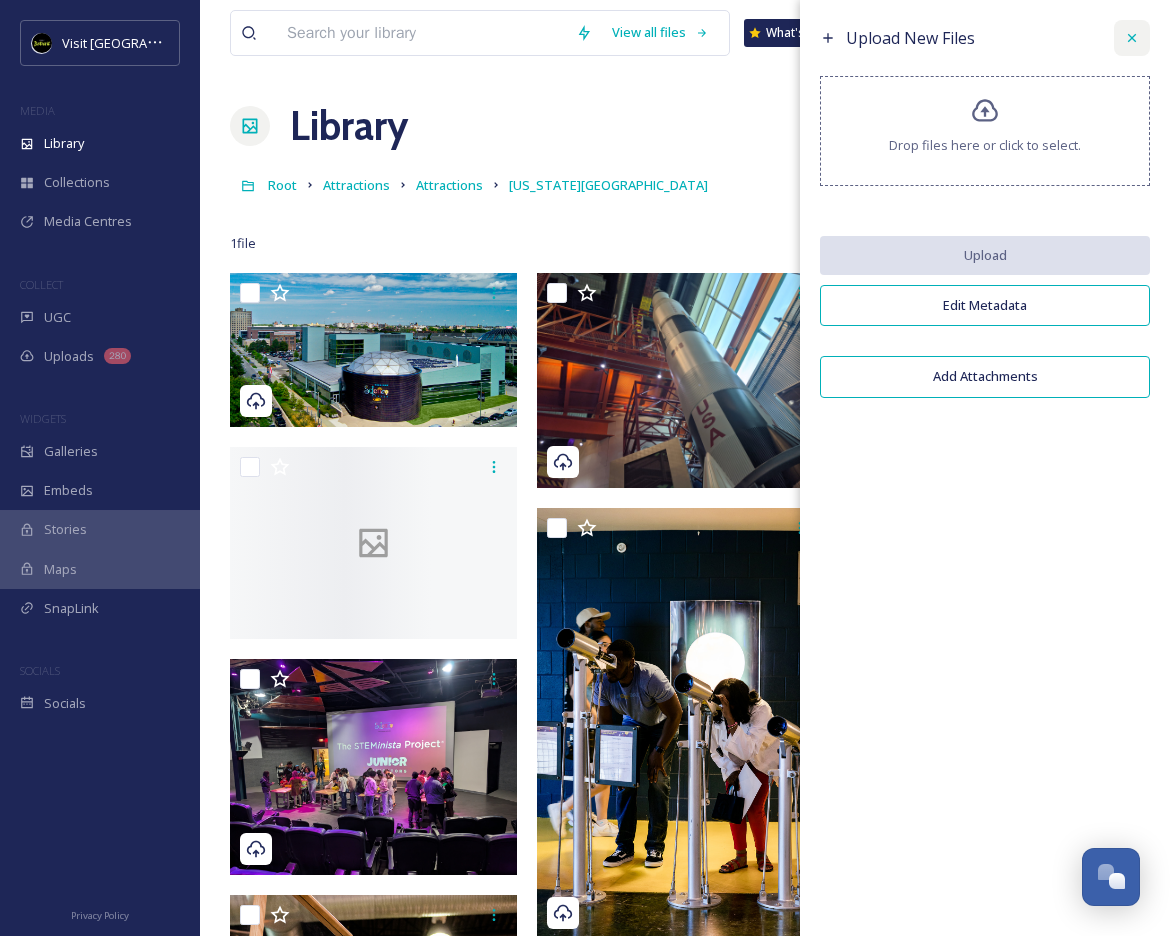 scroll, scrollTop: 0, scrollLeft: 0, axis: both 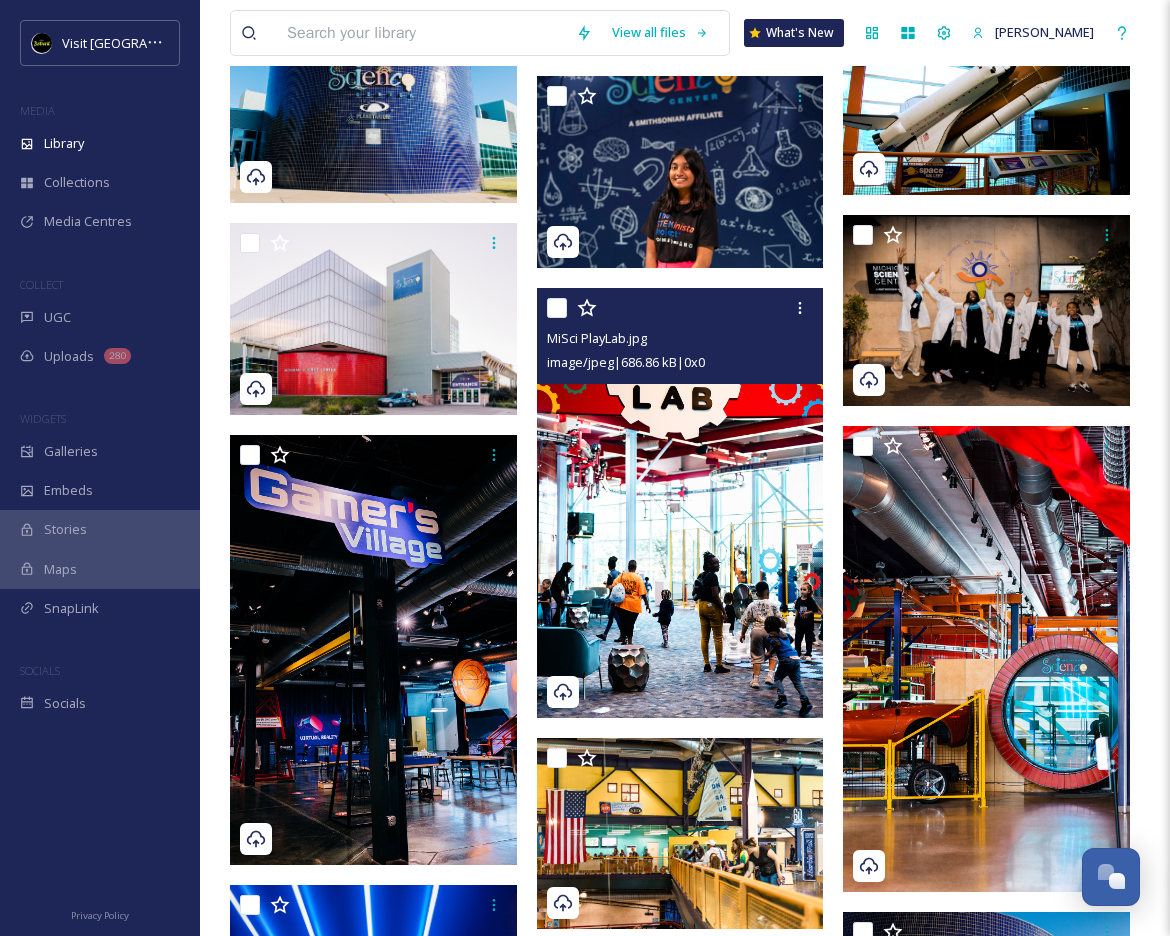 click at bounding box center [680, 503] 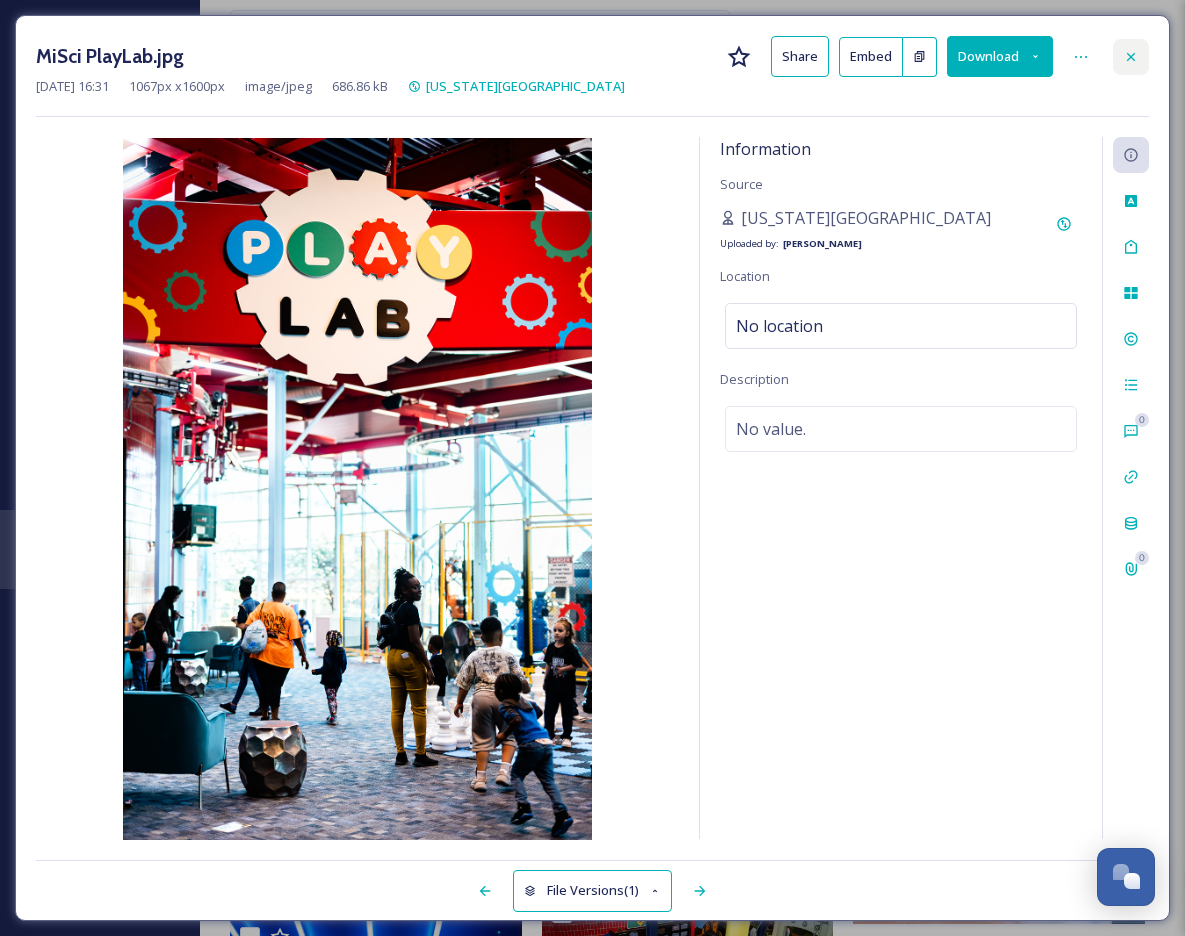 click at bounding box center (1131, 57) 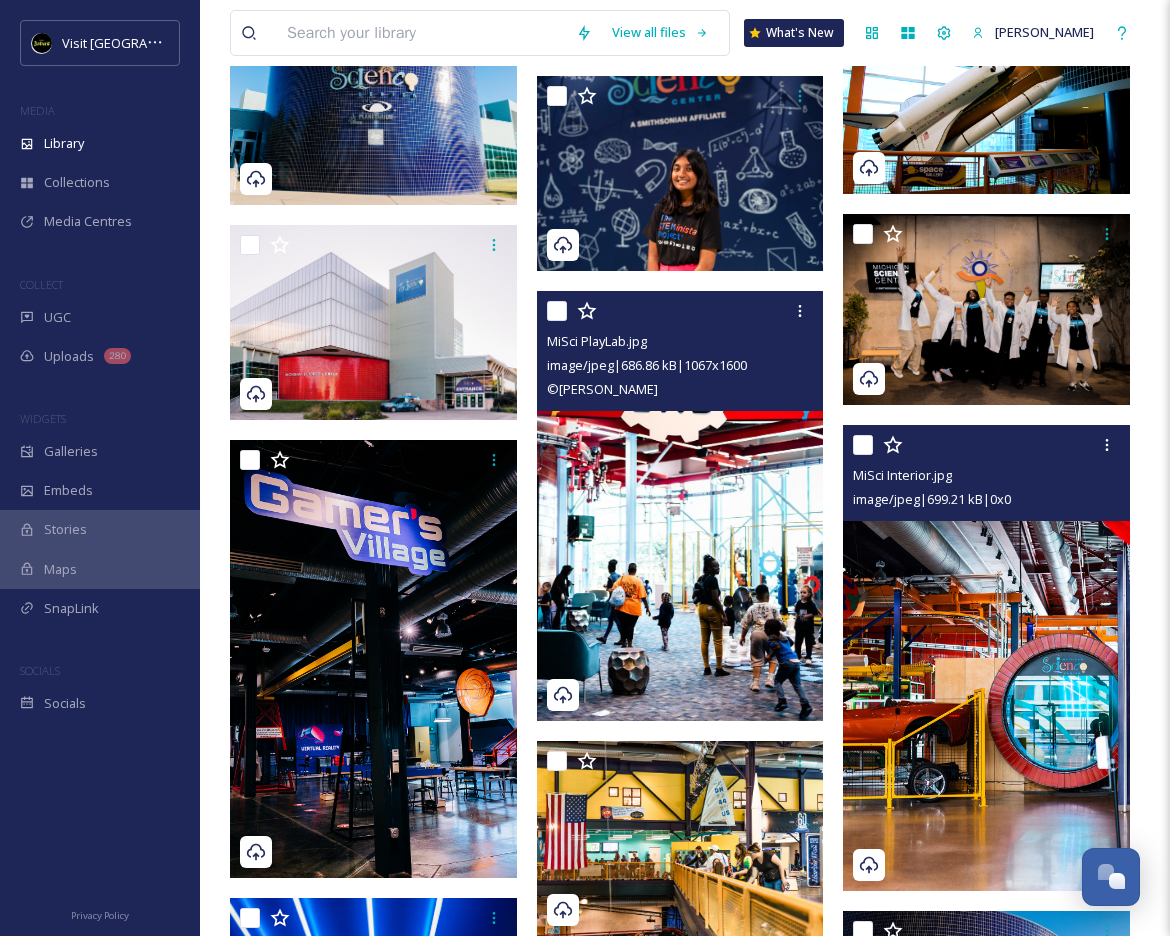 scroll, scrollTop: 397, scrollLeft: 0, axis: vertical 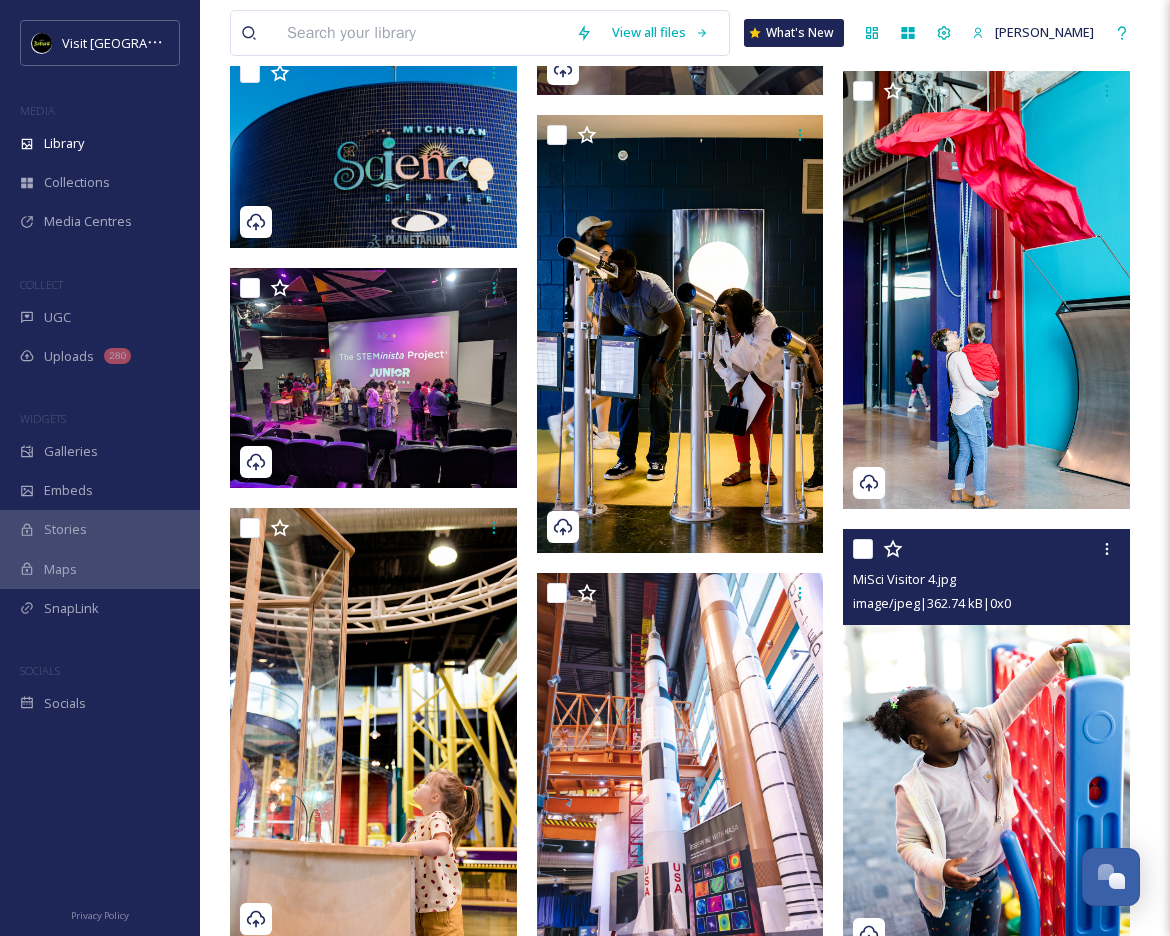 click at bounding box center [986, 744] 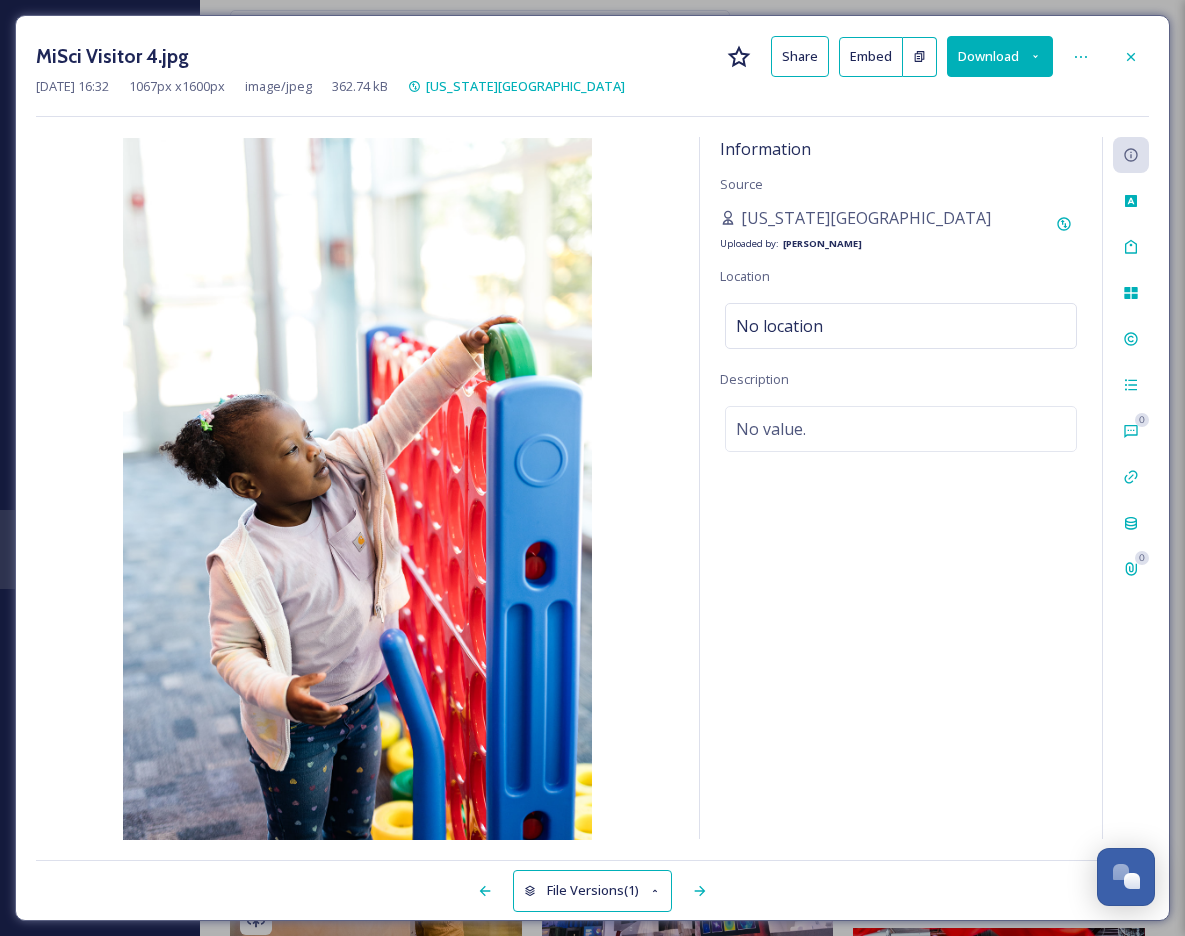 click on "Download" at bounding box center [1000, 56] 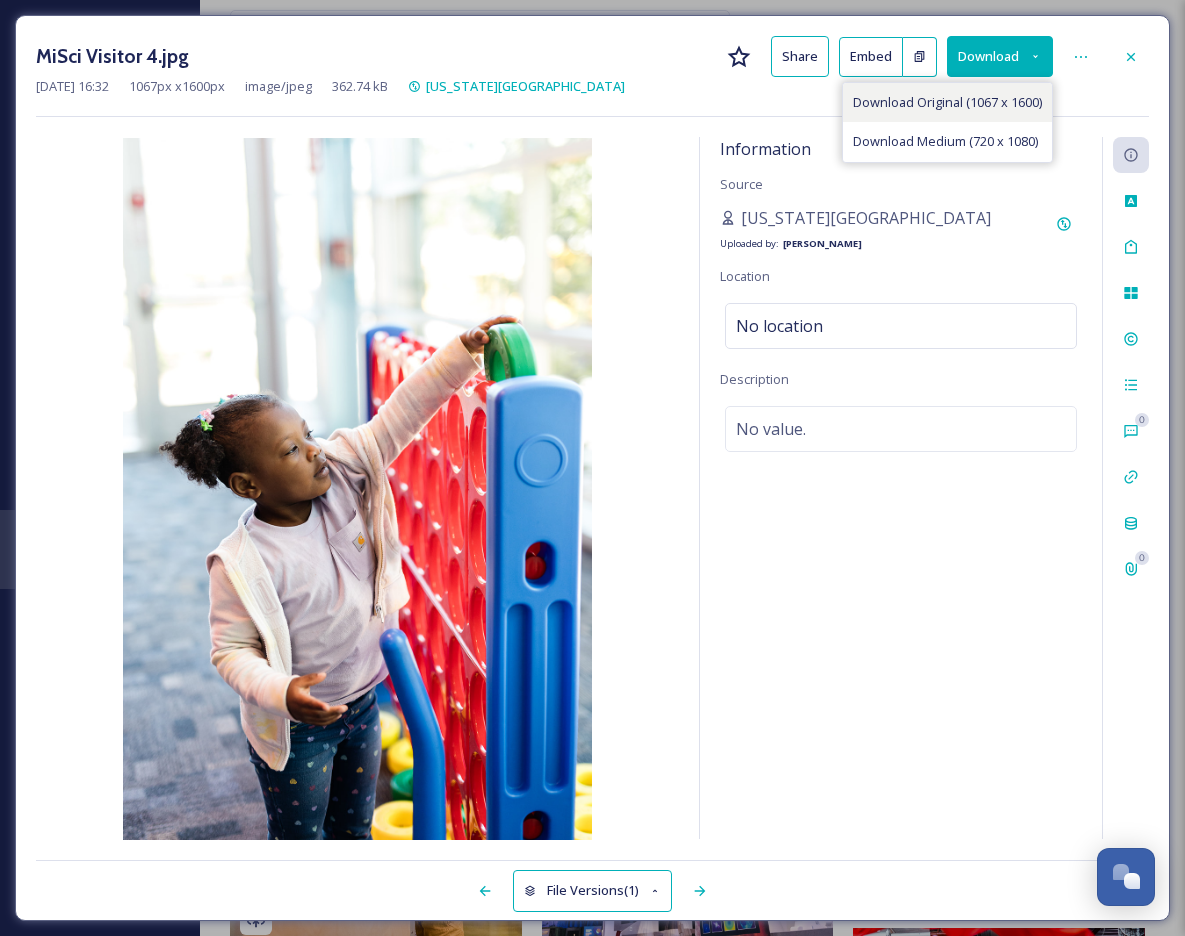 click on "Download Original (1067 x 1600)" at bounding box center [947, 102] 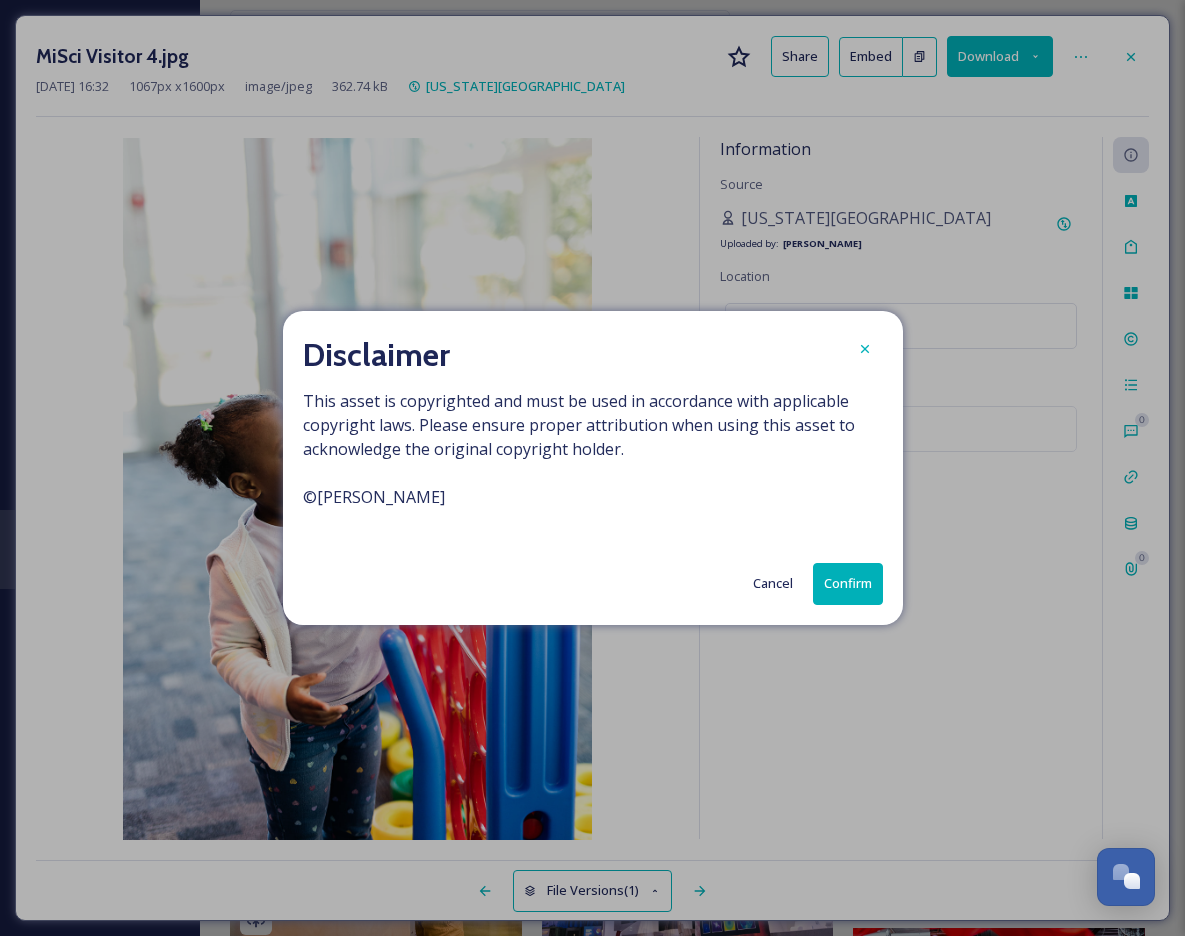 click on "Confirm" at bounding box center [848, 583] 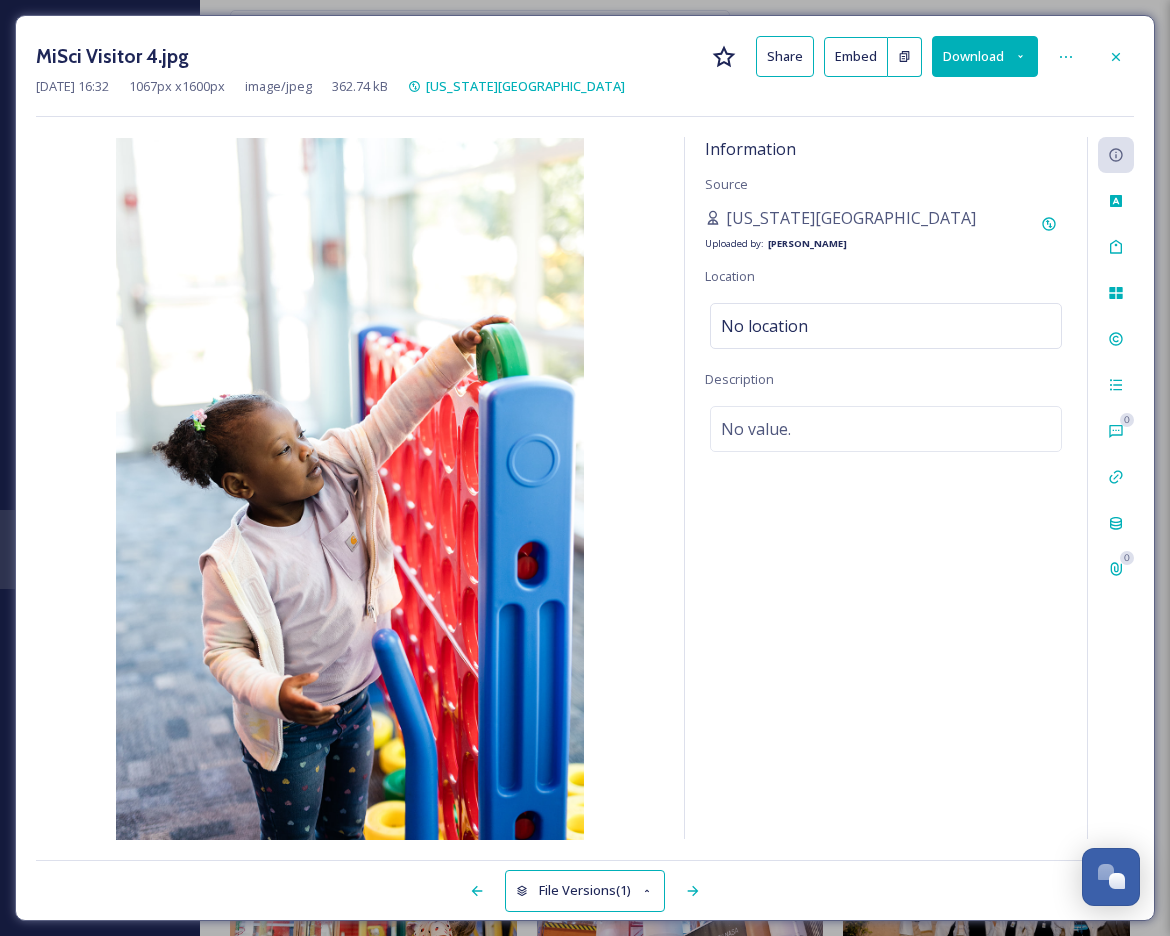 scroll, scrollTop: 290, scrollLeft: 0, axis: vertical 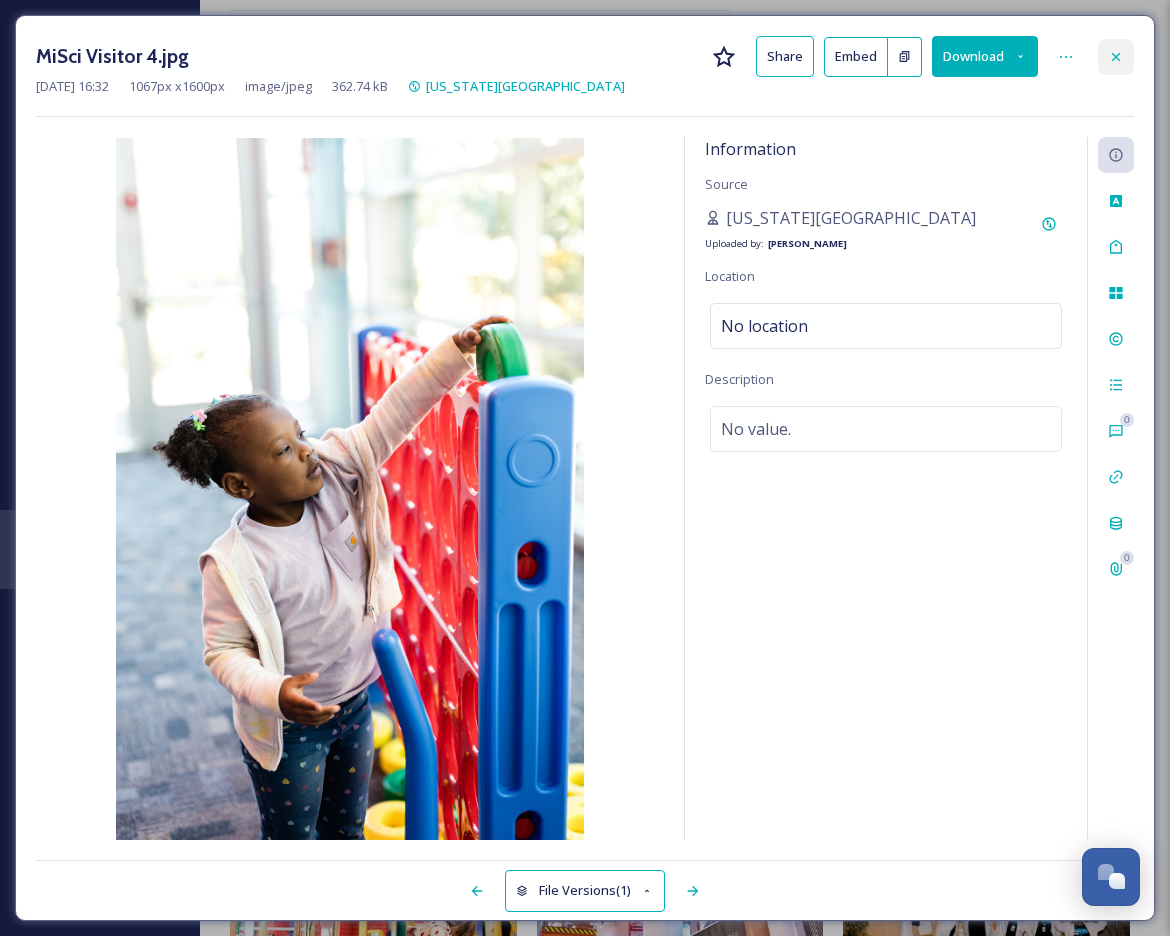 click at bounding box center [1116, 57] 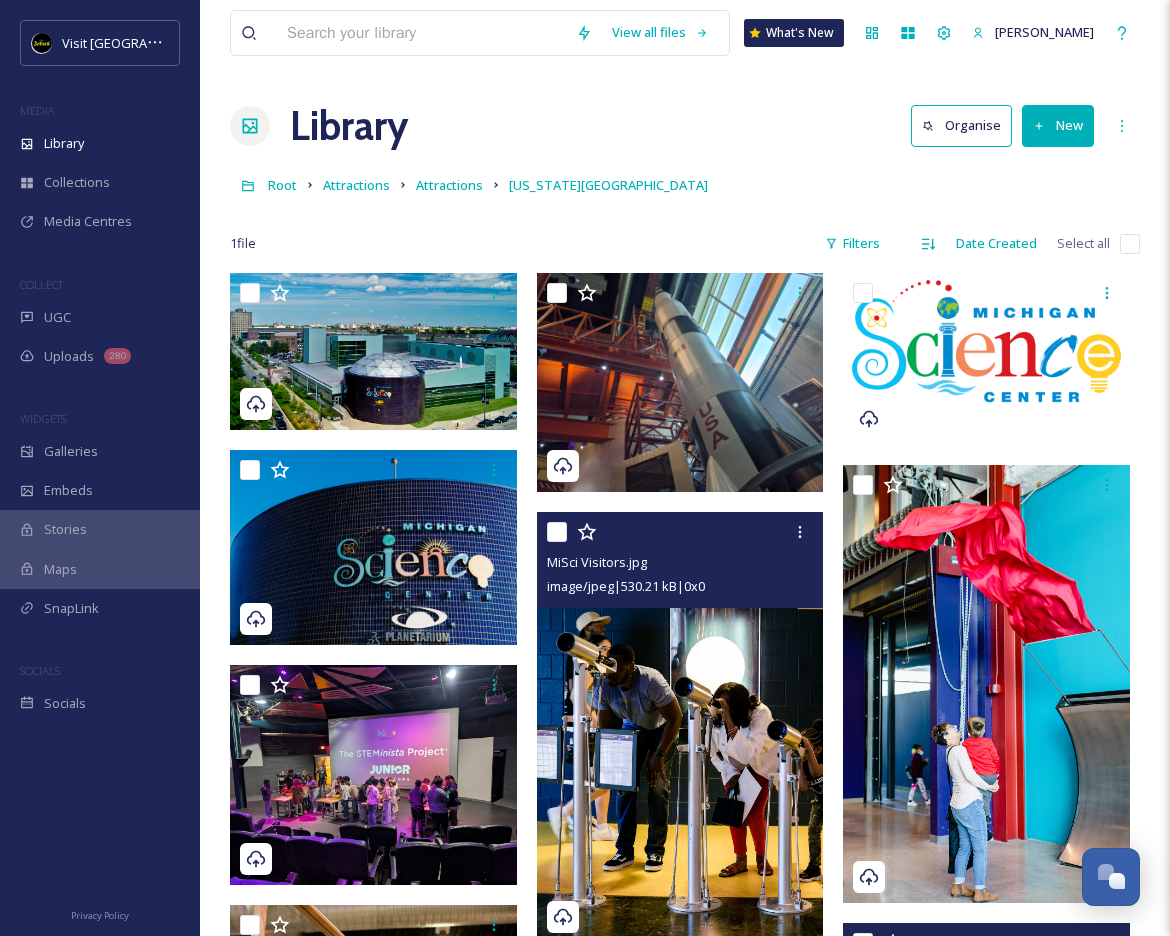 scroll, scrollTop: 0, scrollLeft: 0, axis: both 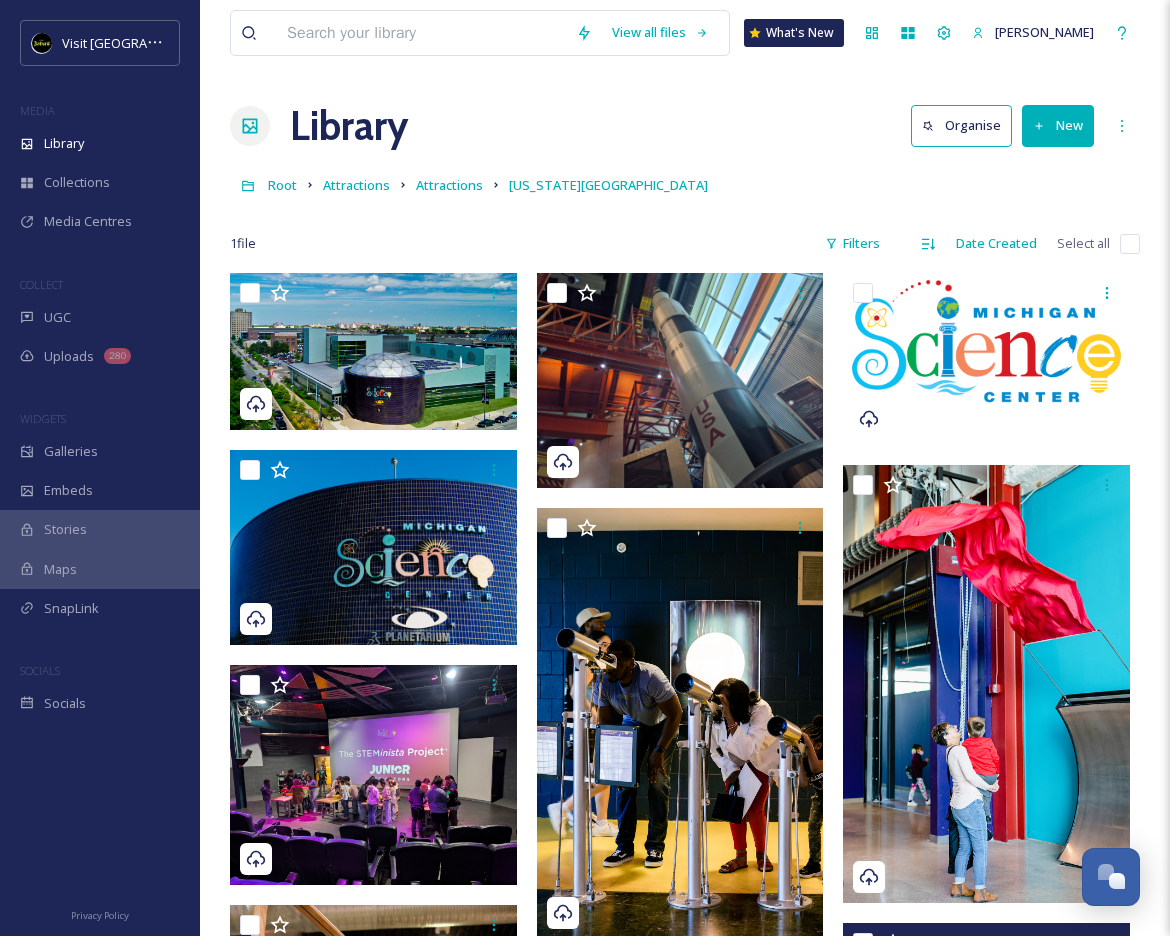 click on "Root Attractions Attractions [US_STATE][GEOGRAPHIC_DATA]" at bounding box center (685, 185) 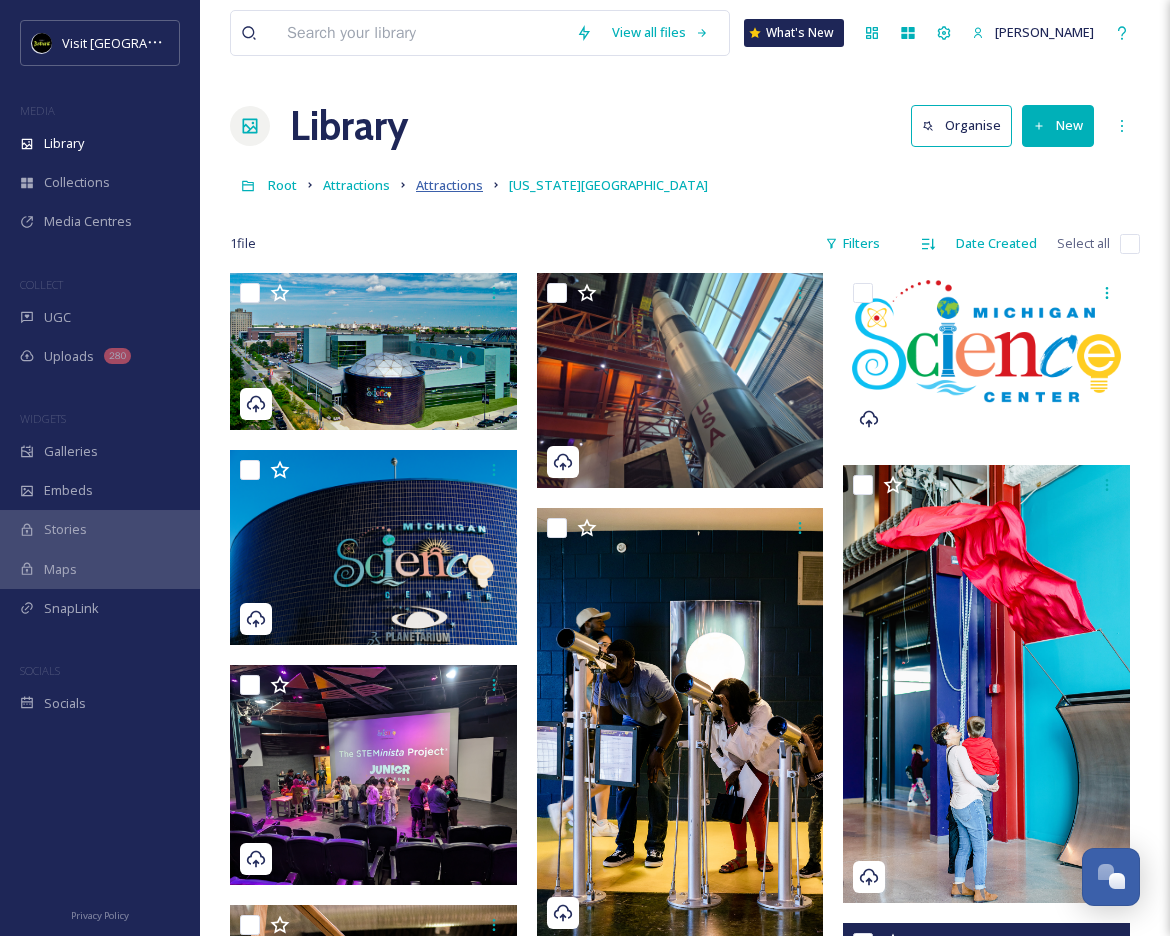 click on "Attractions" at bounding box center (449, 185) 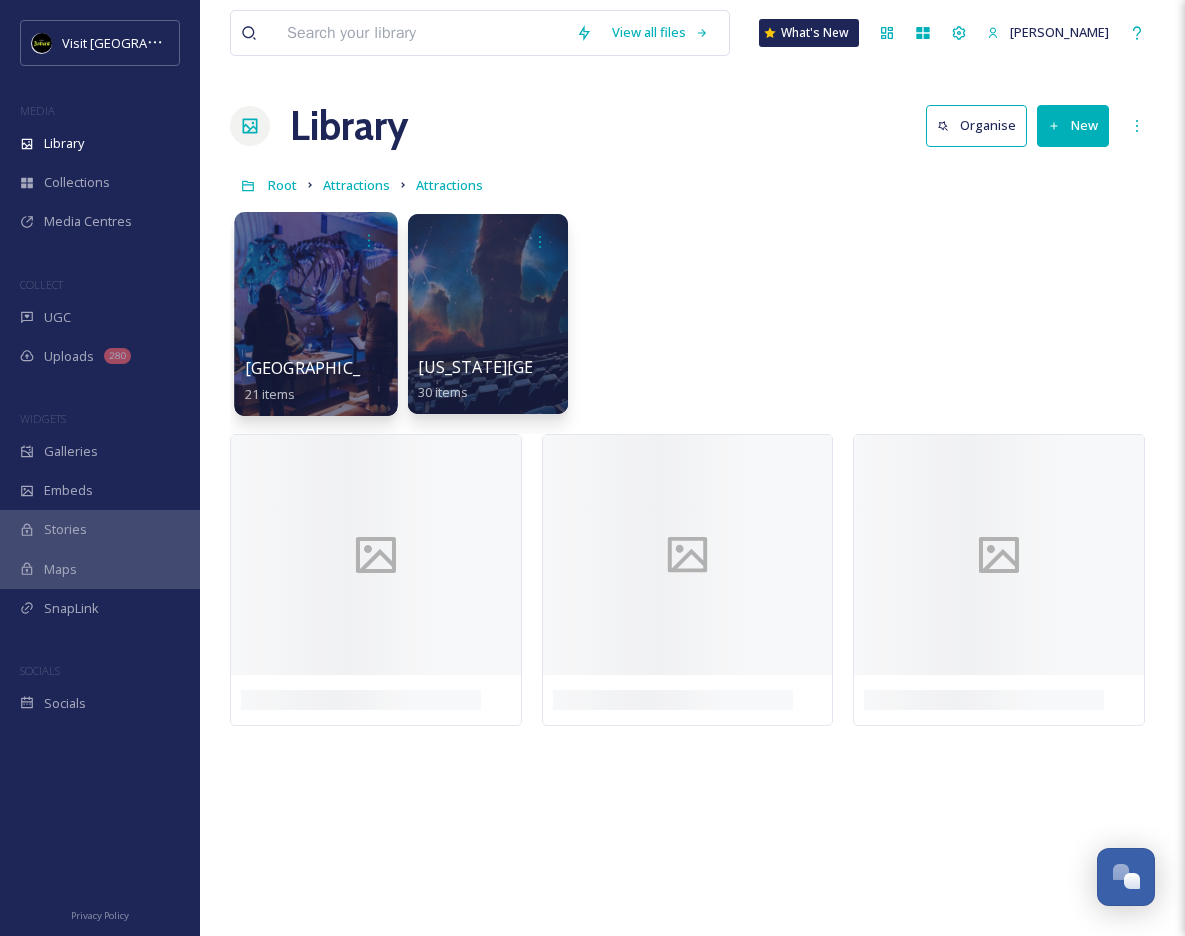 click at bounding box center [315, 314] 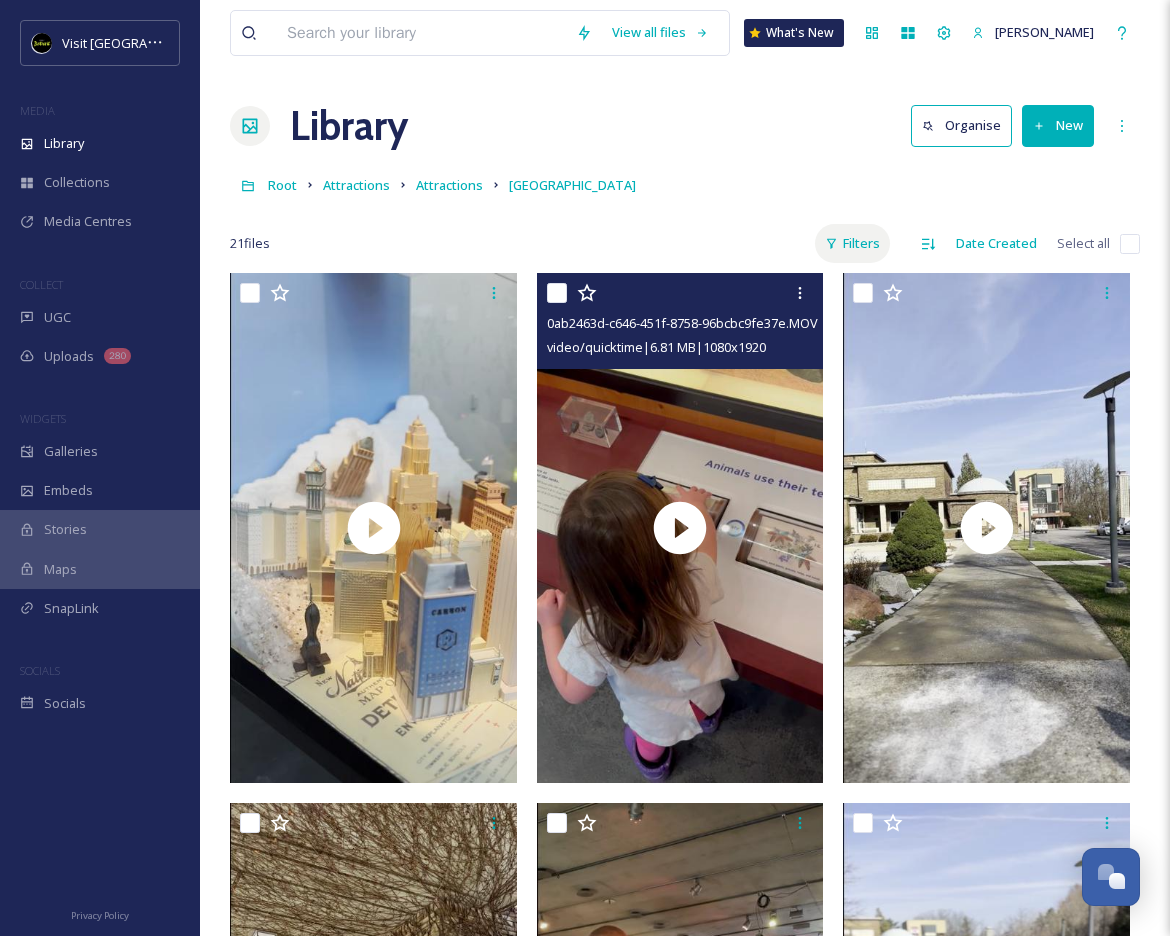 scroll, scrollTop: 0, scrollLeft: 0, axis: both 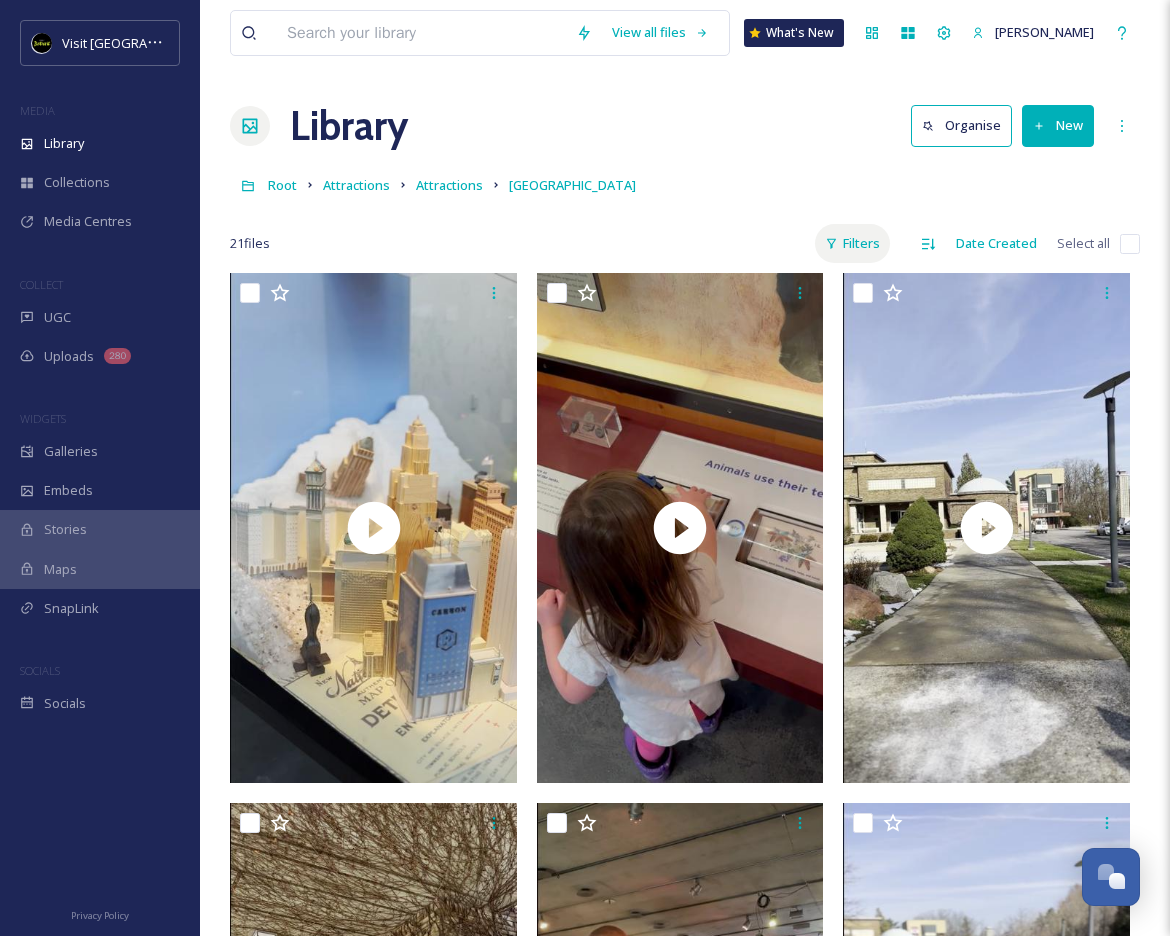 click on "Filters" at bounding box center [852, 243] 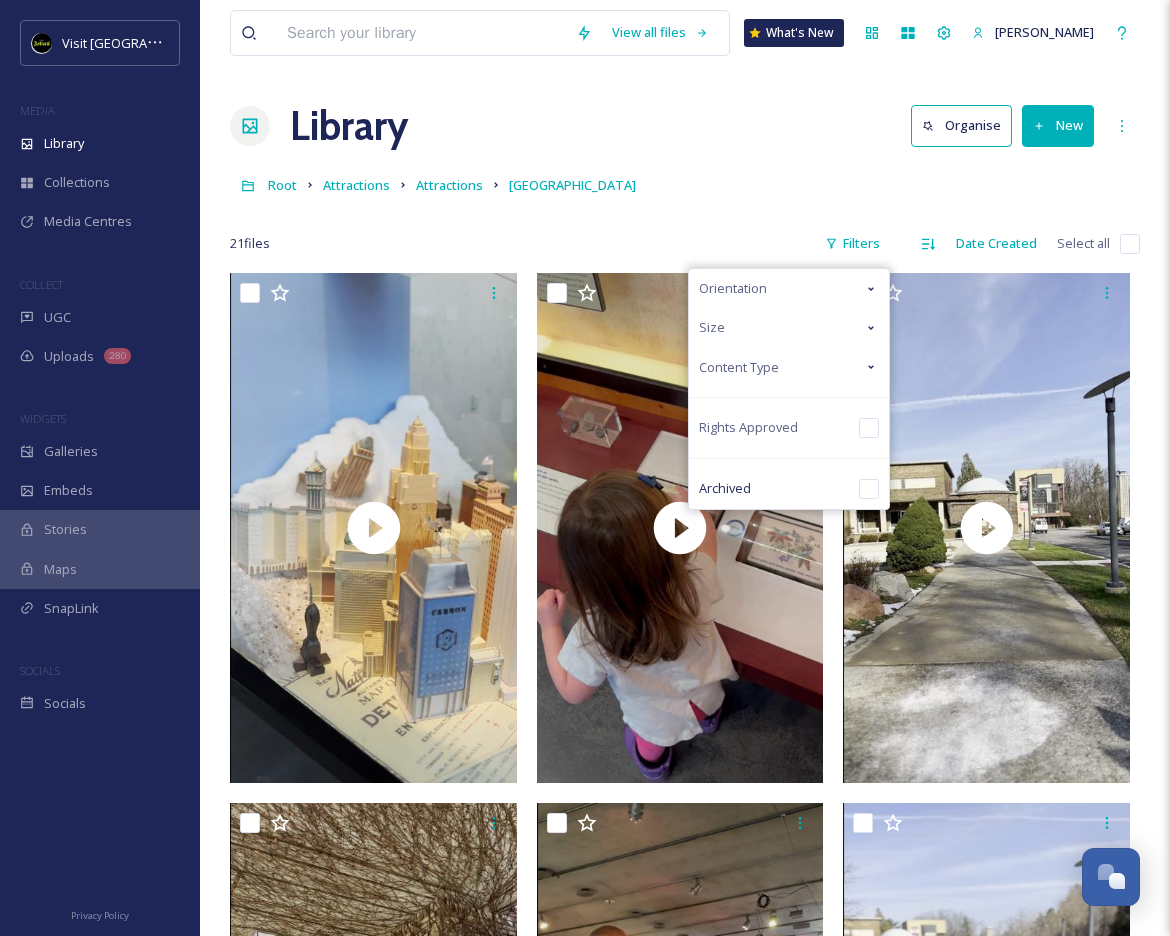 click on "Content Type" at bounding box center [789, 367] 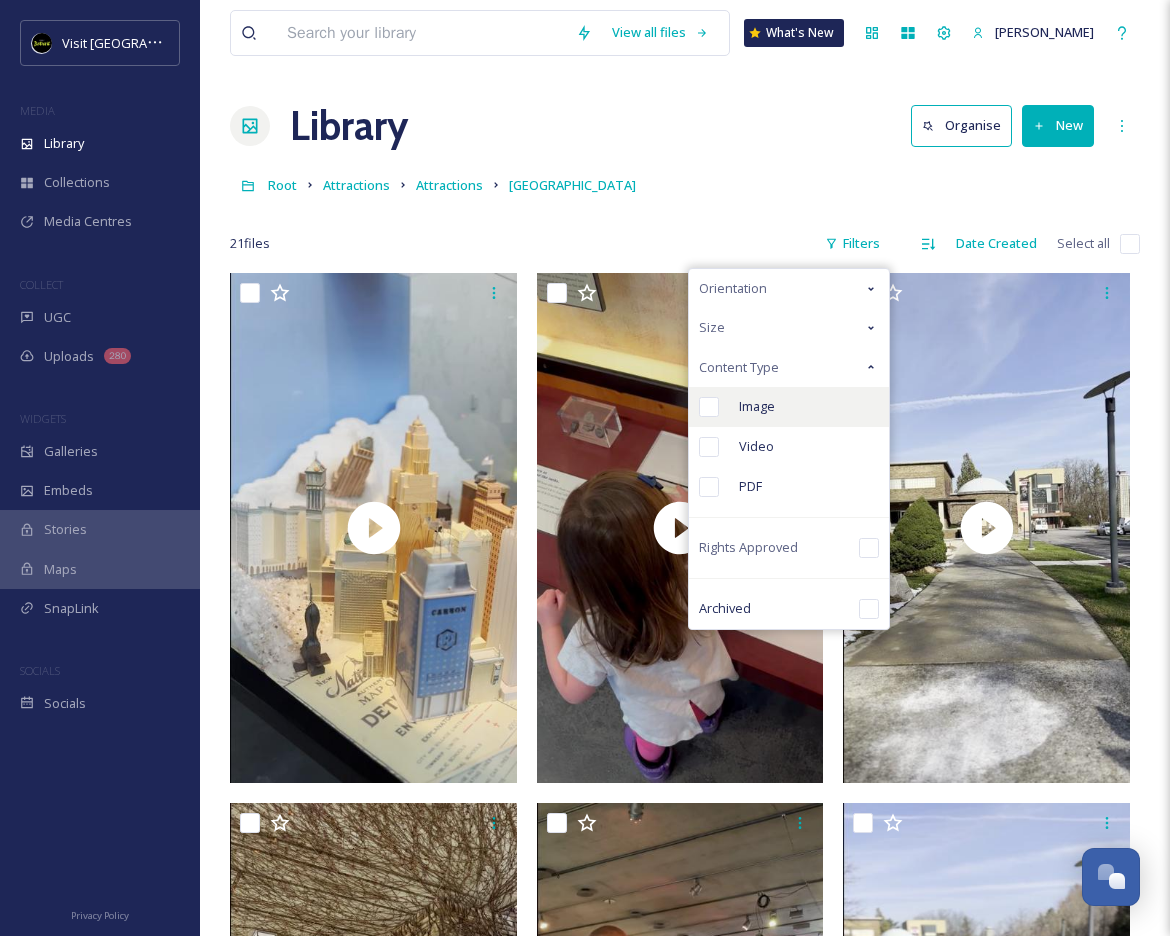 click on "Image" at bounding box center (757, 406) 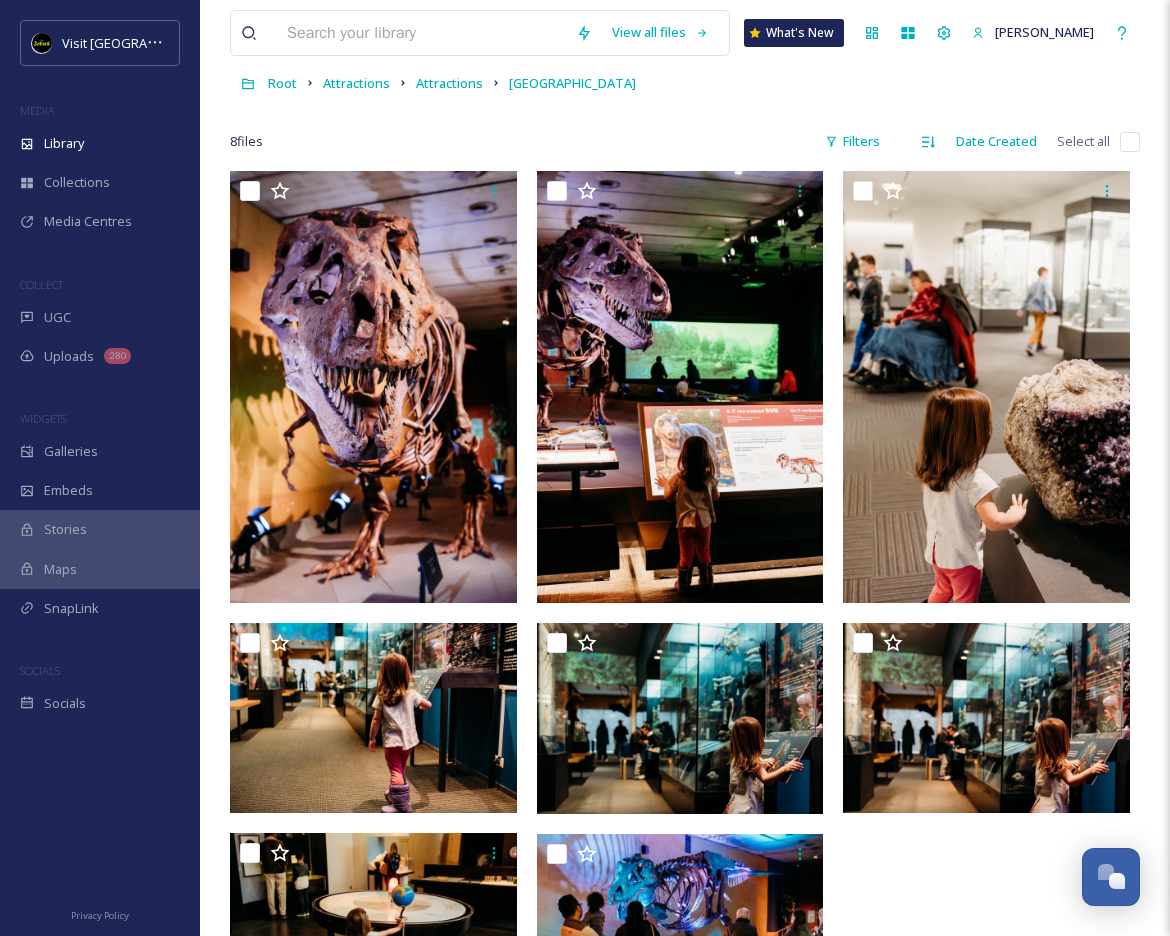 scroll, scrollTop: 95, scrollLeft: 0, axis: vertical 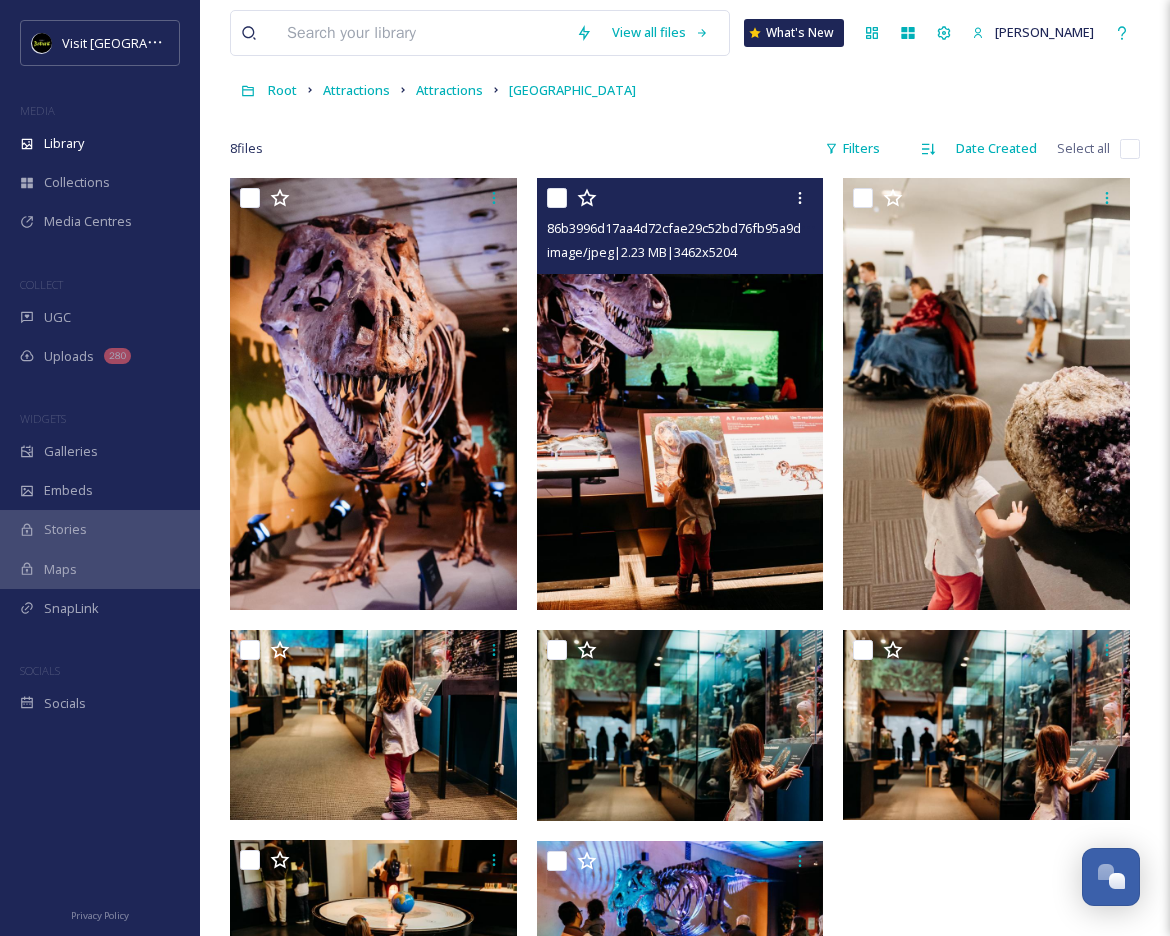 click at bounding box center [680, 393] 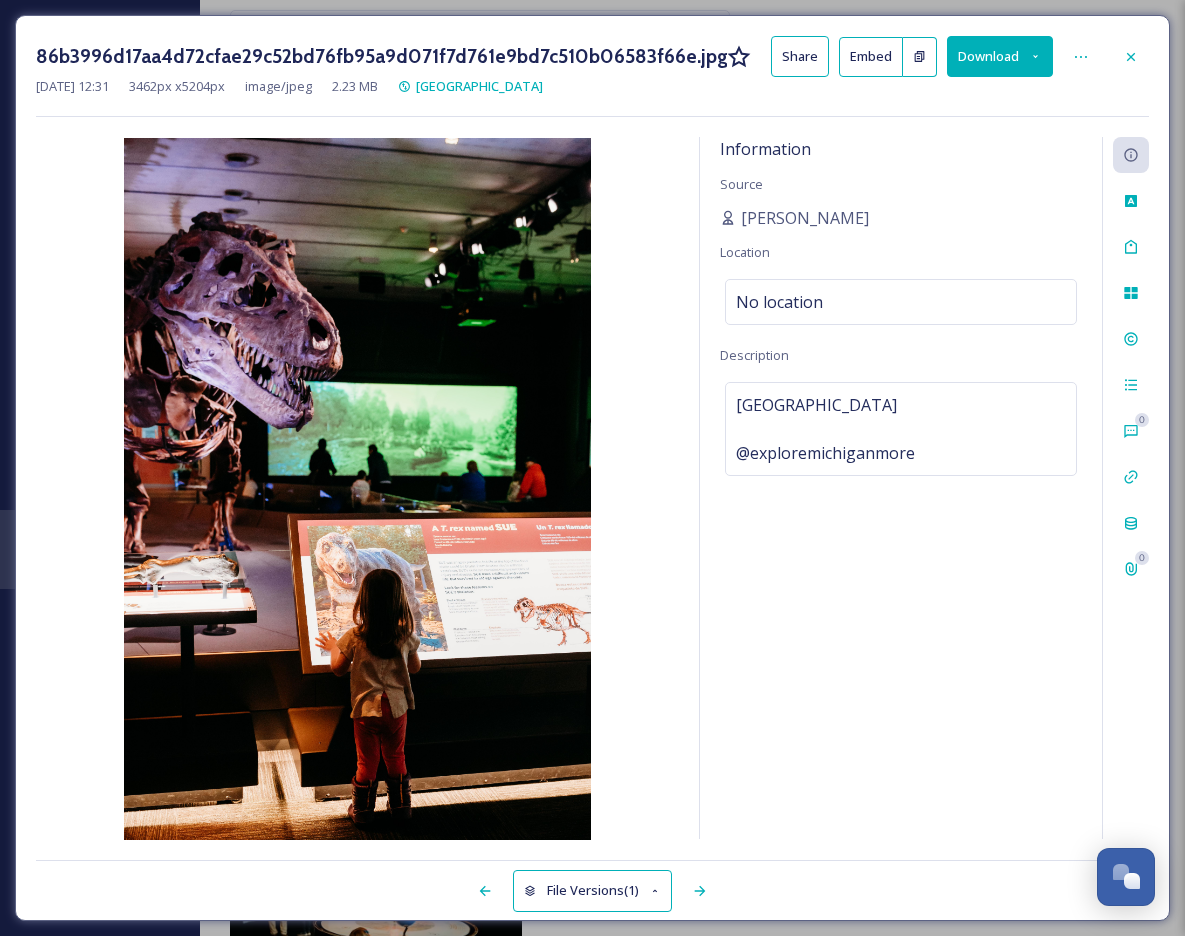 click on "Download" at bounding box center (1000, 56) 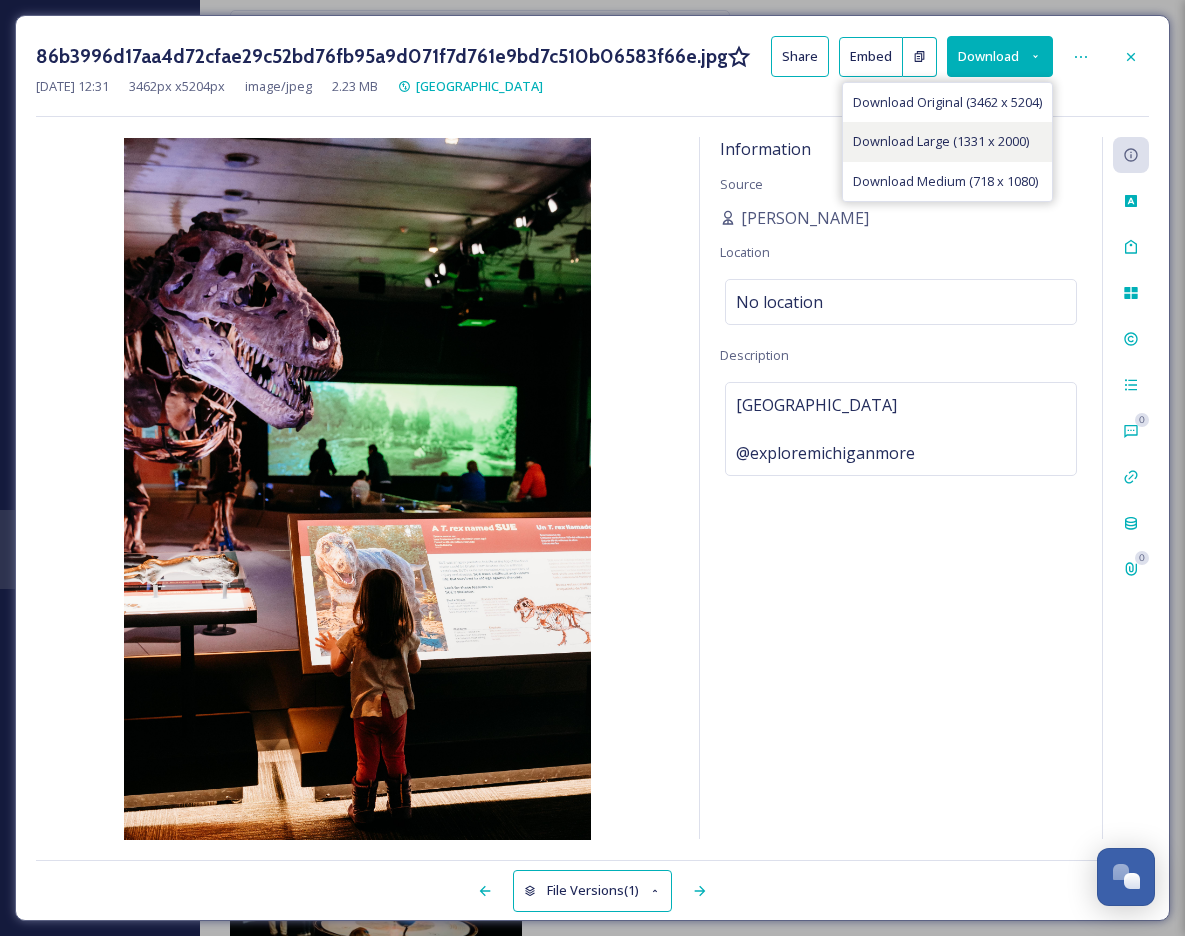 click on "Download Large (1331 x 2000)" at bounding box center [941, 141] 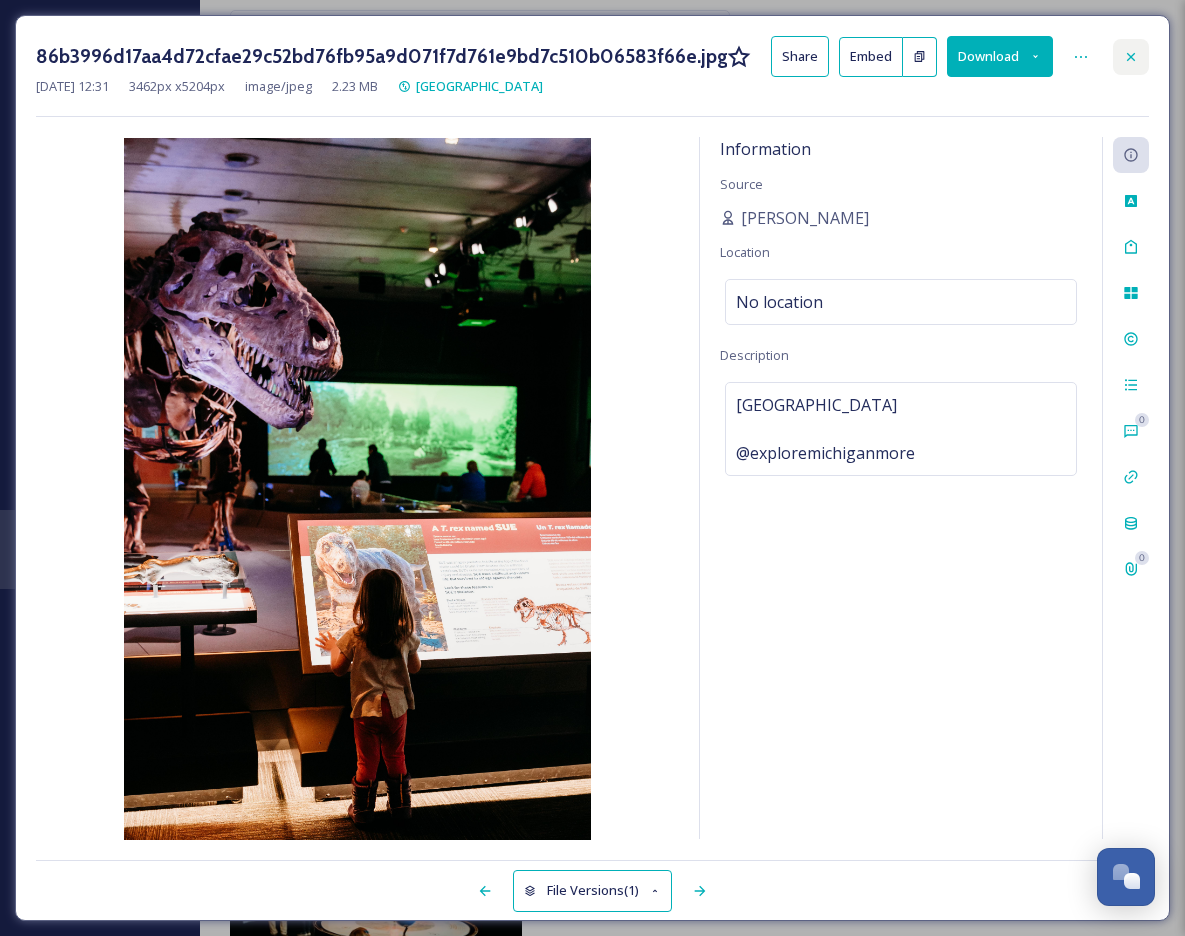 click at bounding box center (1131, 57) 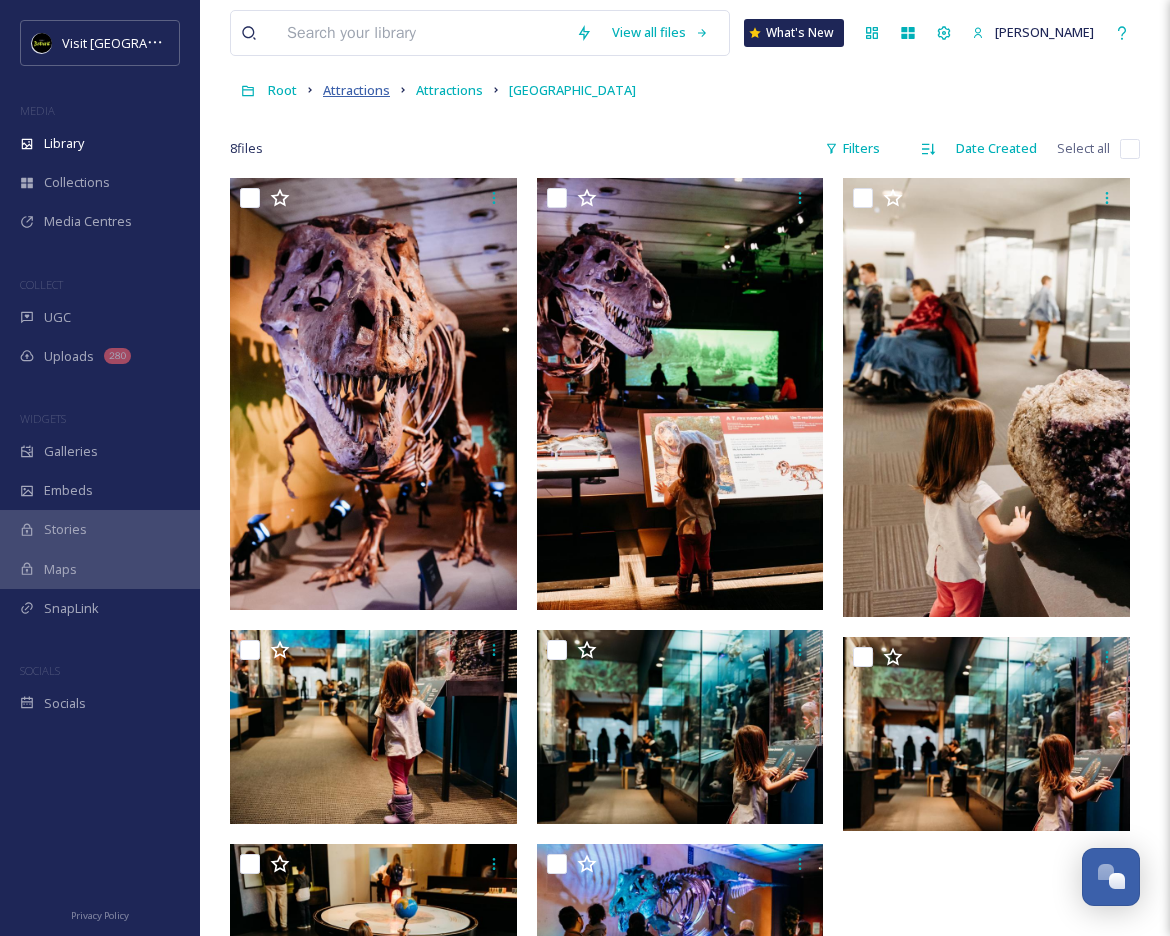 click on "Attractions" at bounding box center (356, 90) 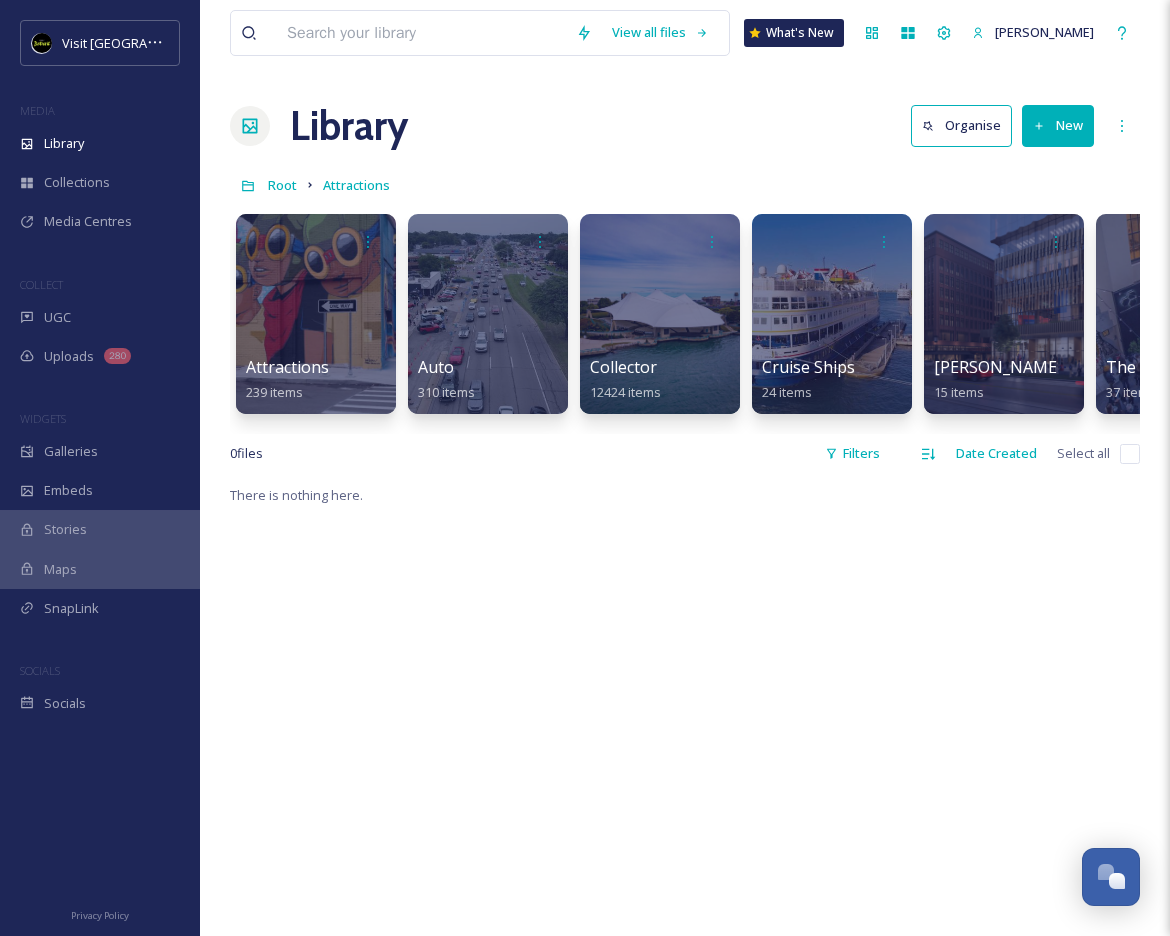 click at bounding box center (421, 33) 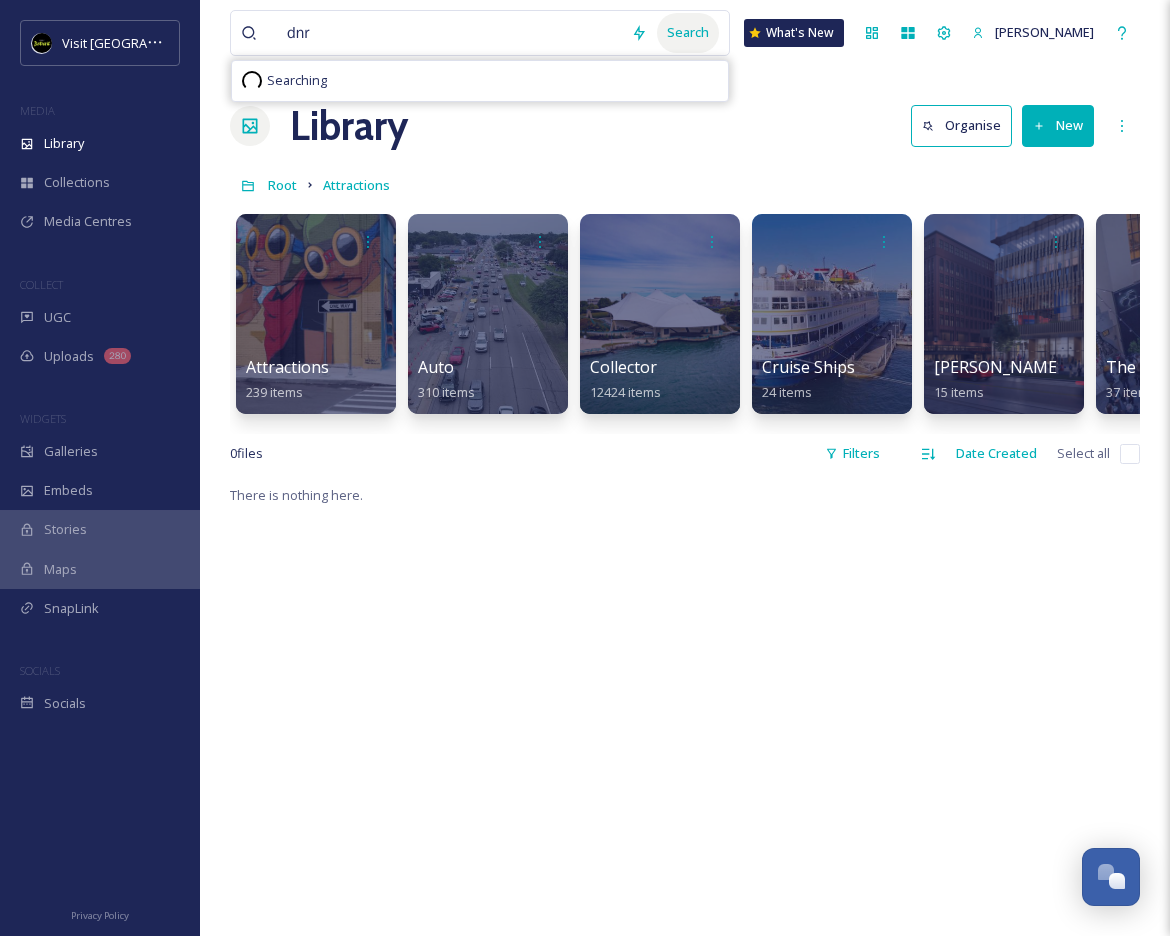 type on "dnr" 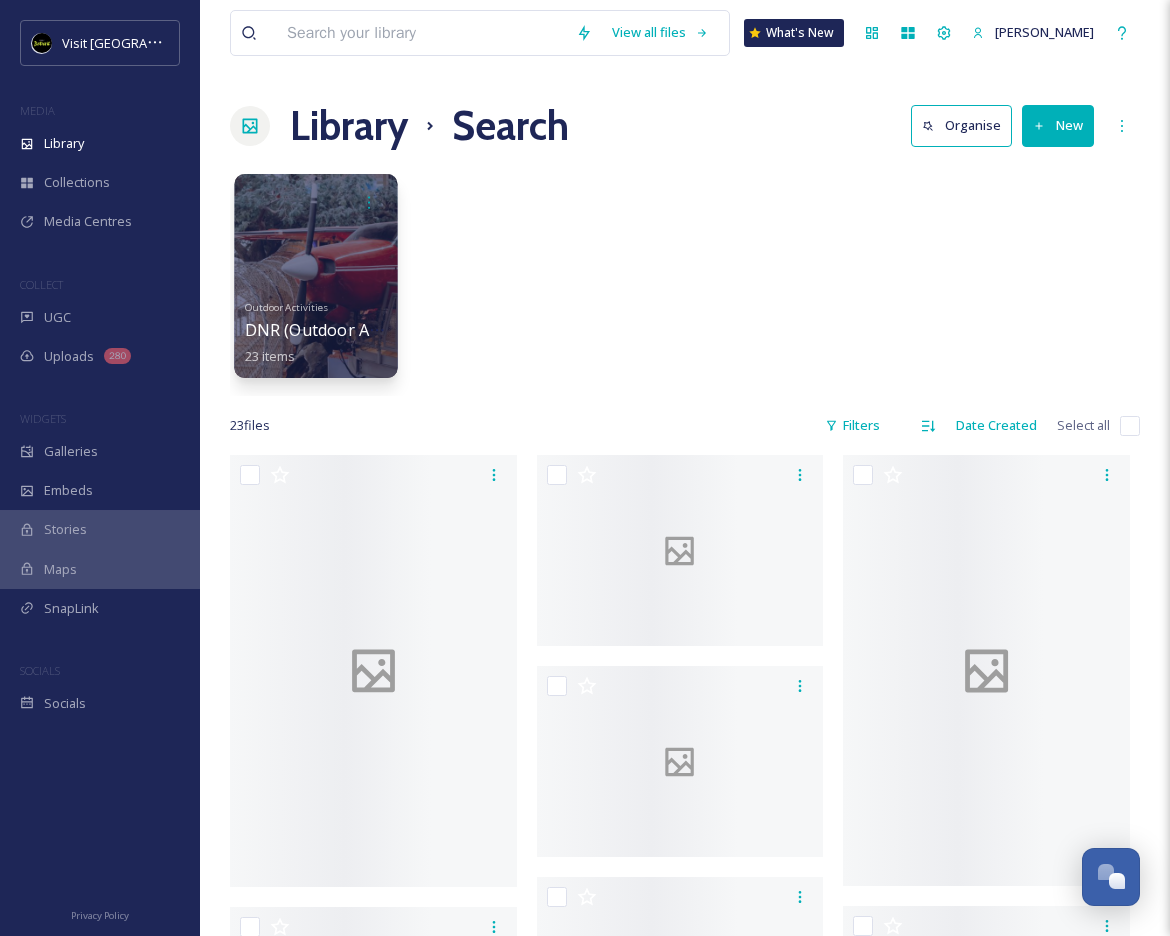 click at bounding box center [315, 276] 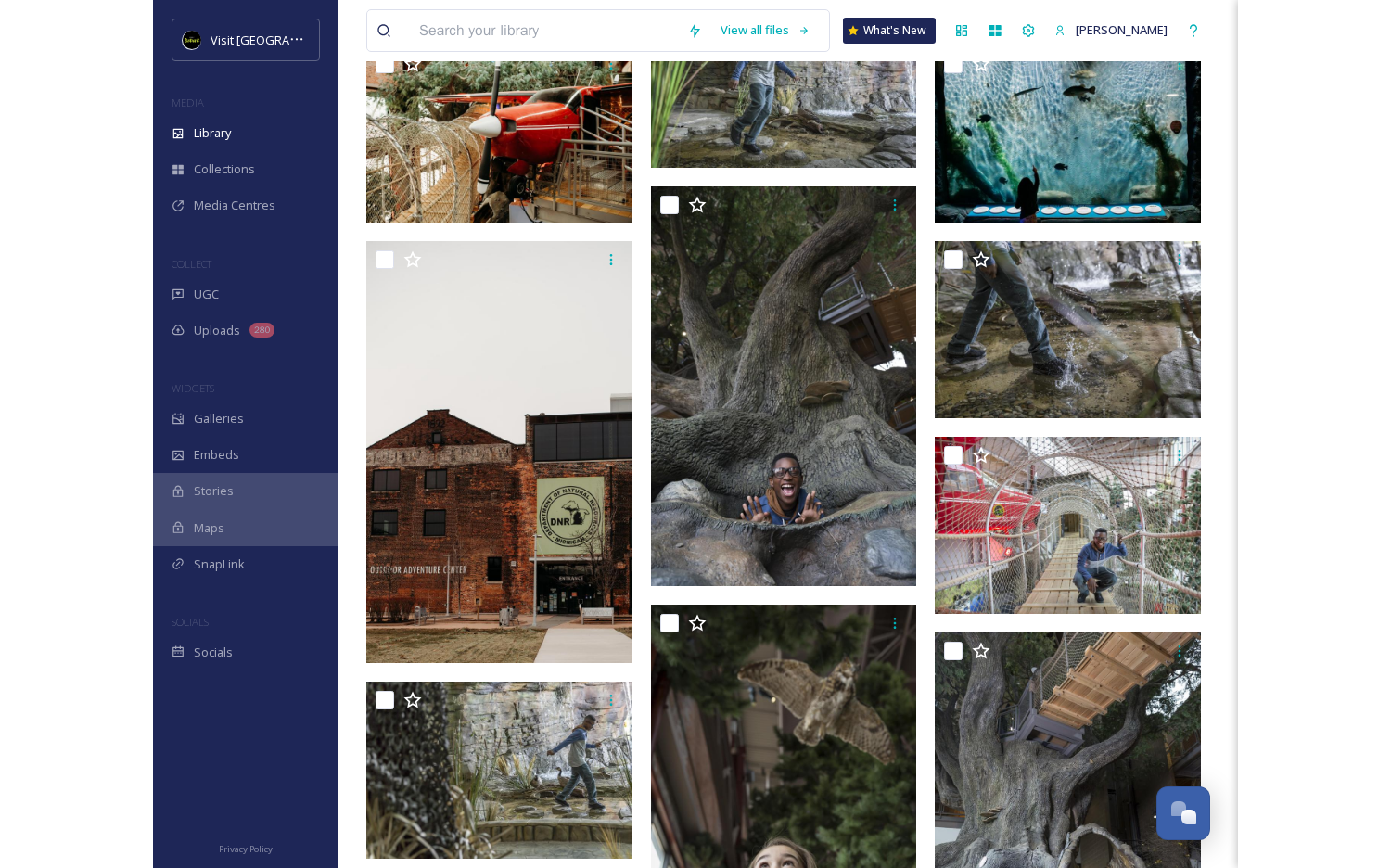 scroll, scrollTop: 1051, scrollLeft: 0, axis: vertical 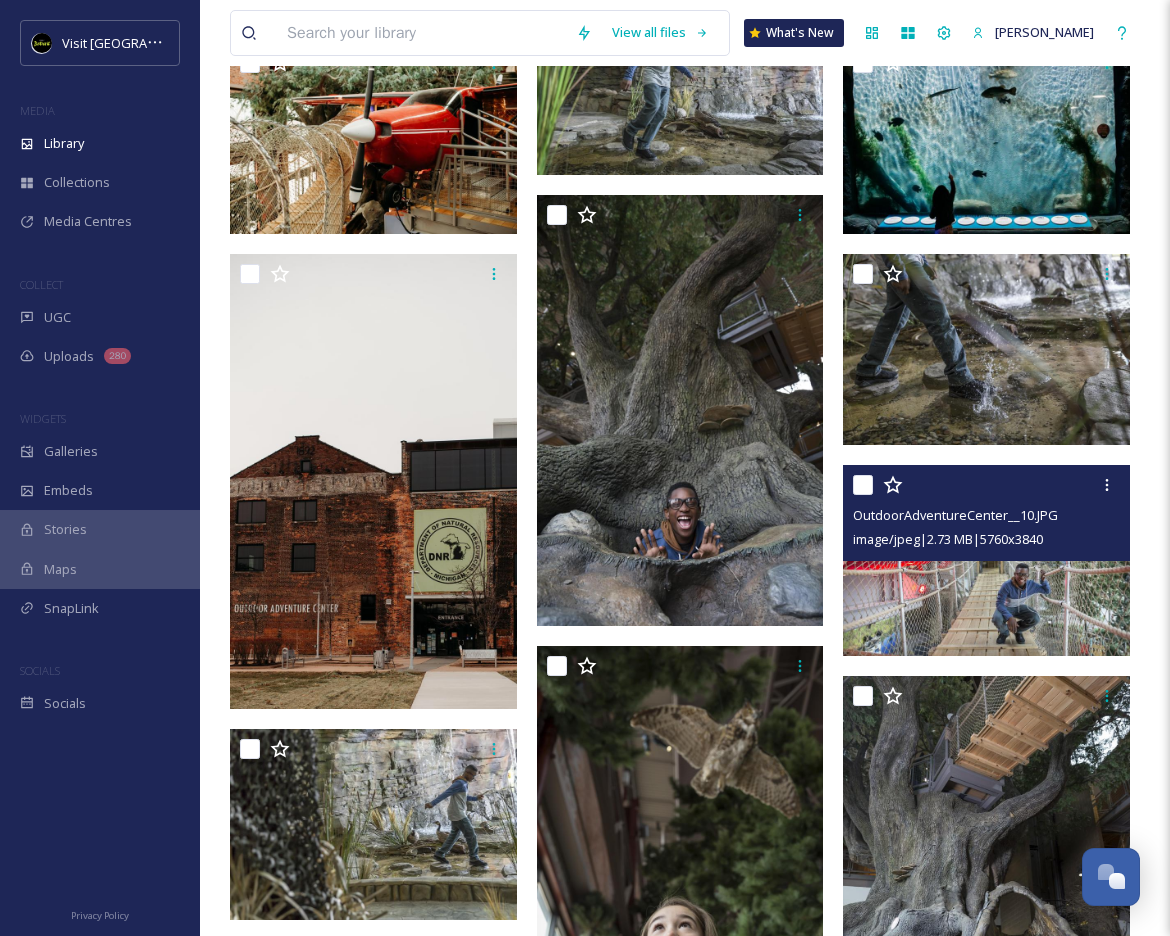 click at bounding box center (986, 560) 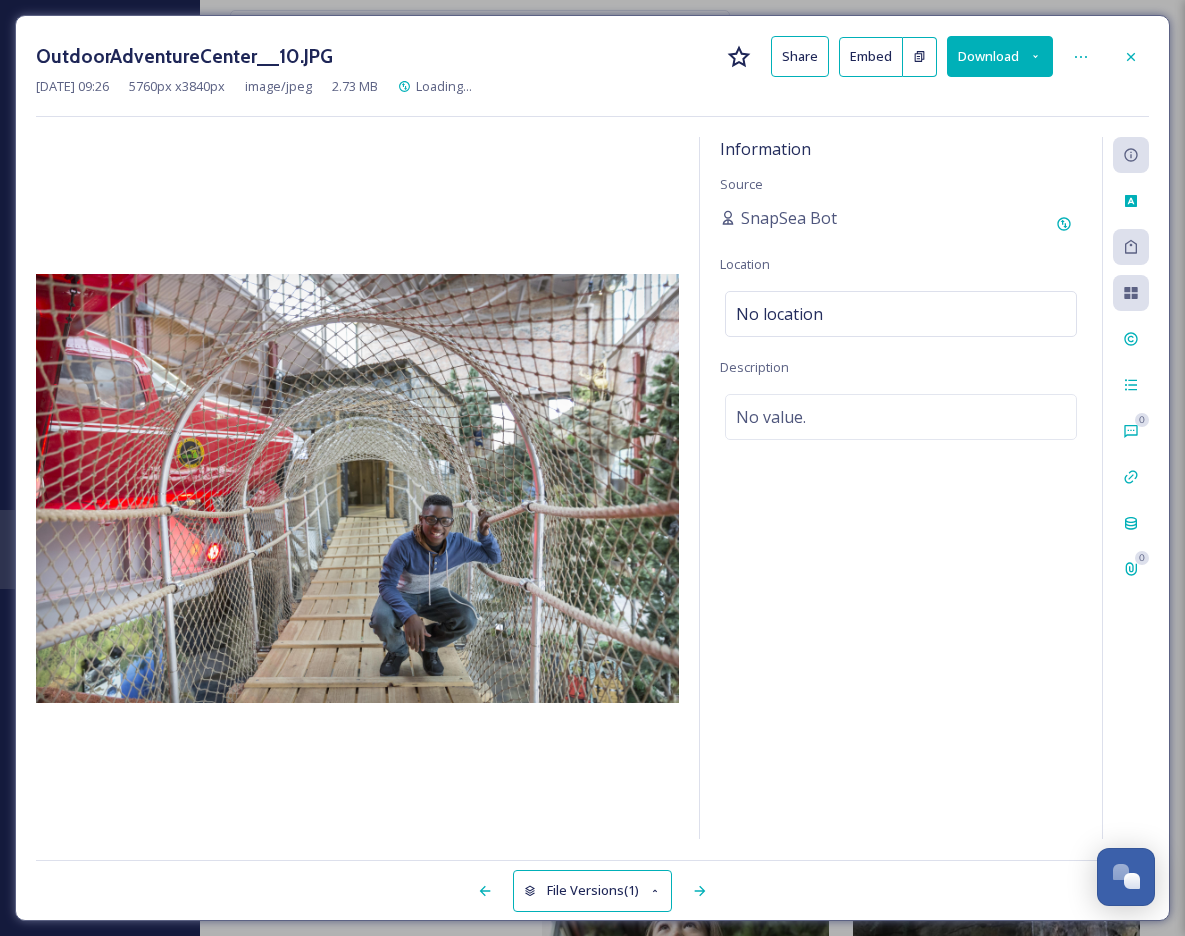 click on "Download" at bounding box center (1000, 56) 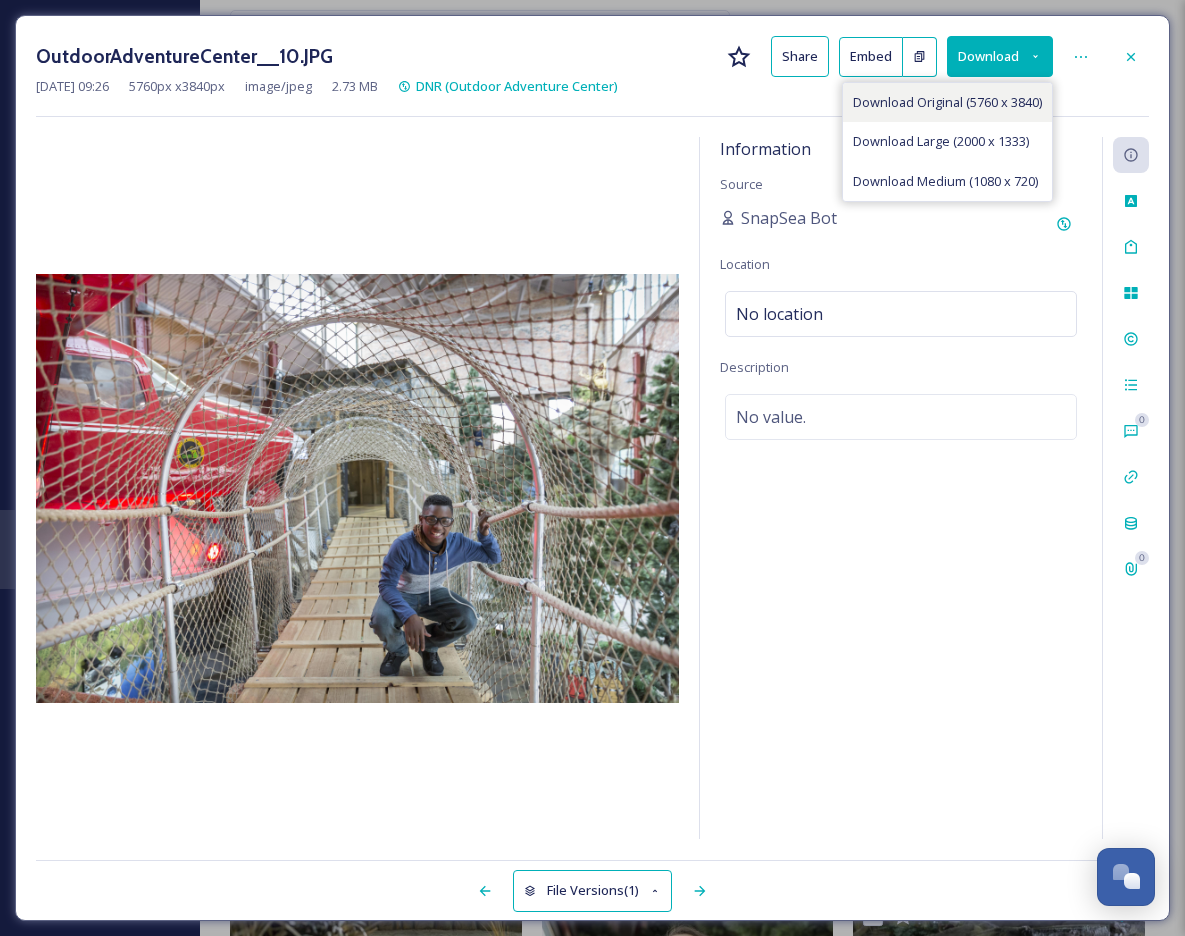 click on "Download Original (5760 x 3840)" at bounding box center [947, 102] 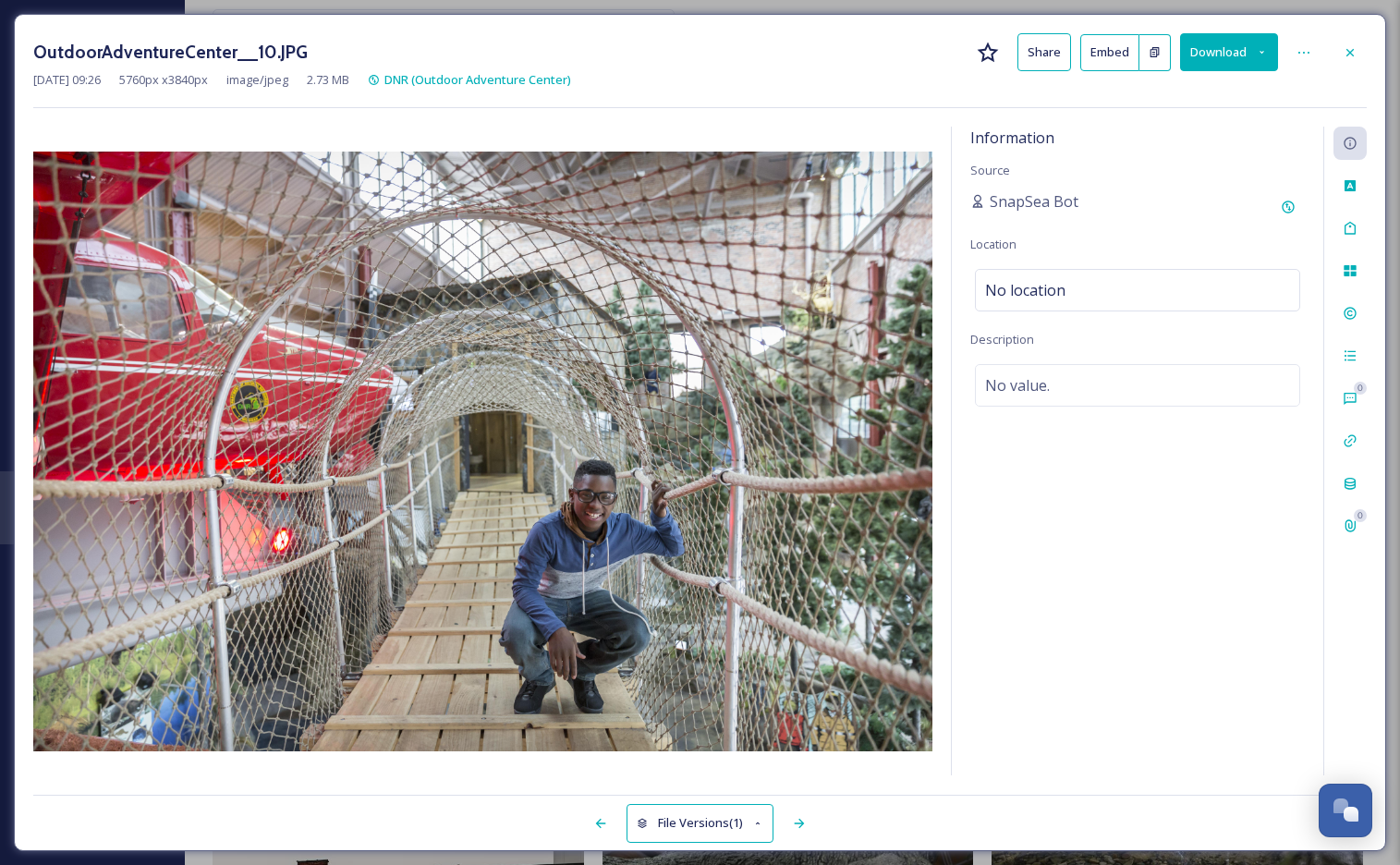 click on "OutdoorAdventureCenter__10.JPG Share Embed Download" at bounding box center [700, 52] 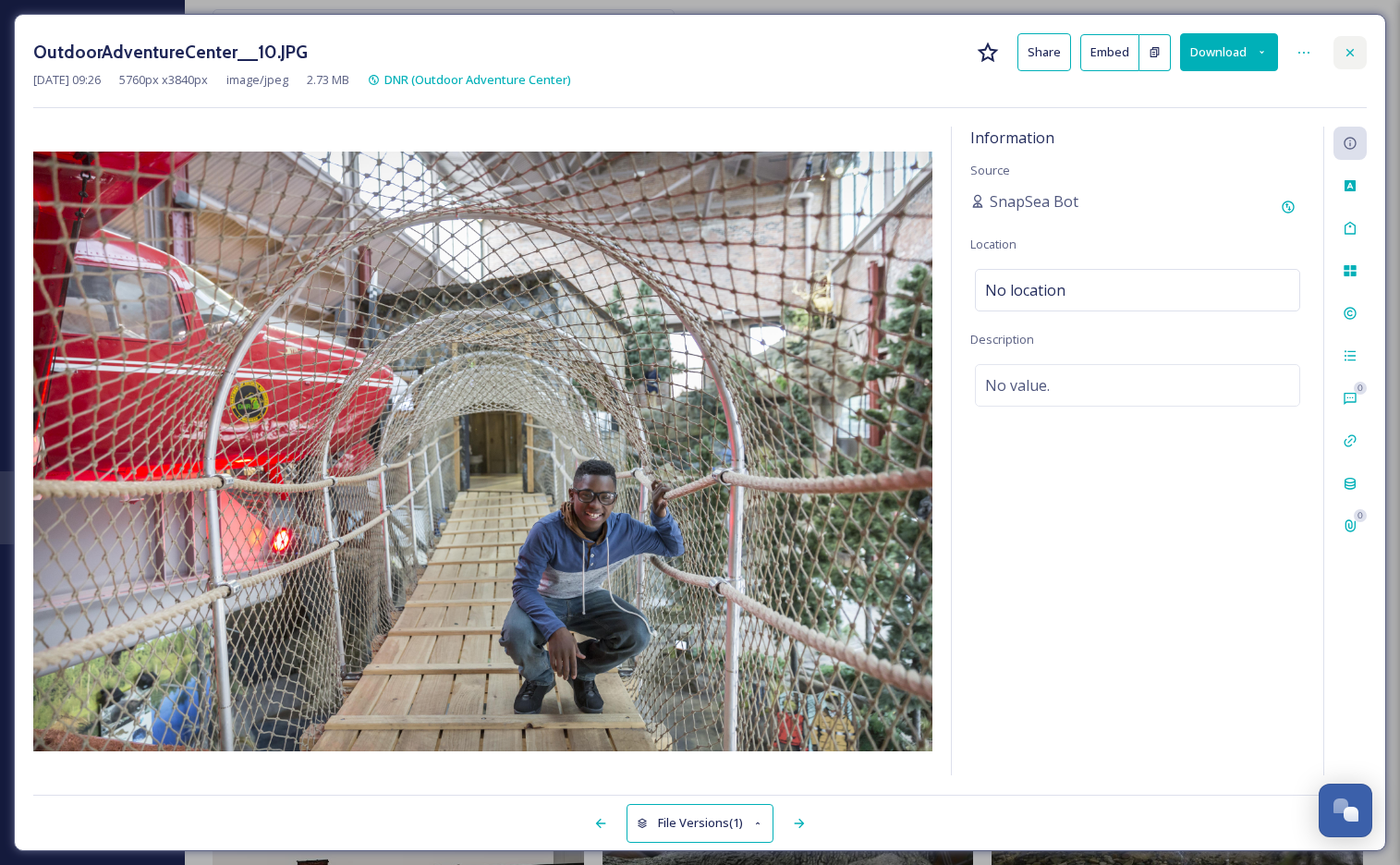 click at bounding box center (1350, 53) 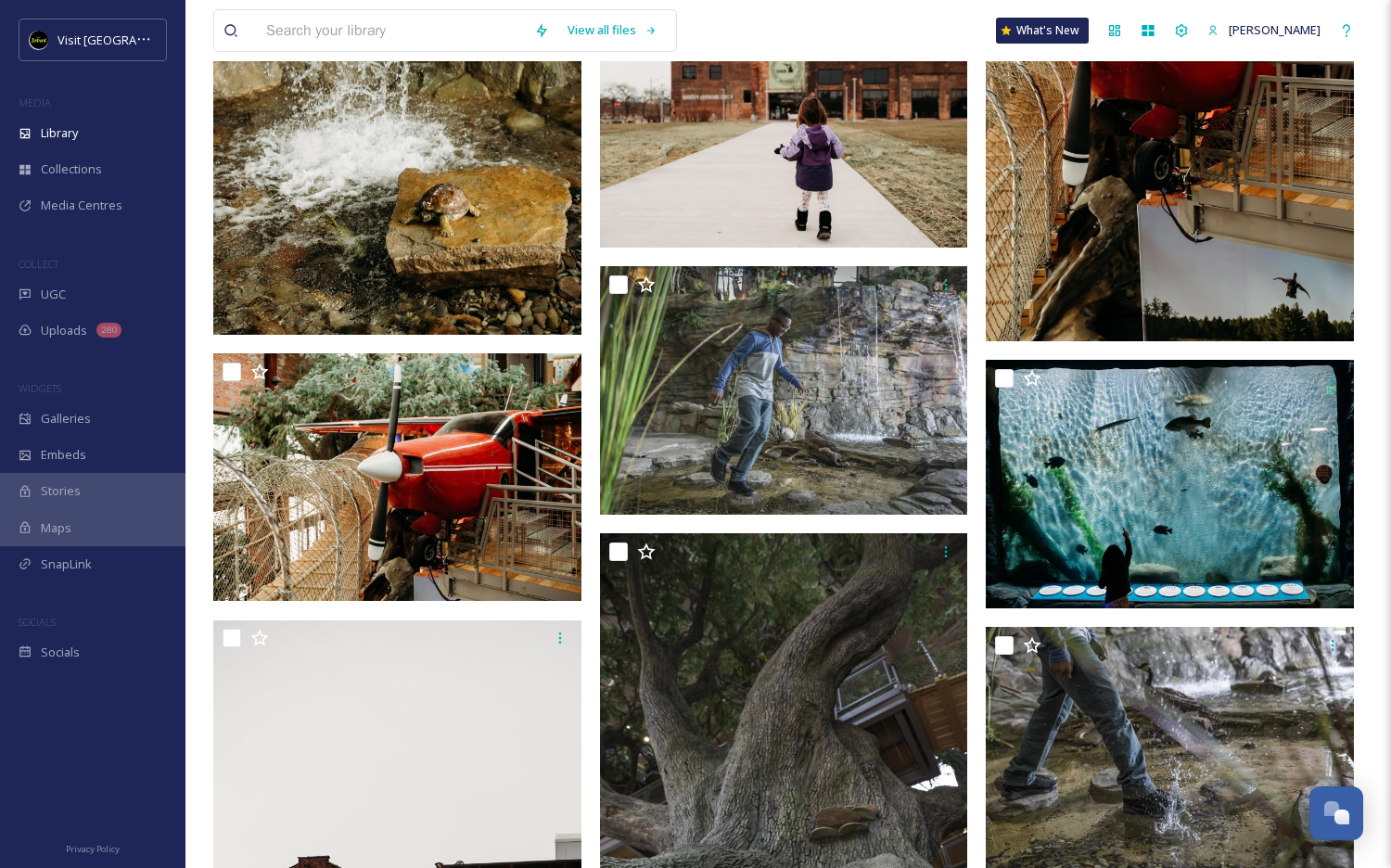click at bounding box center [390, 31] 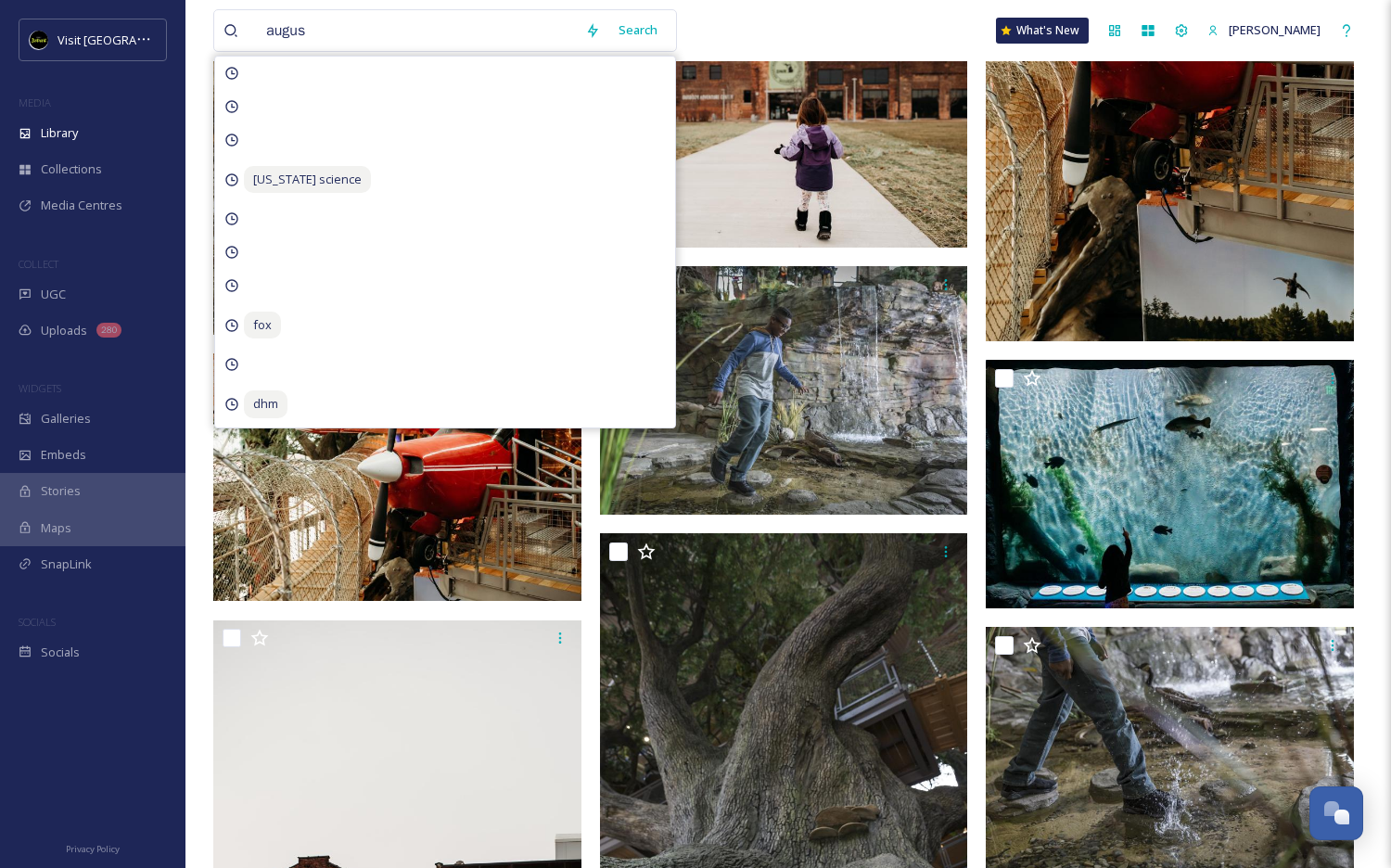 type on "august" 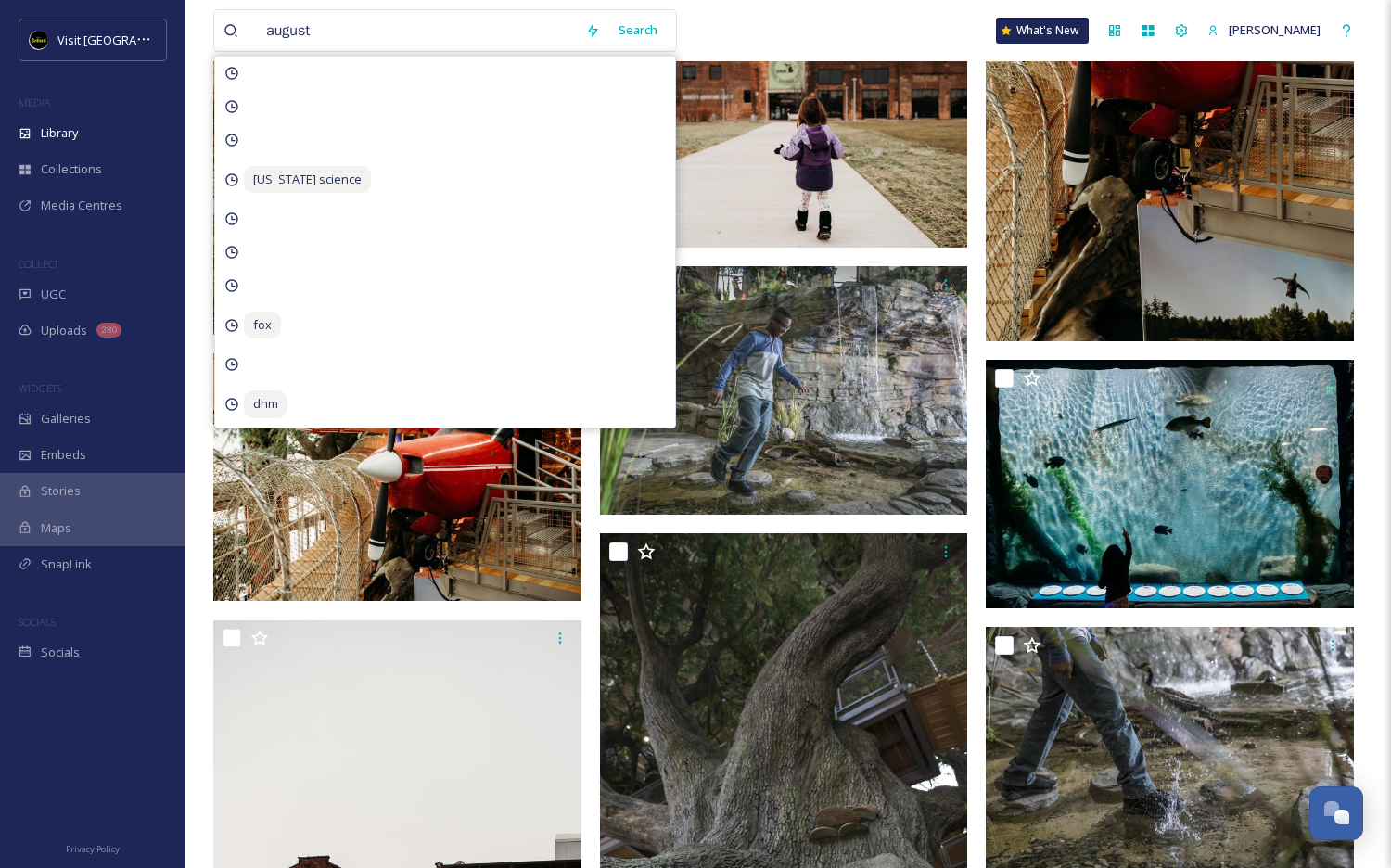 type 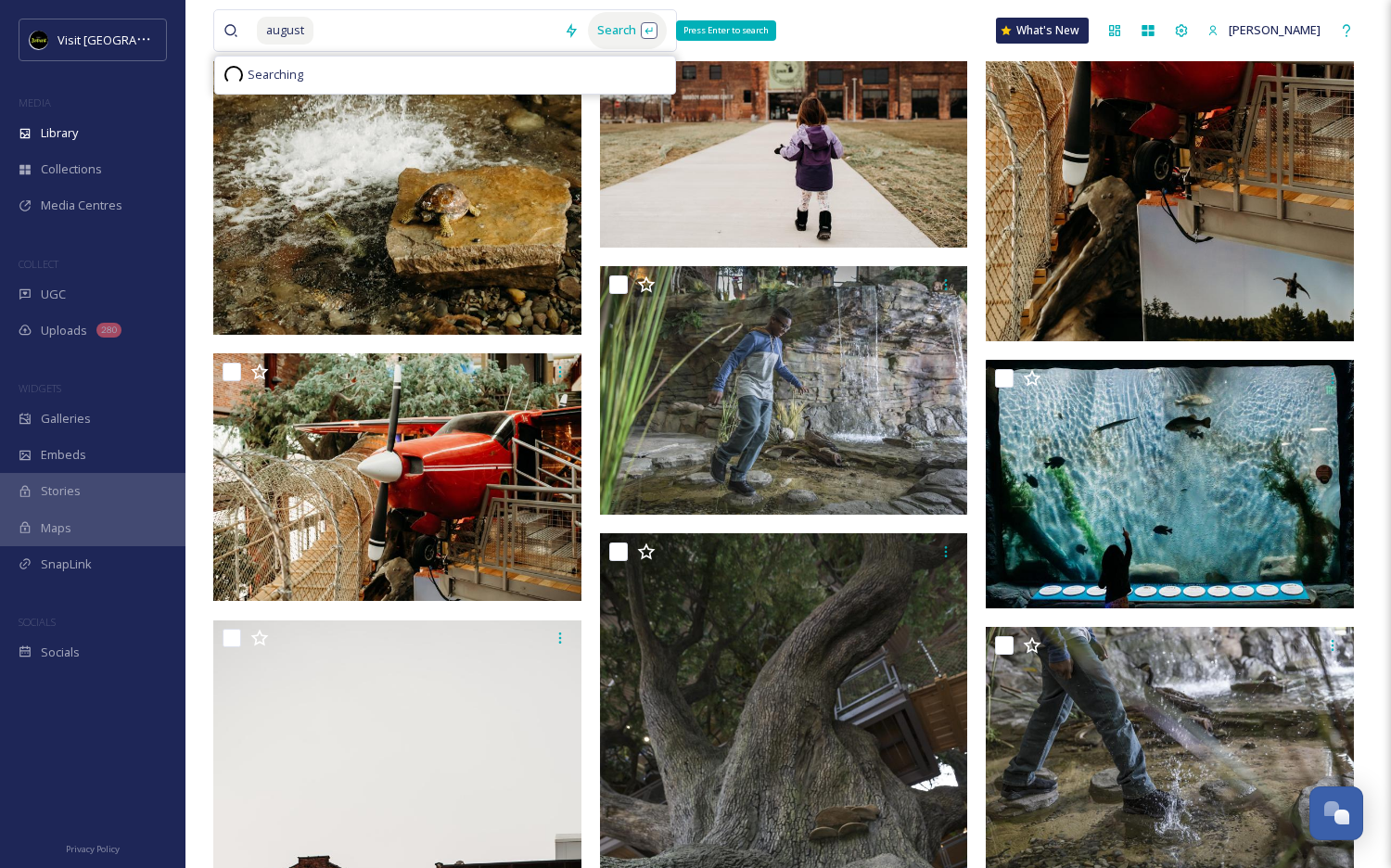 click on "Search Press Enter to search" at bounding box center [627, 30] 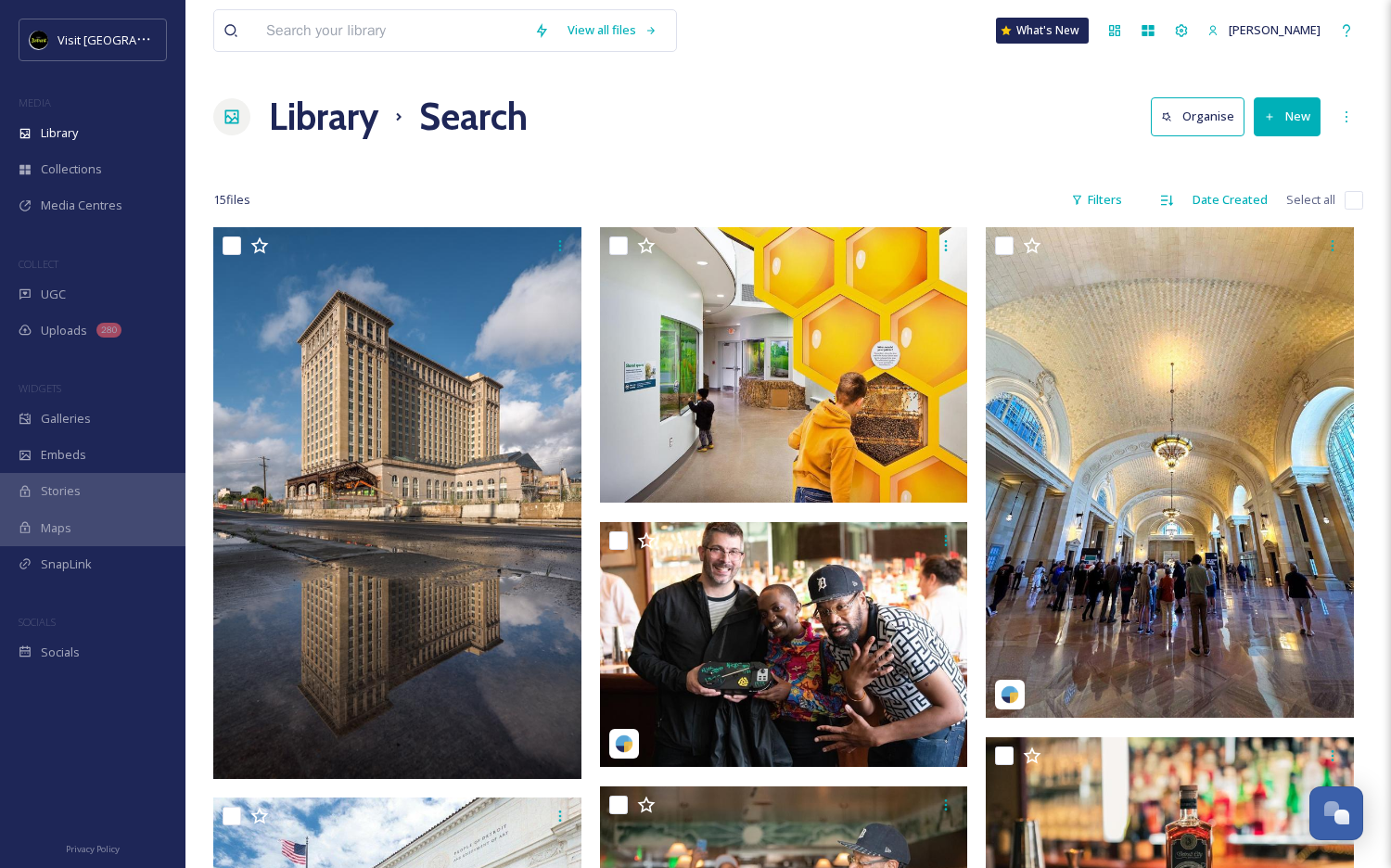scroll, scrollTop: -2, scrollLeft: 0, axis: vertical 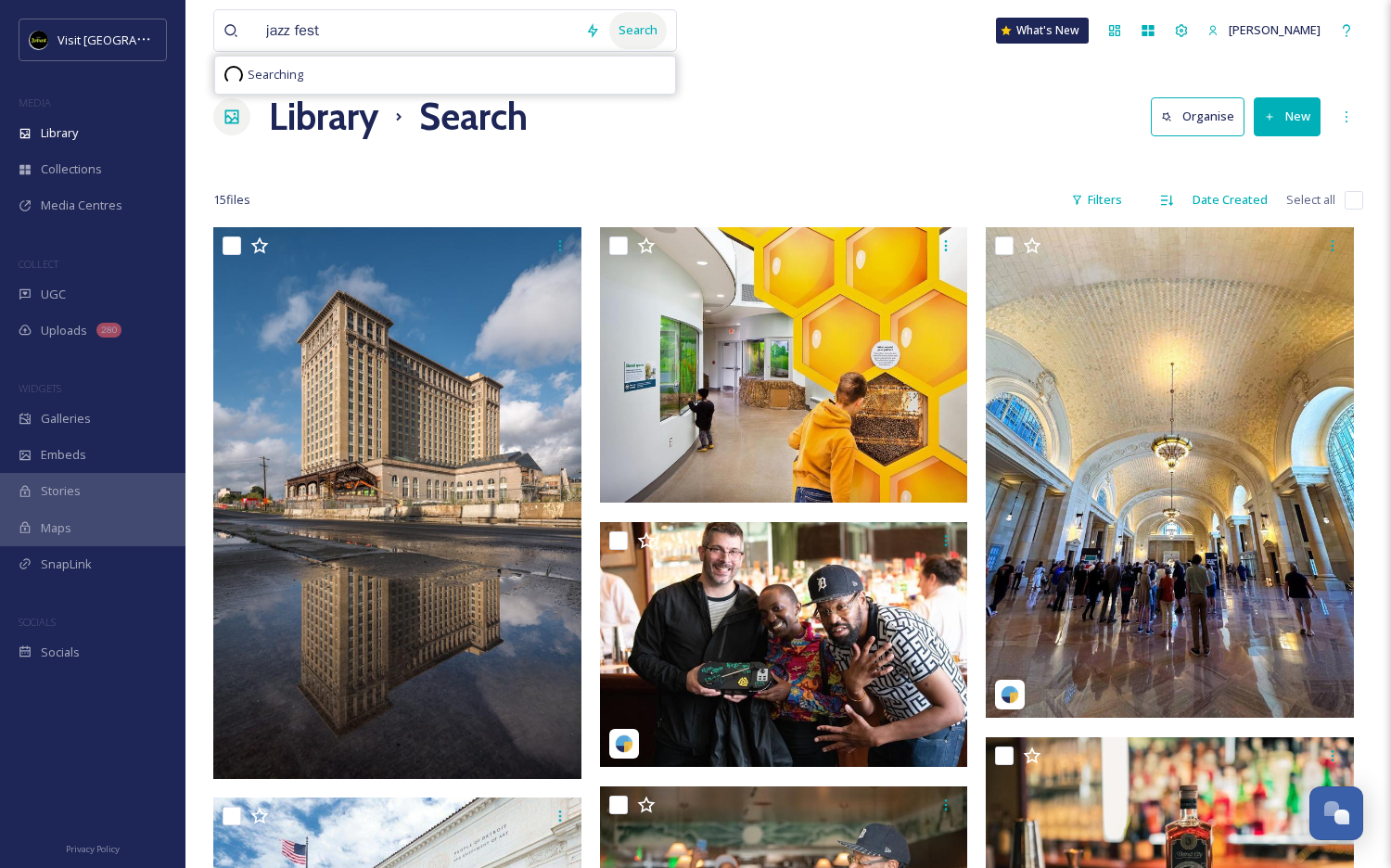 click on "Search" at bounding box center (638, 30) 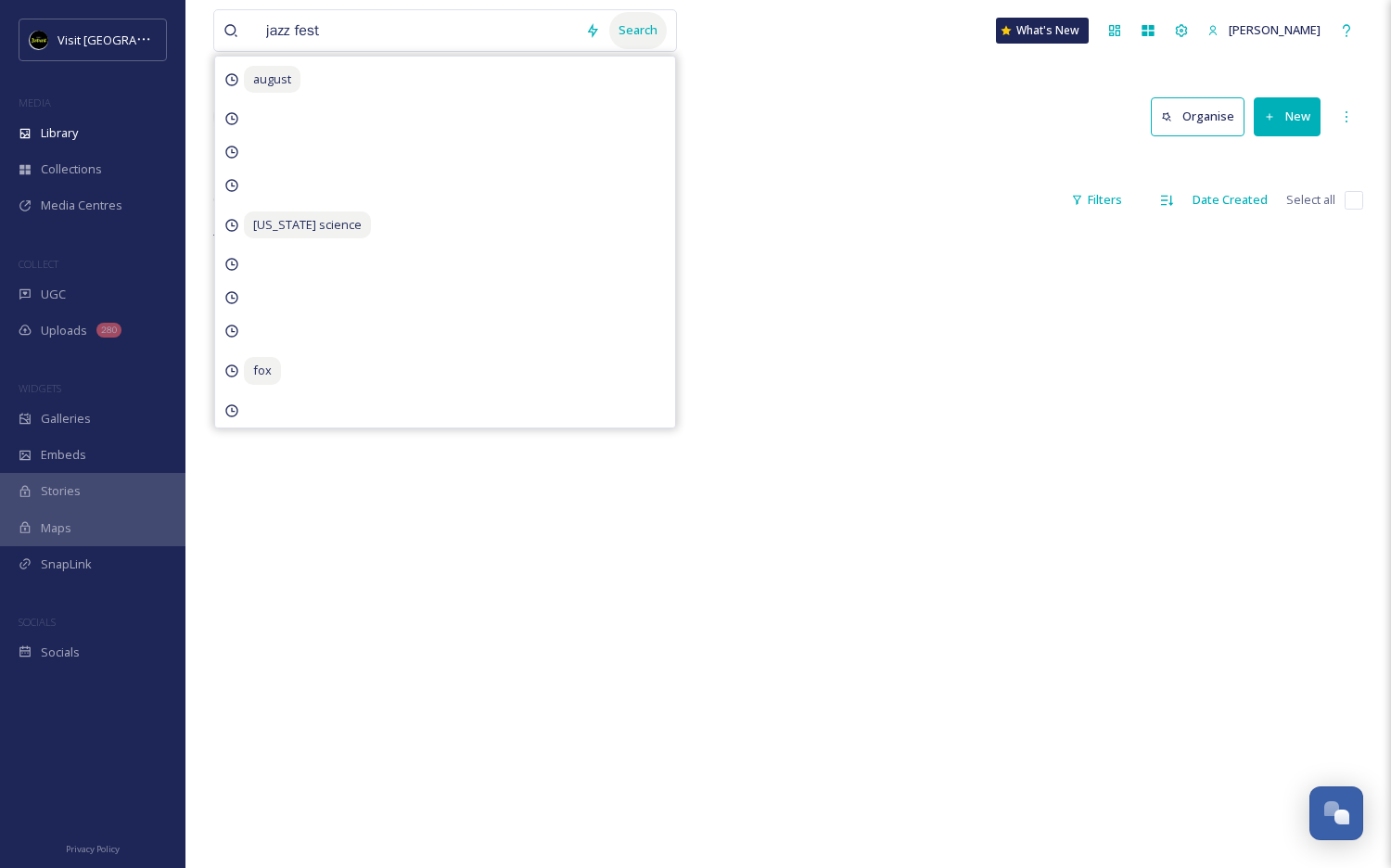 click on "Search" at bounding box center (638, 30) 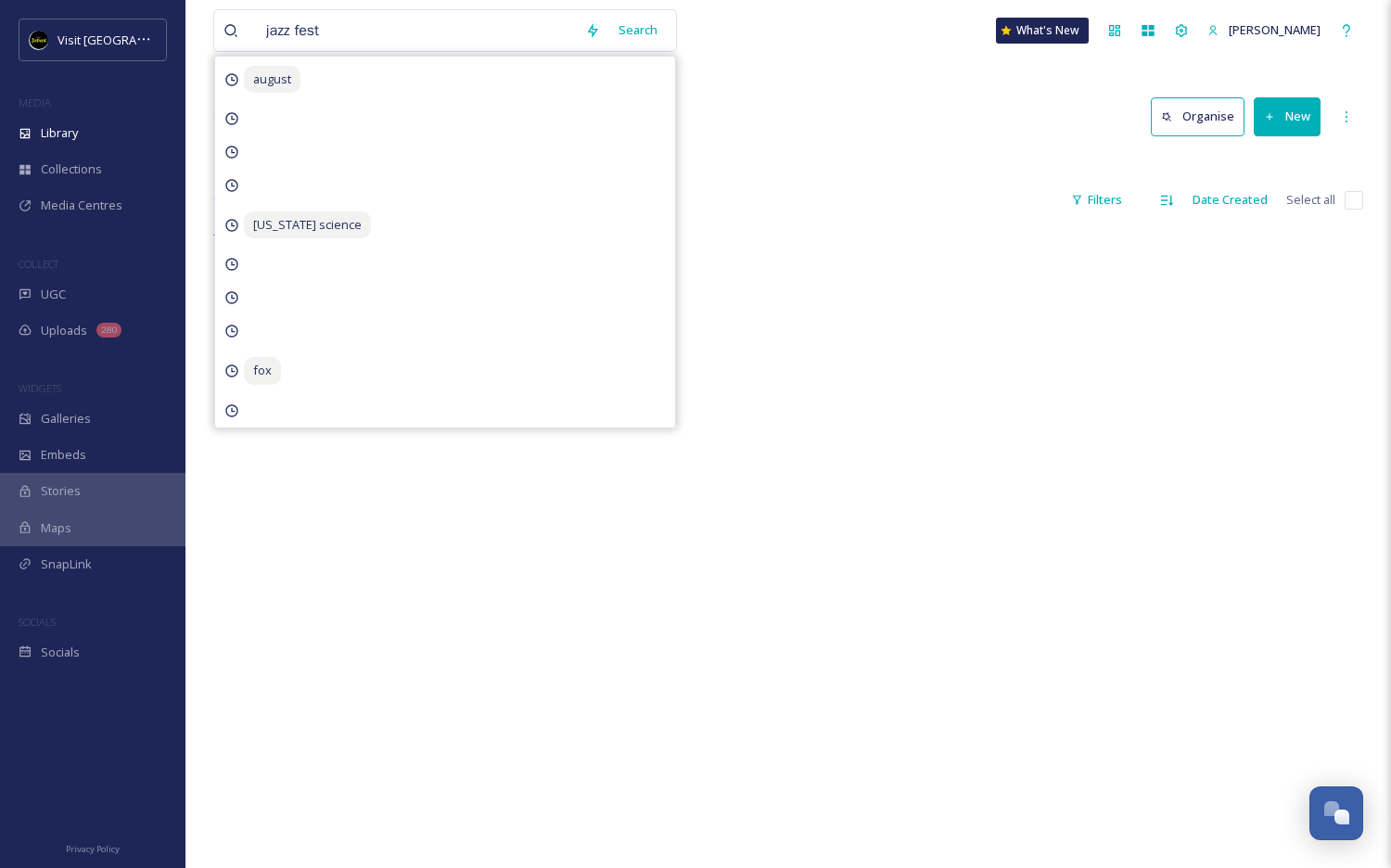 click on "jazz fest Search august [US_STATE] science fox What's New [PERSON_NAME]" at bounding box center (788, 31) 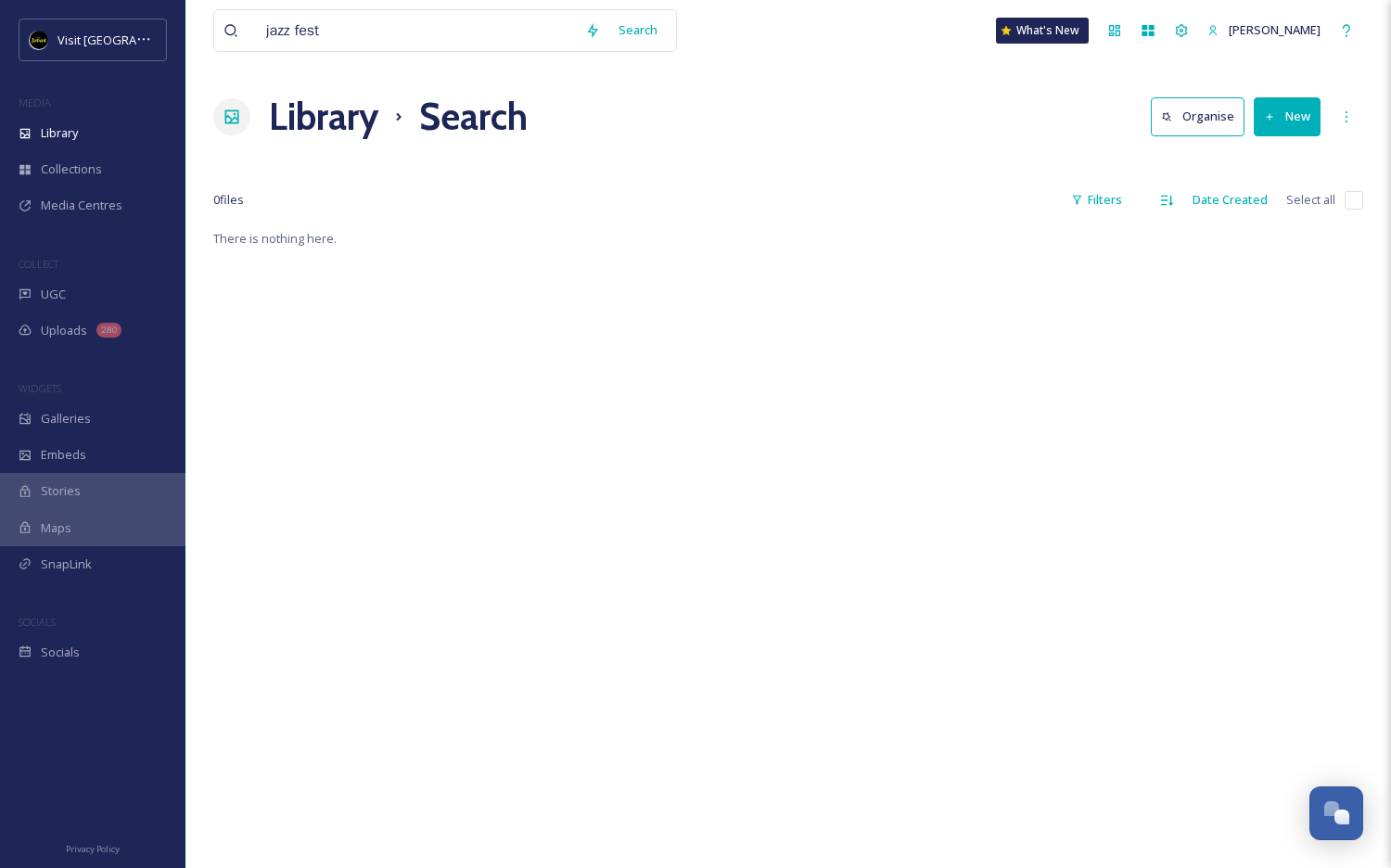 click on "jazz fest" at bounding box center (416, 31) 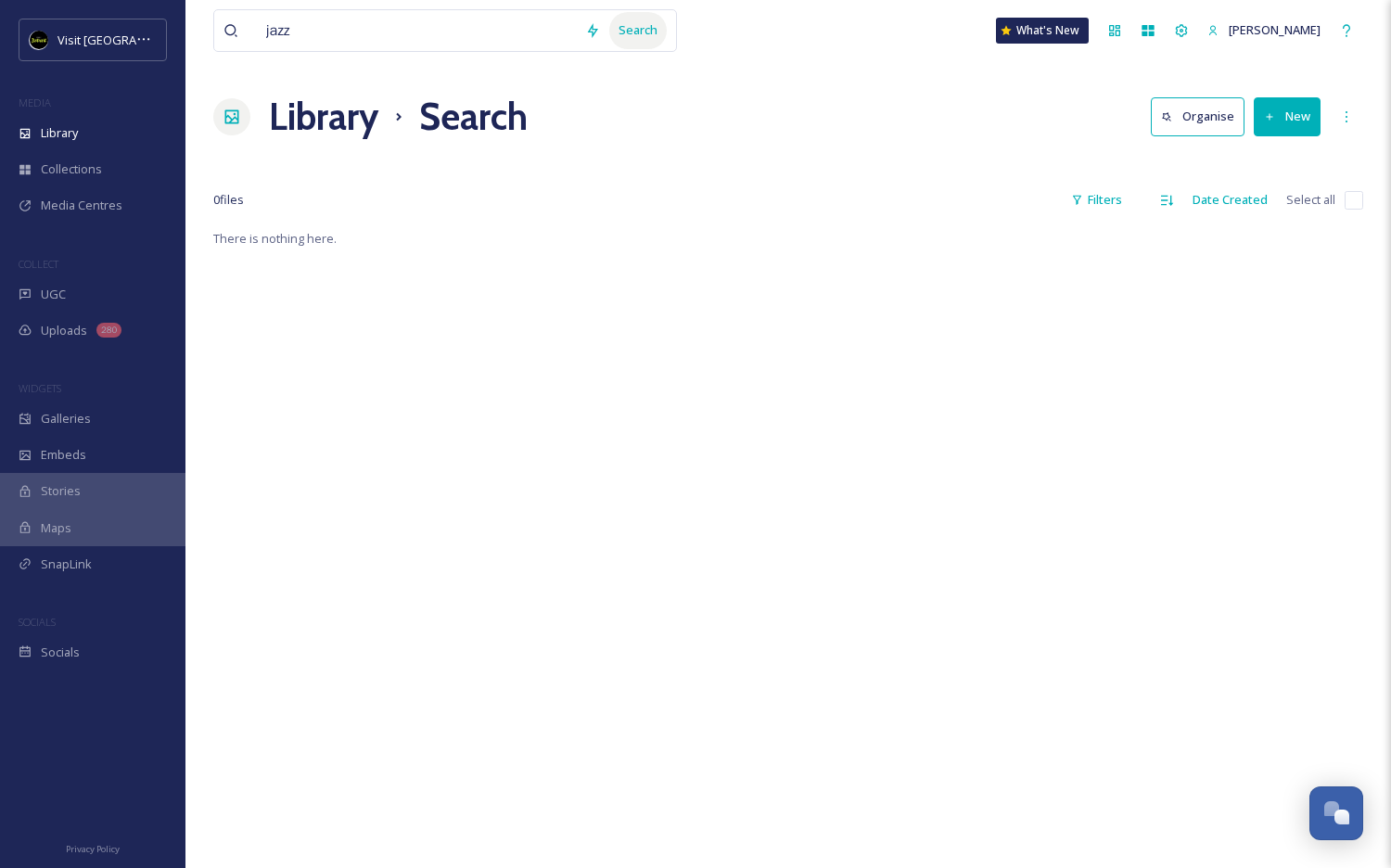 type on "jazz" 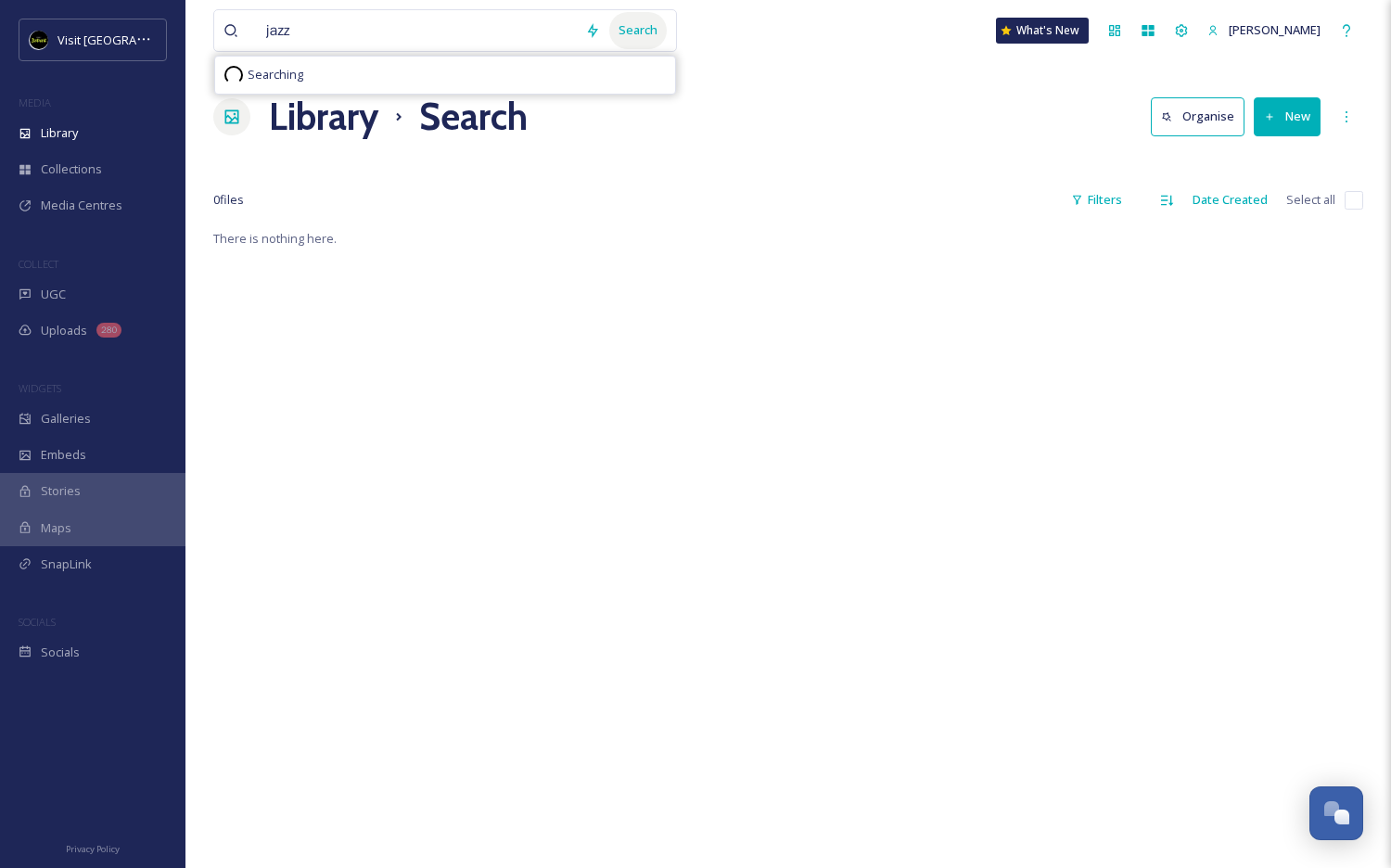 click on "Search" at bounding box center [638, 30] 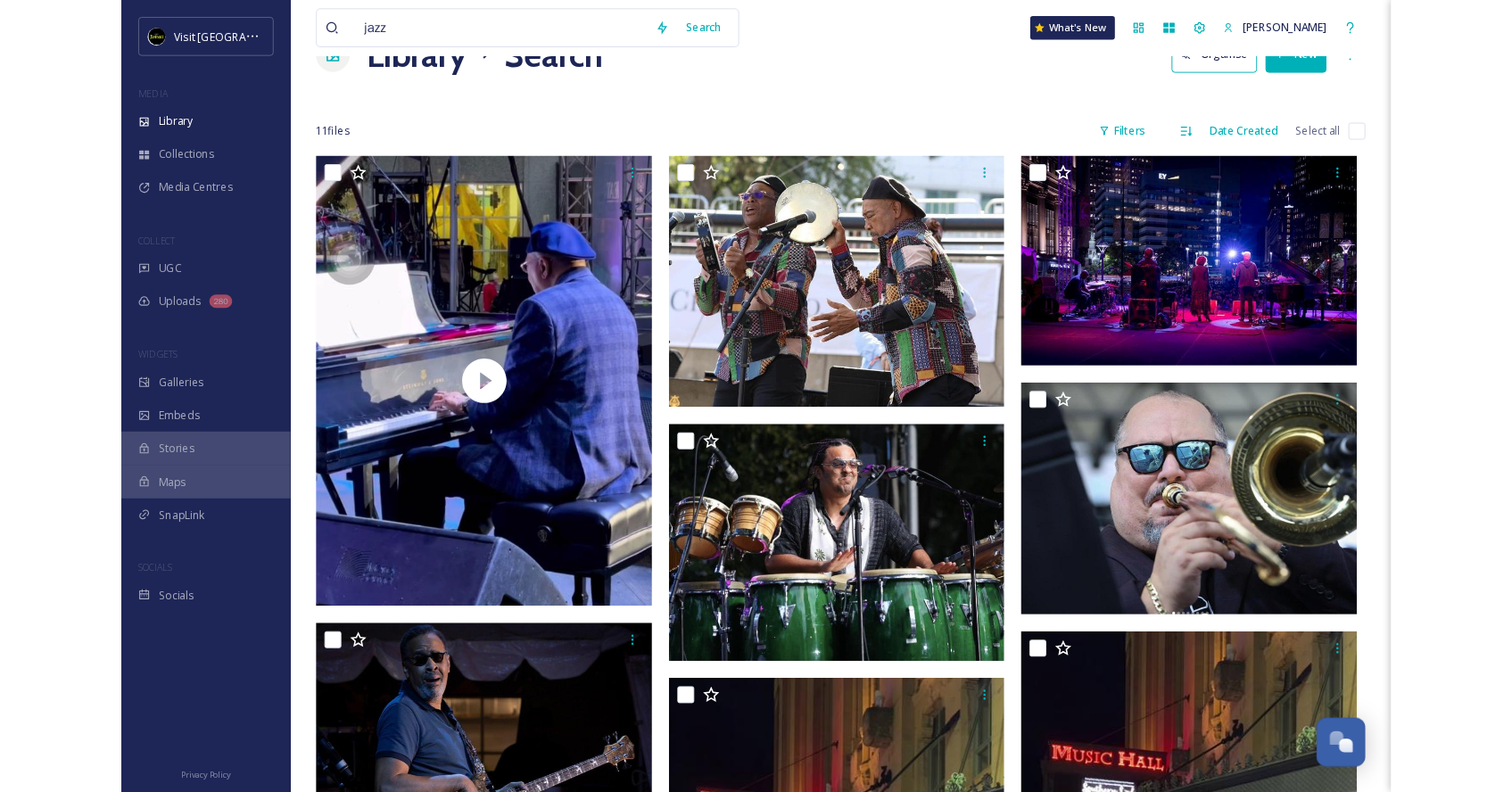 scroll, scrollTop: 54, scrollLeft: 0, axis: vertical 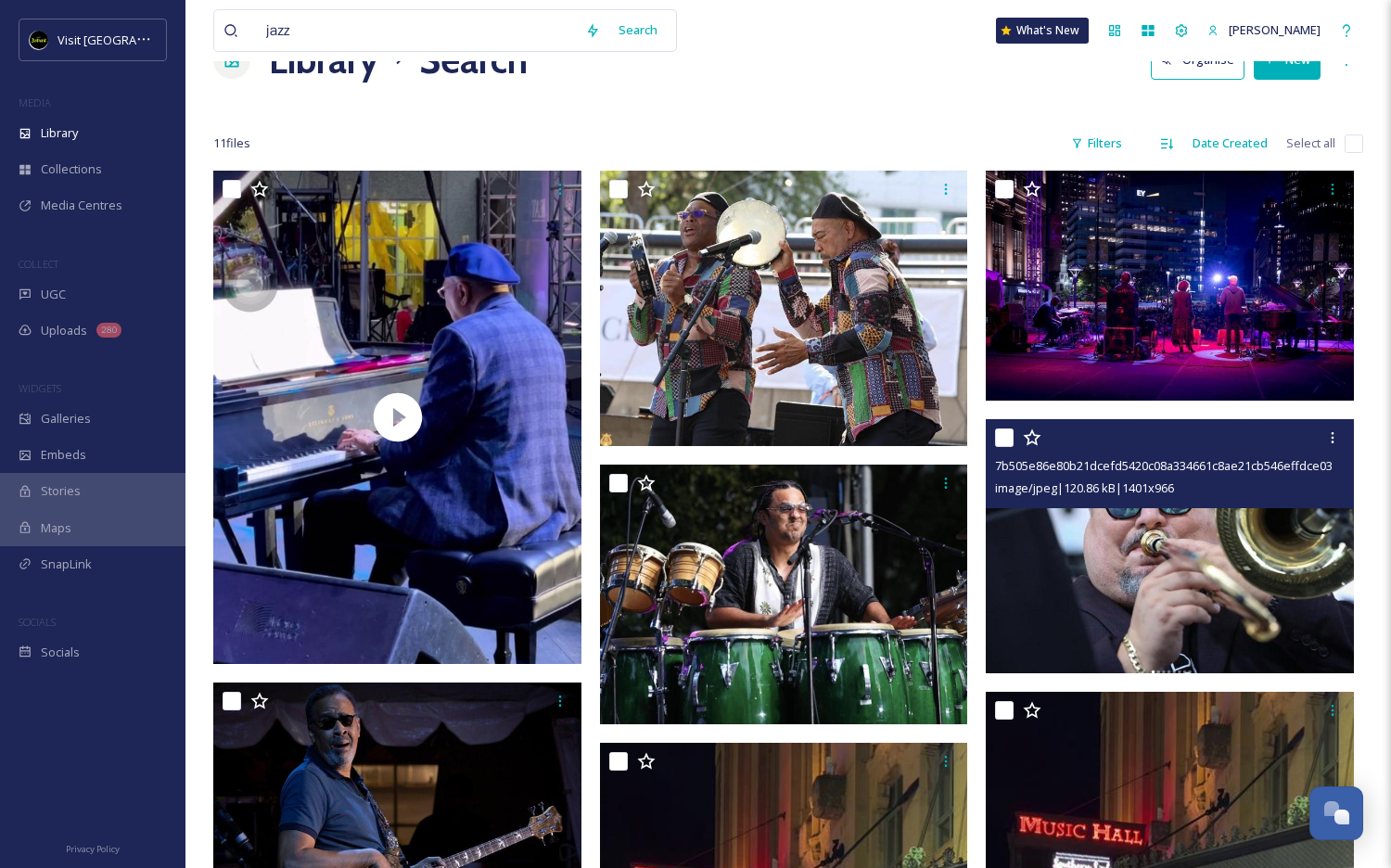 click at bounding box center (1169, 546) 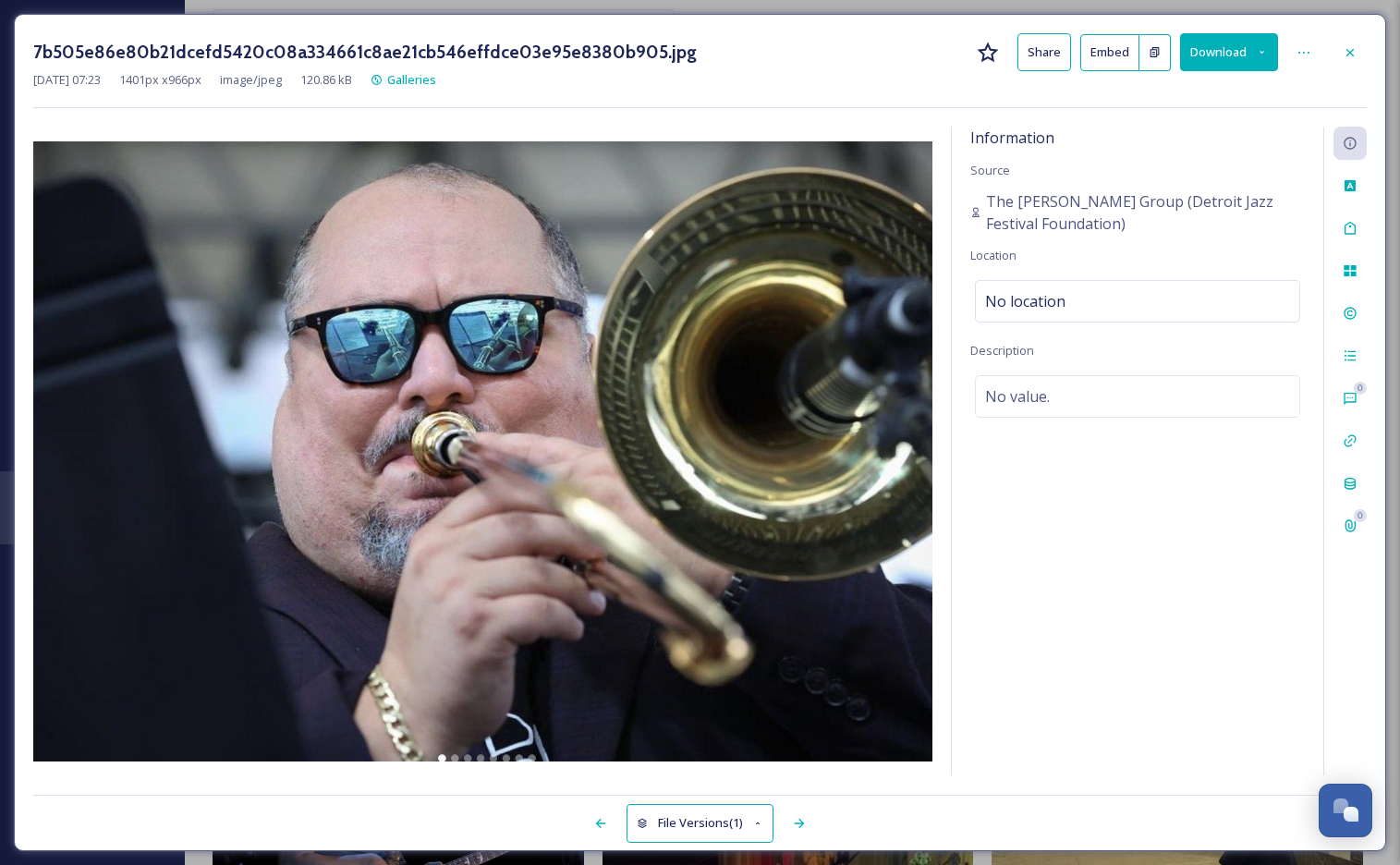 click on "Download" at bounding box center [1229, 52] 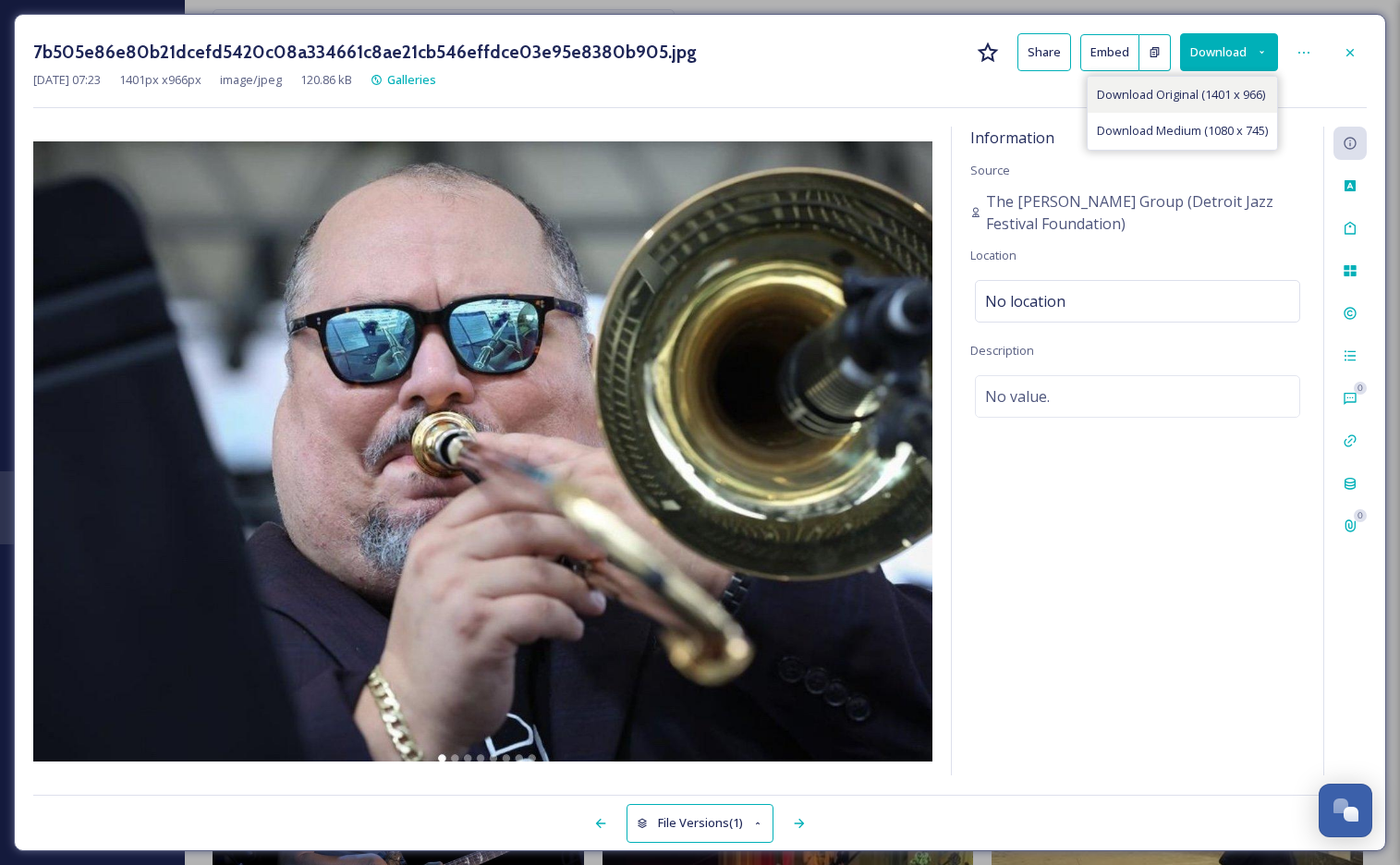 click on "Download Original (1401 x 966)" at bounding box center [1181, 94] 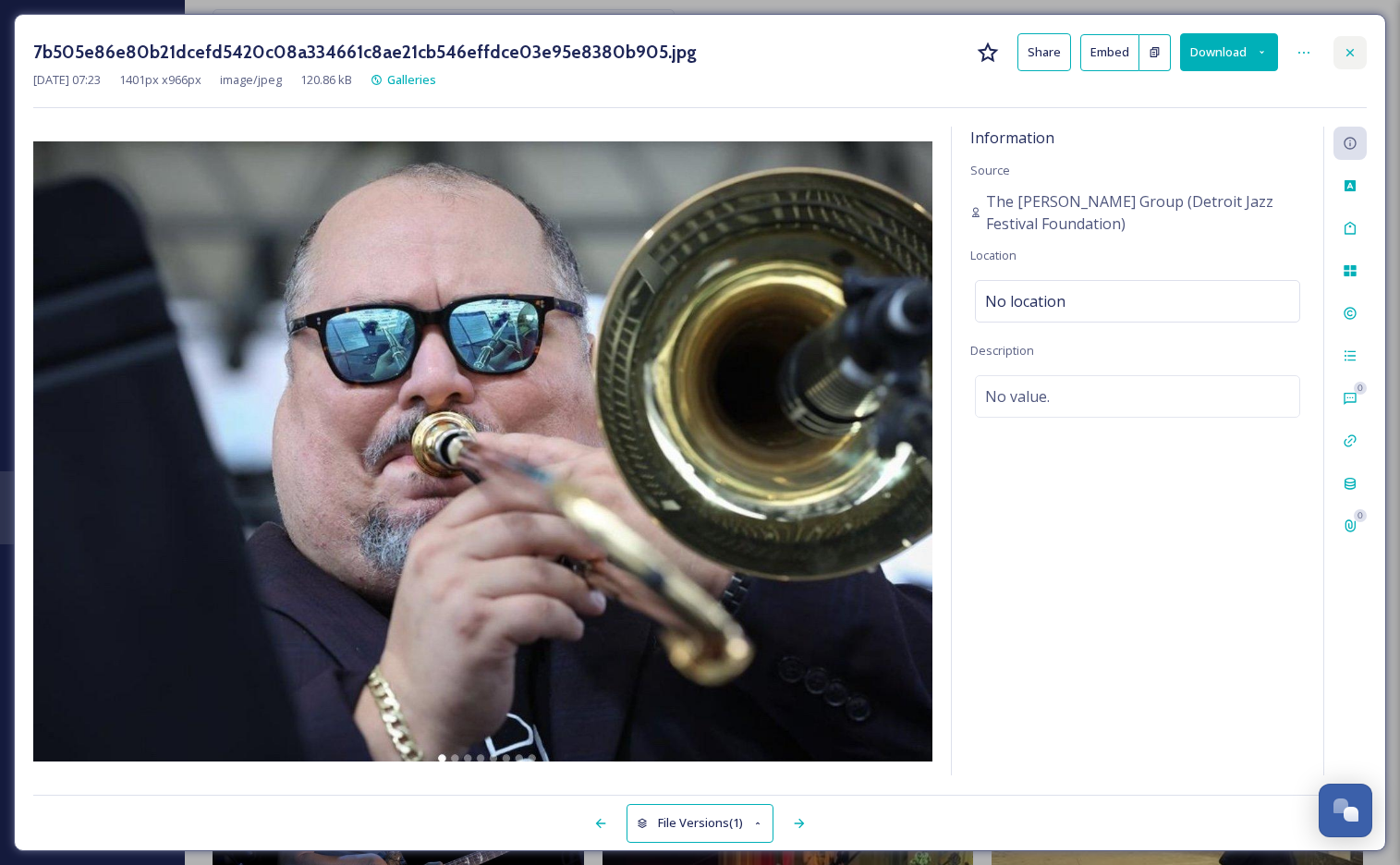 click at bounding box center [1350, 53] 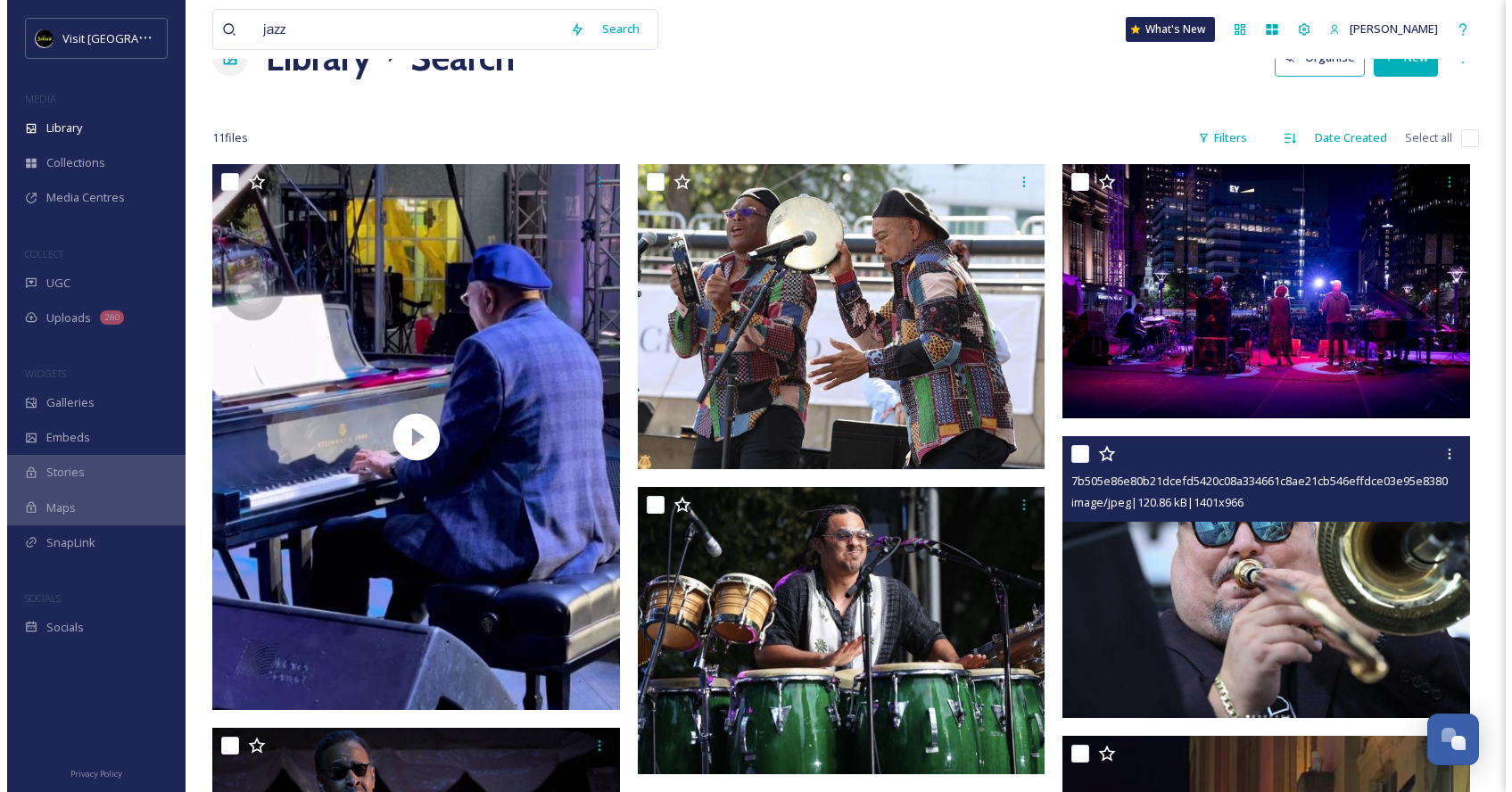 scroll, scrollTop: 1900, scrollLeft: 0, axis: vertical 